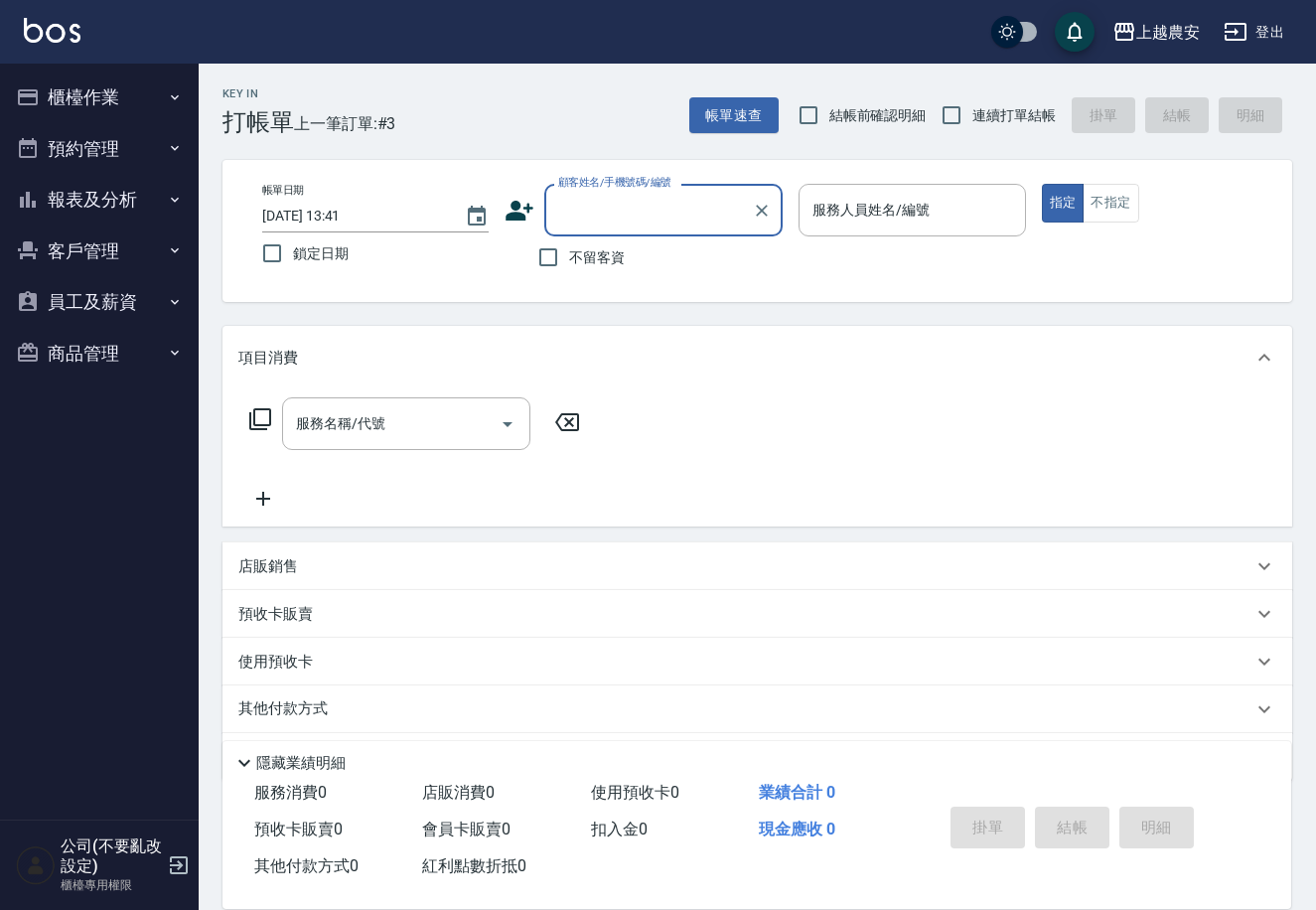 scroll, scrollTop: 0, scrollLeft: 0, axis: both 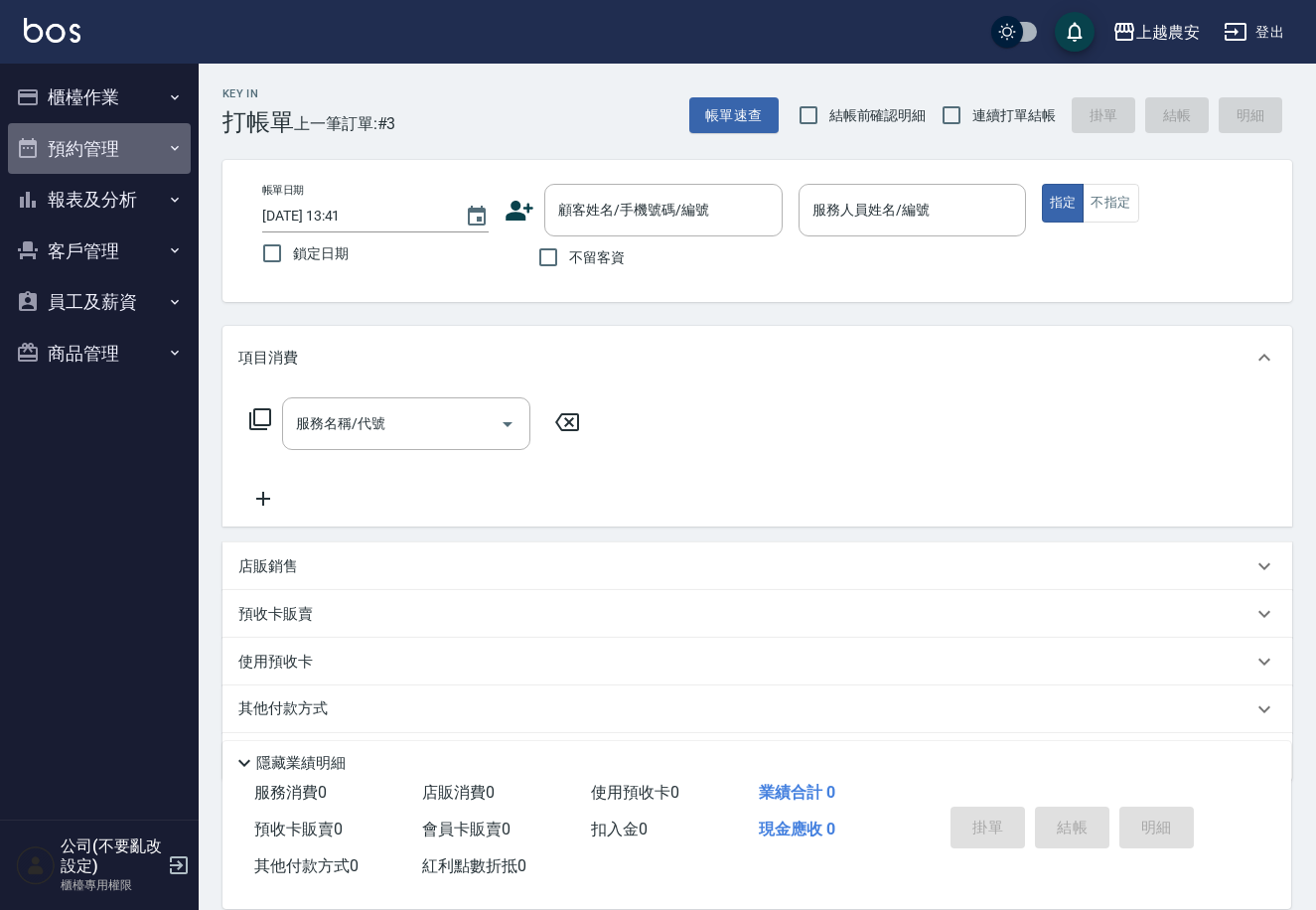 click on "預約管理" at bounding box center [99, 149] 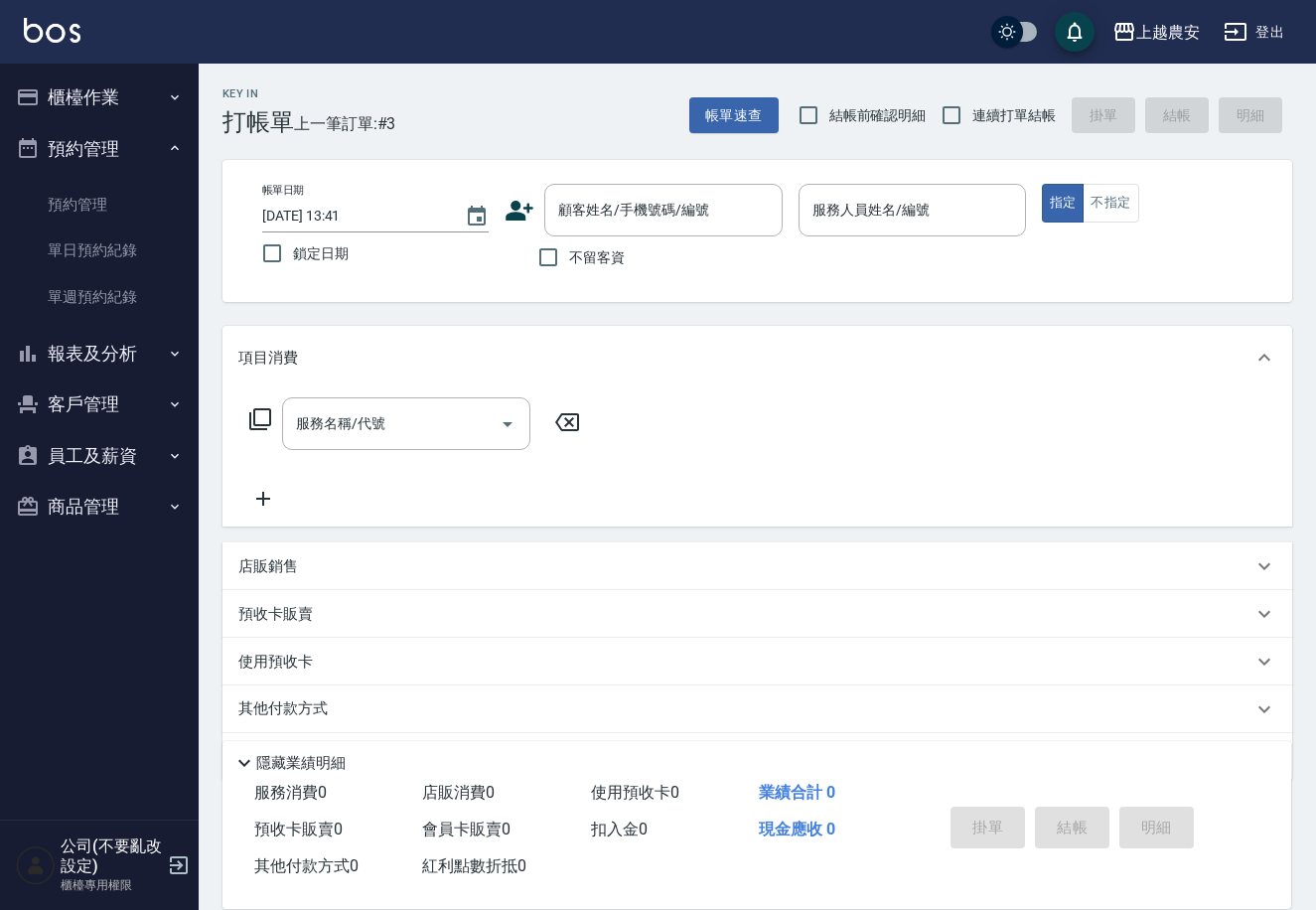 click 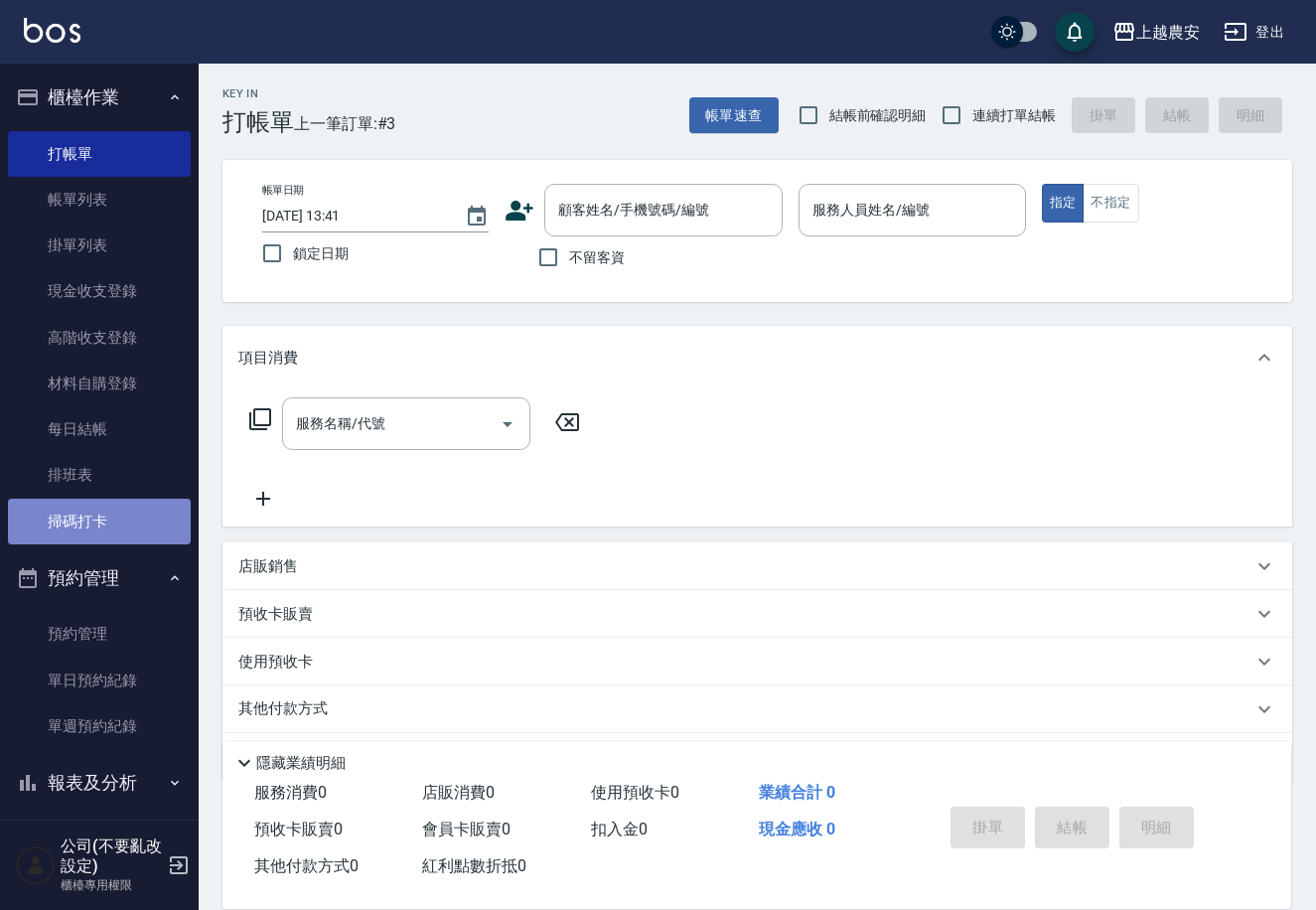 click on "掃碼打卡" at bounding box center (99, 522) 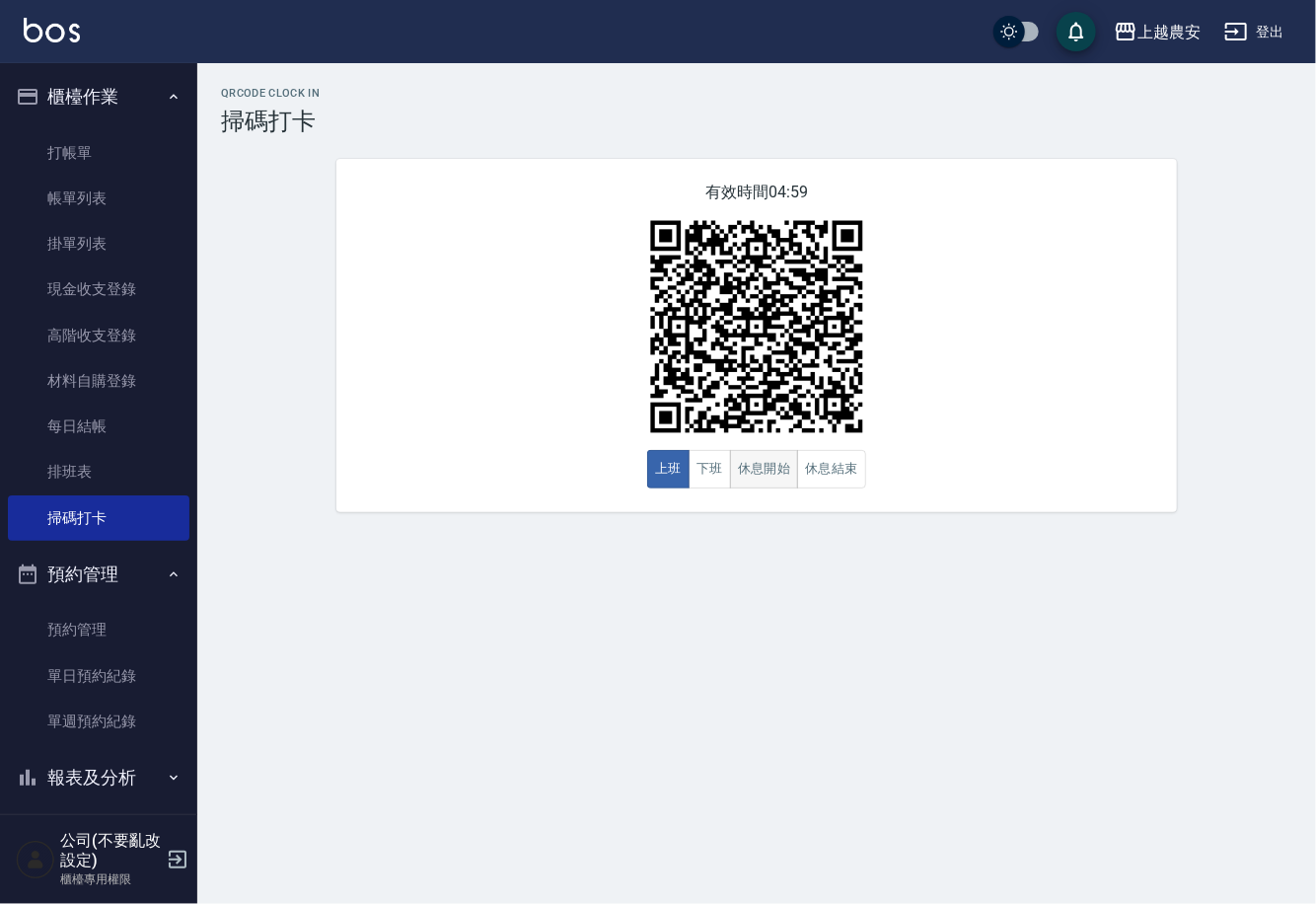 click on "休息開始" at bounding box center [765, 469] 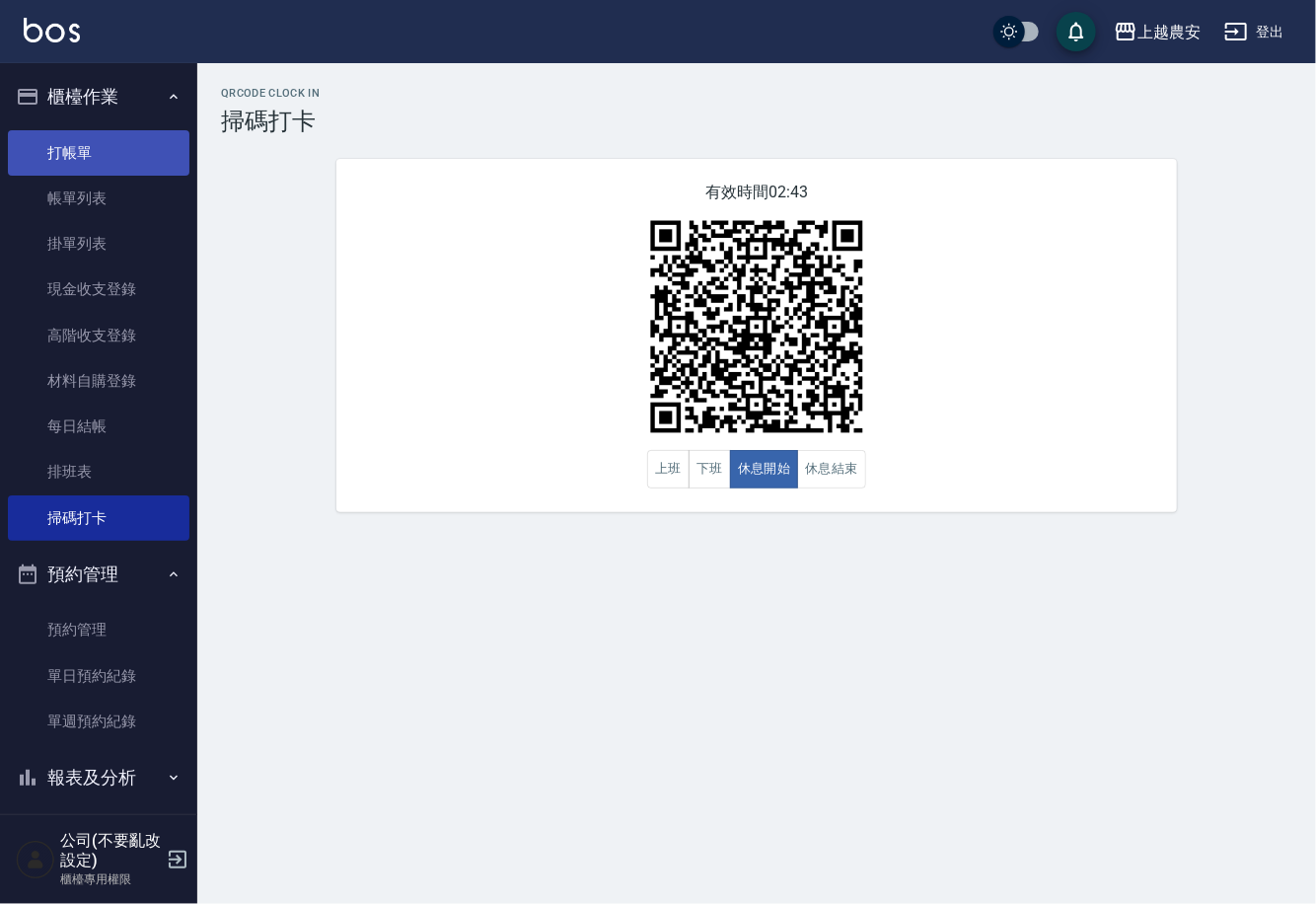 click on "打帳單" at bounding box center (99, 153) 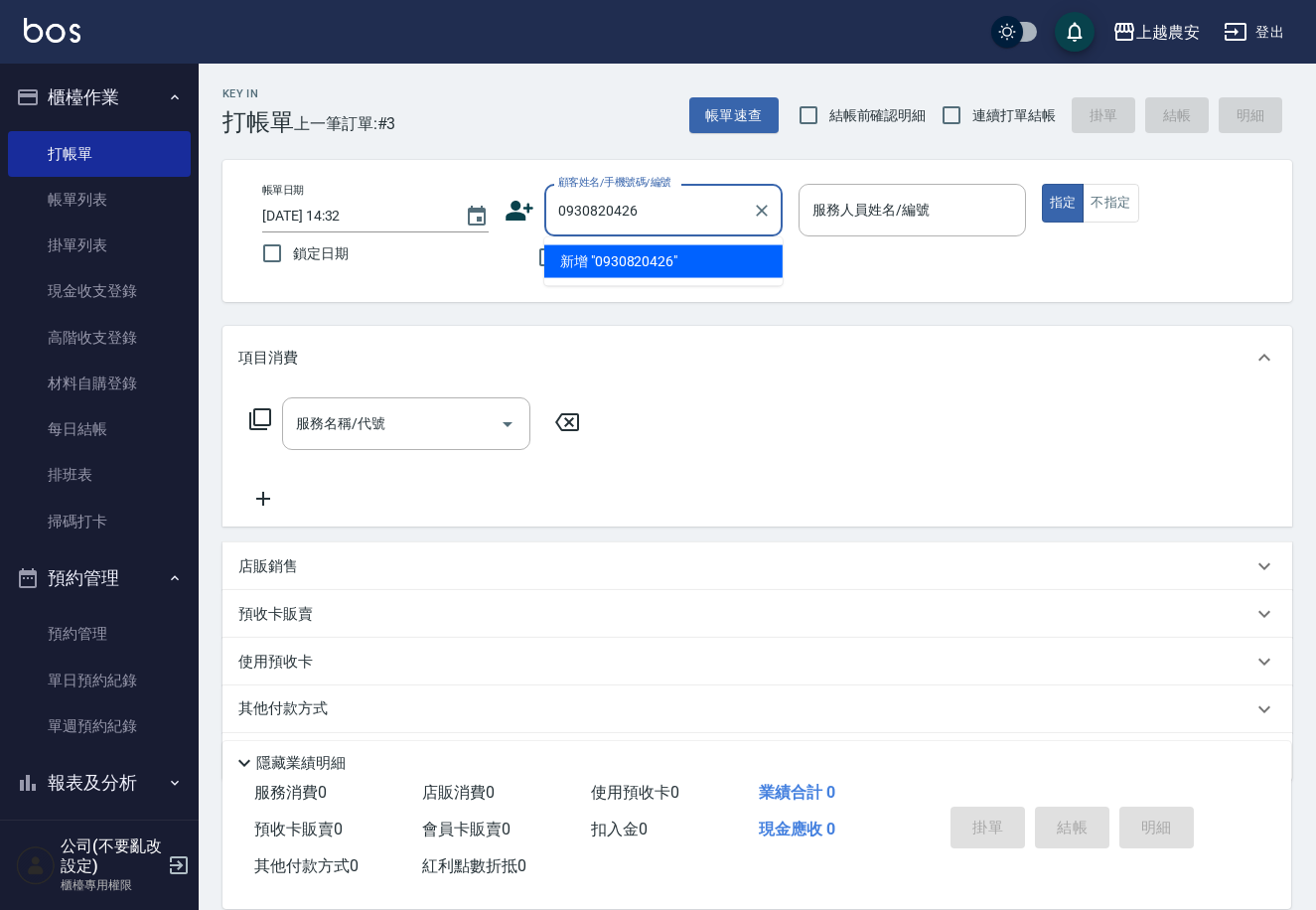 type on "0930820426" 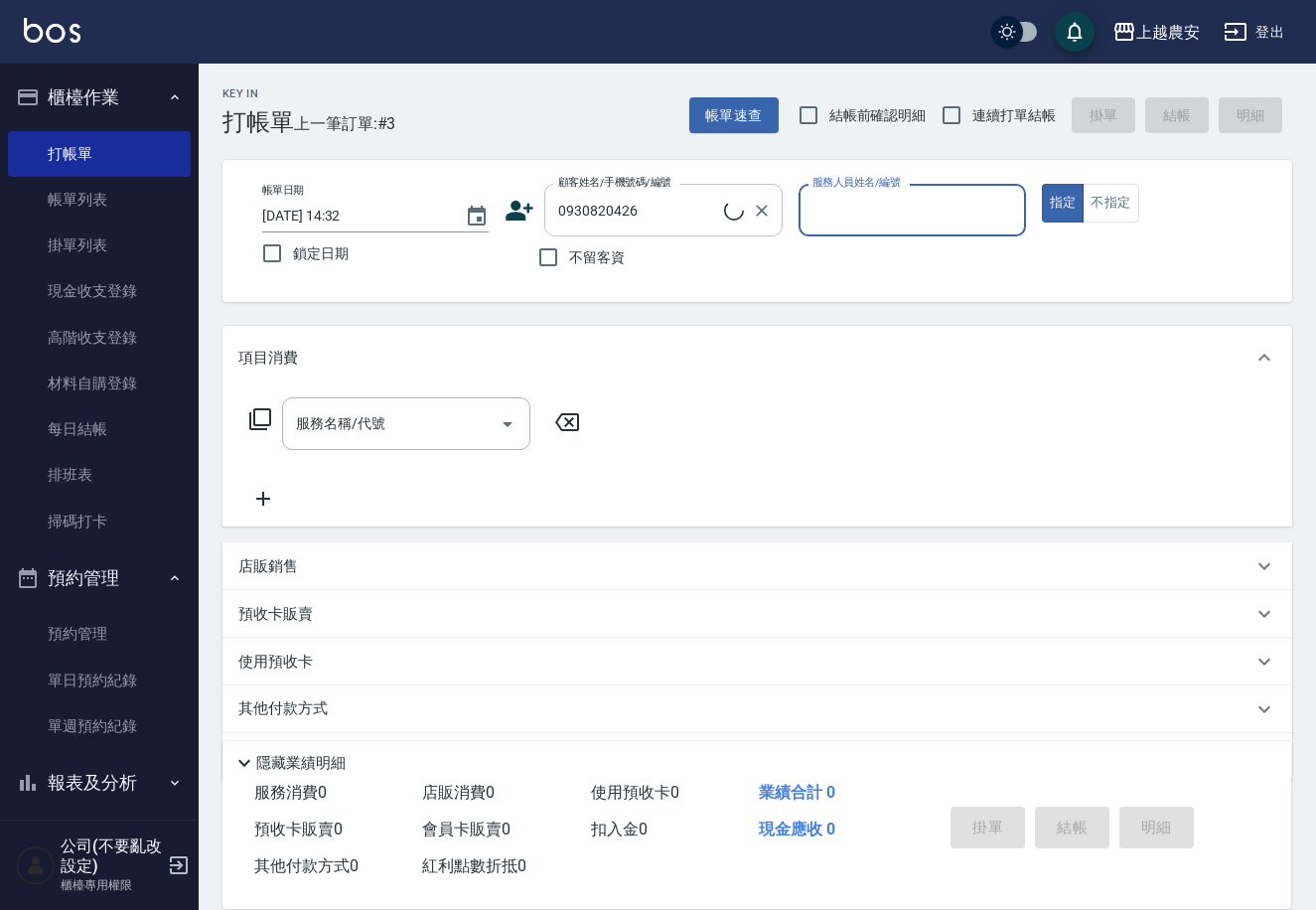 click on "0930820426" at bounding box center (639, 210) 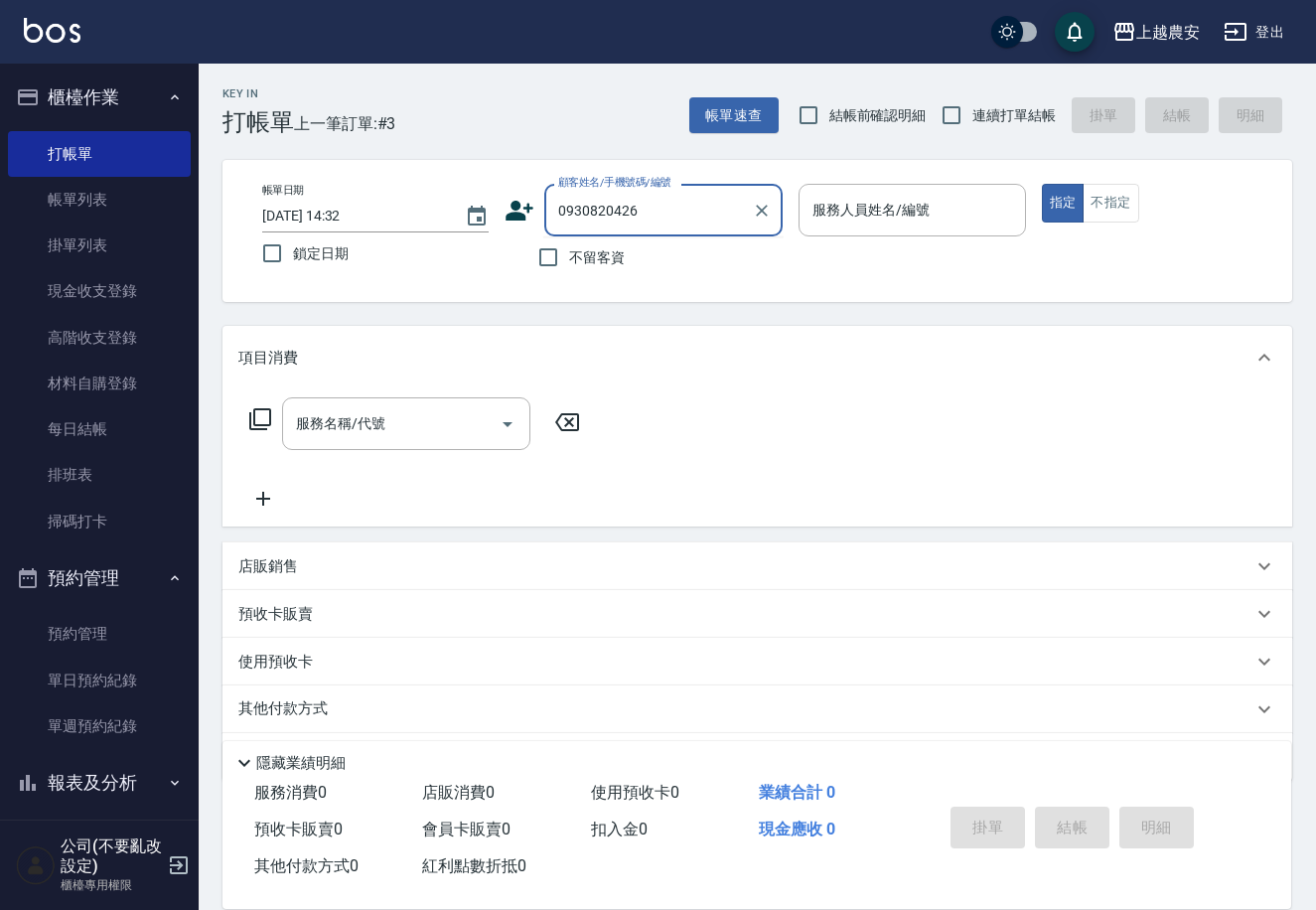 drag, startPoint x: 657, startPoint y: 212, endPoint x: 551, endPoint y: 207, distance: 106.11786 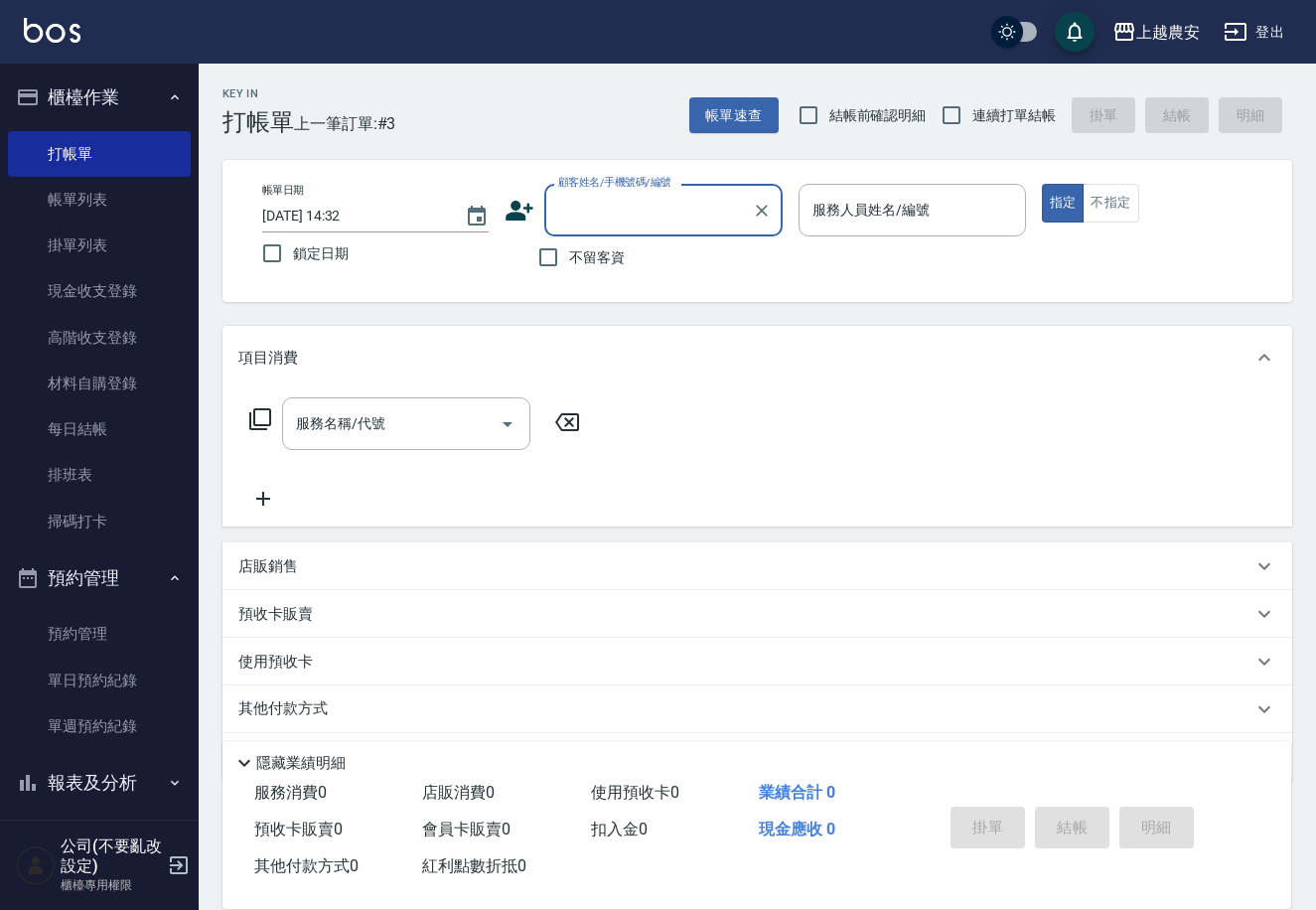 type 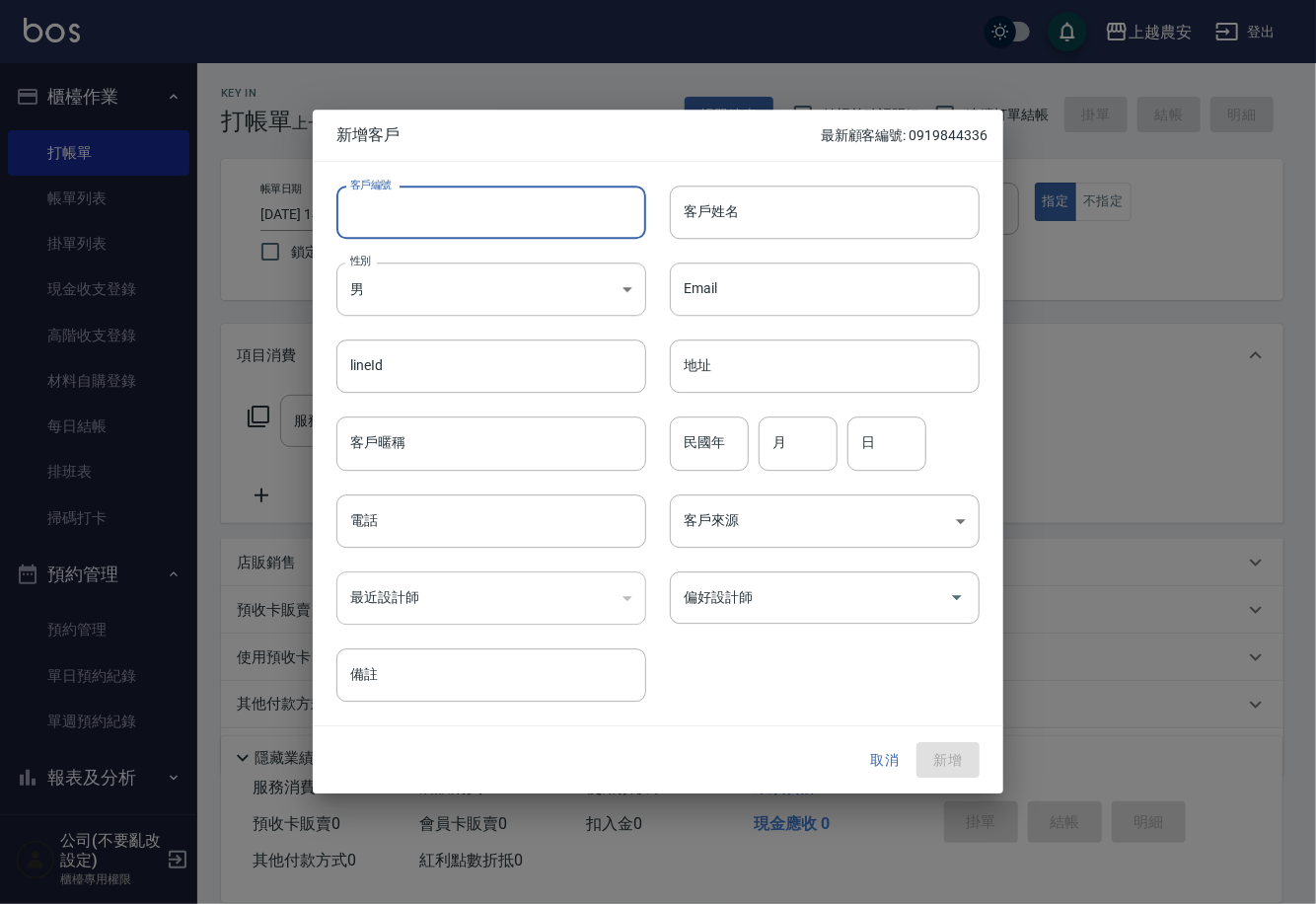 paste on "0930820426" 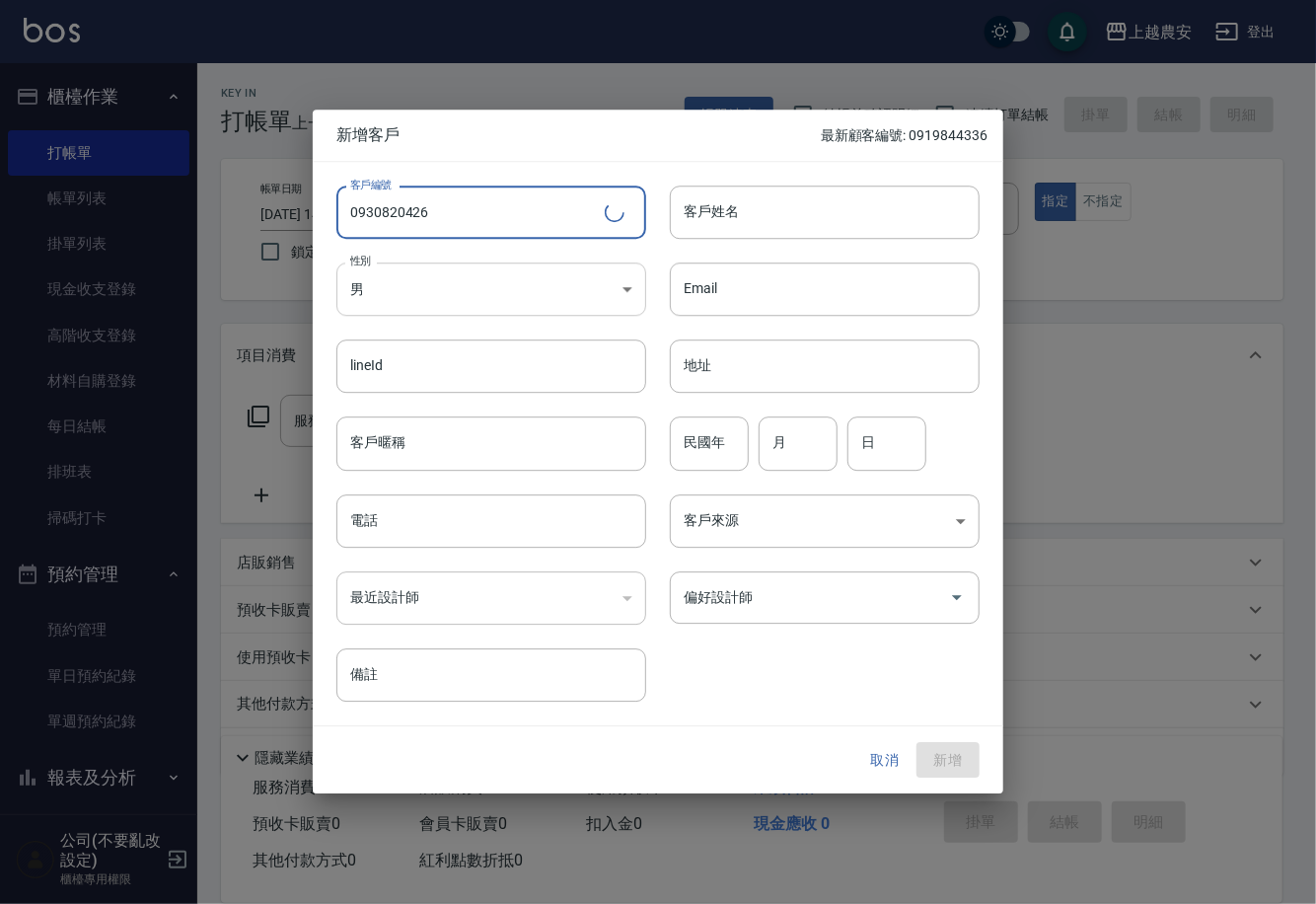 type on "0930820426" 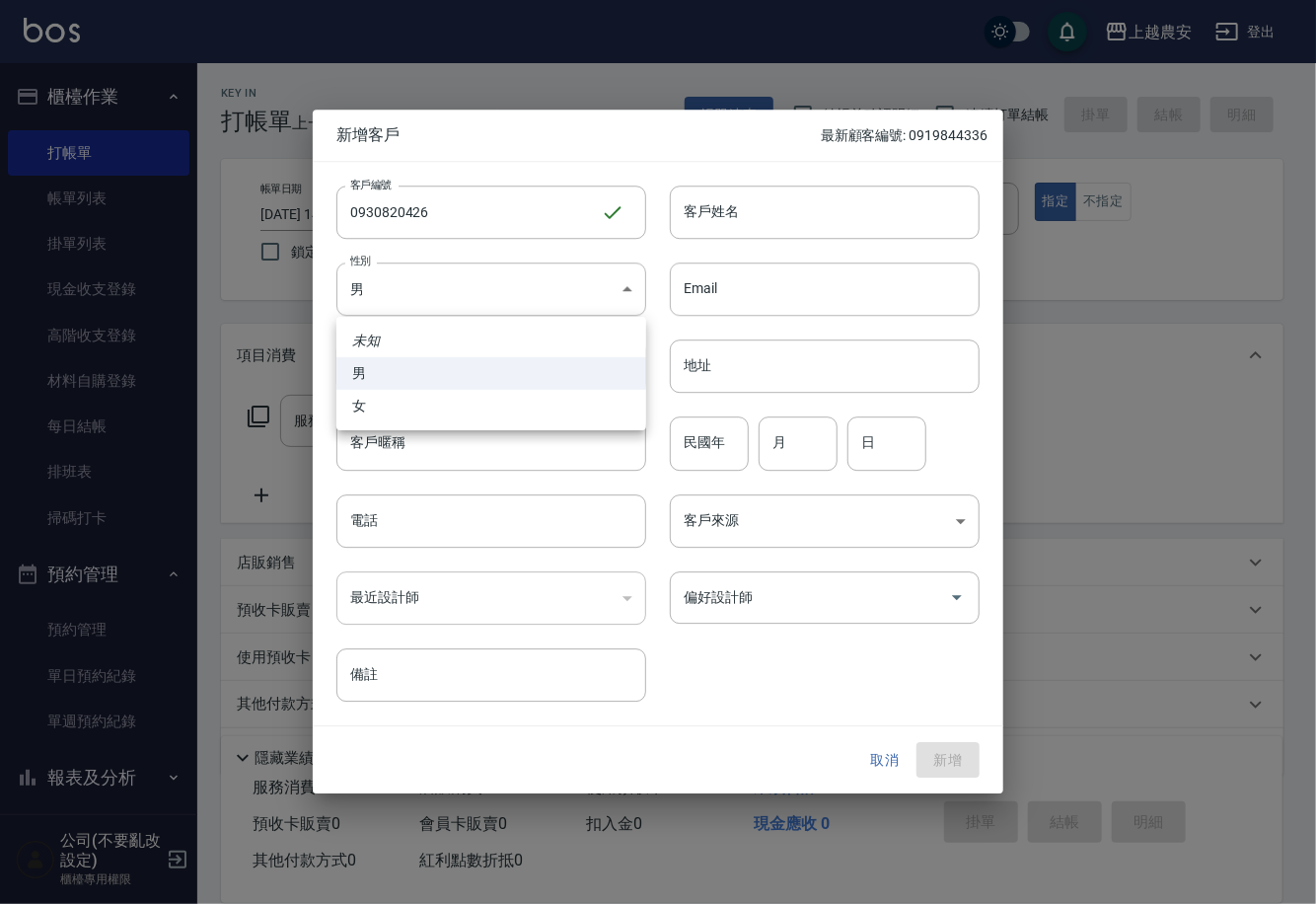 click on "女" at bounding box center (491, 406) 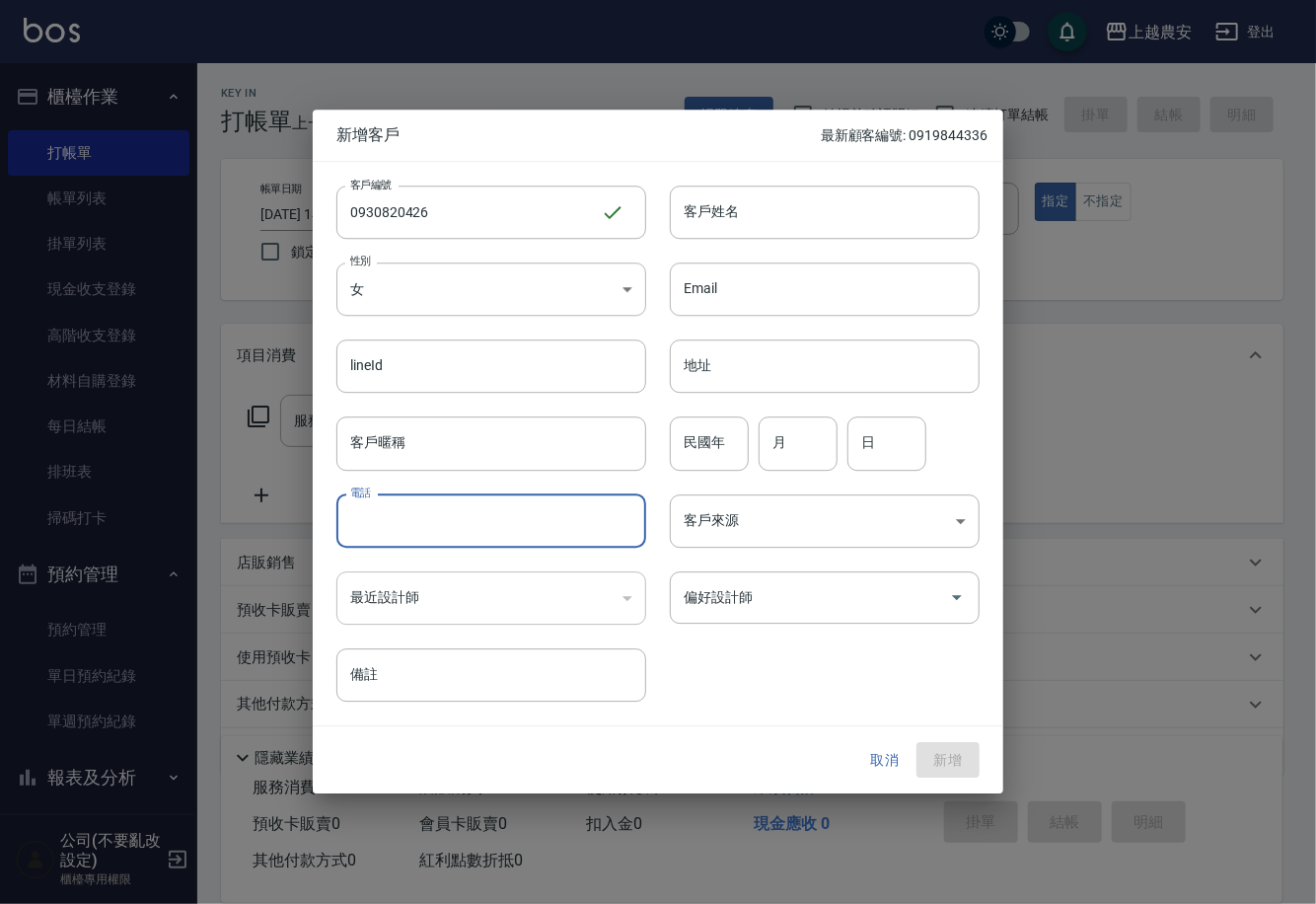 paste on "0930820426" 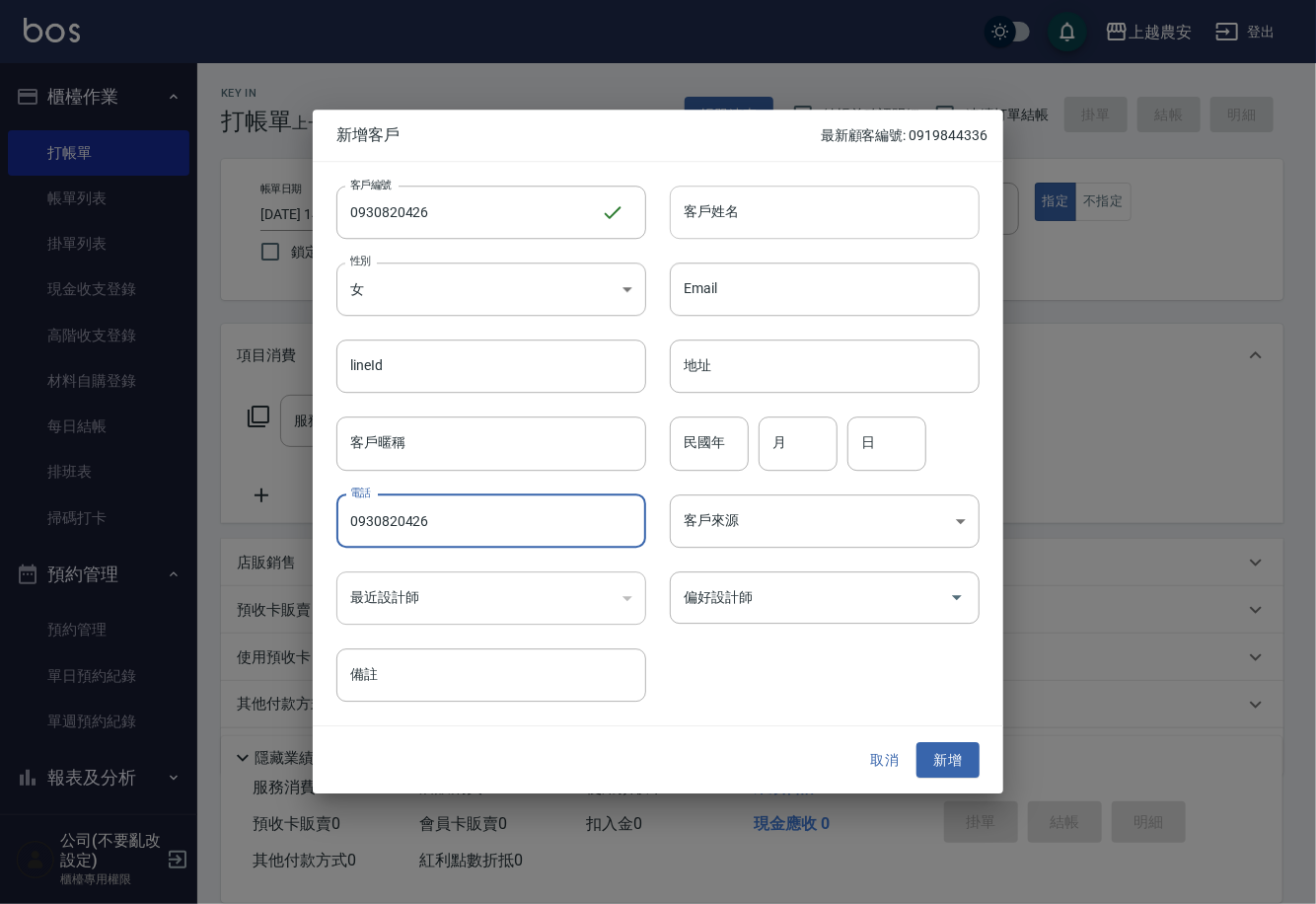 type on "0930820426" 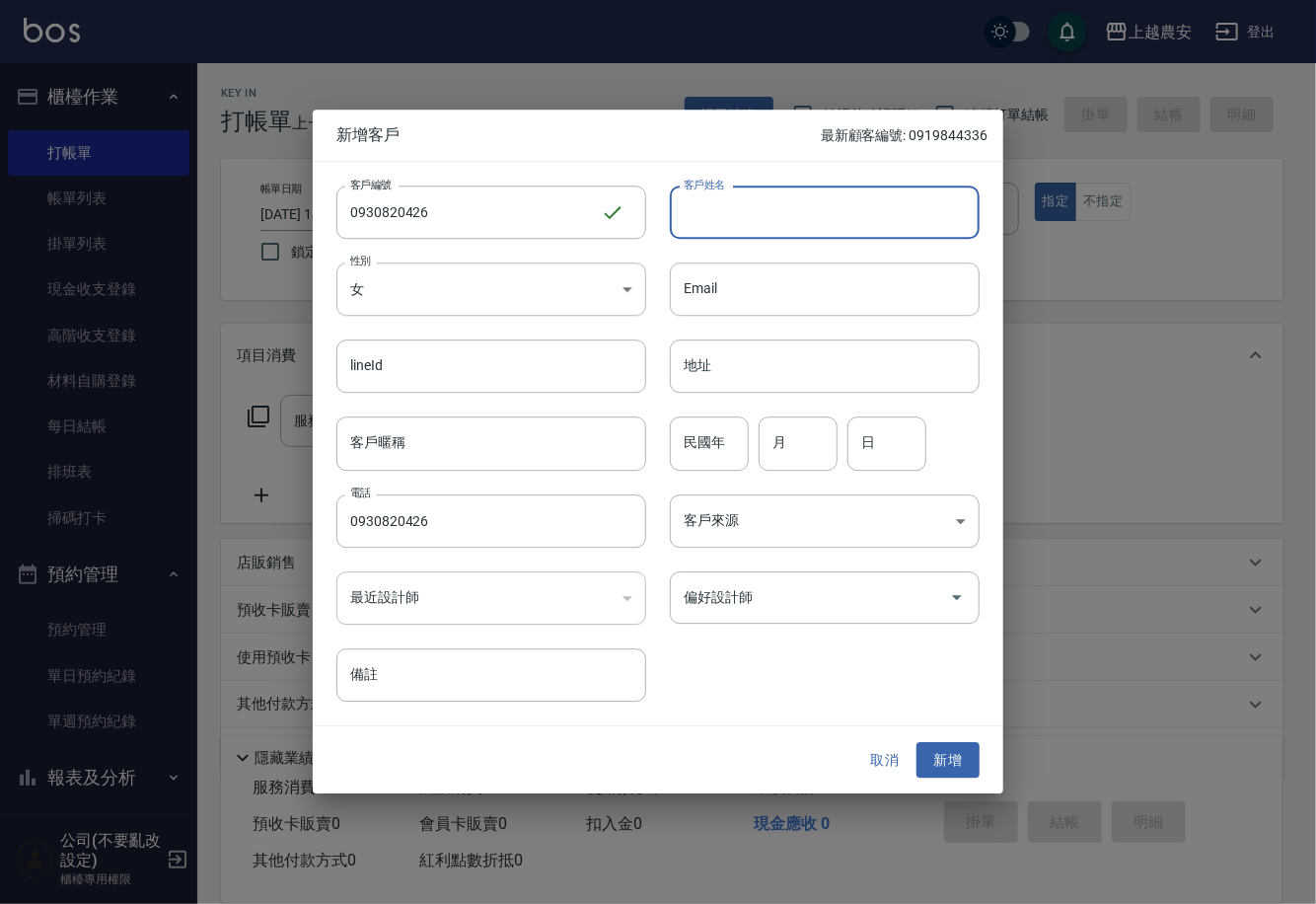 click on "客戶姓名" at bounding box center (825, 212) 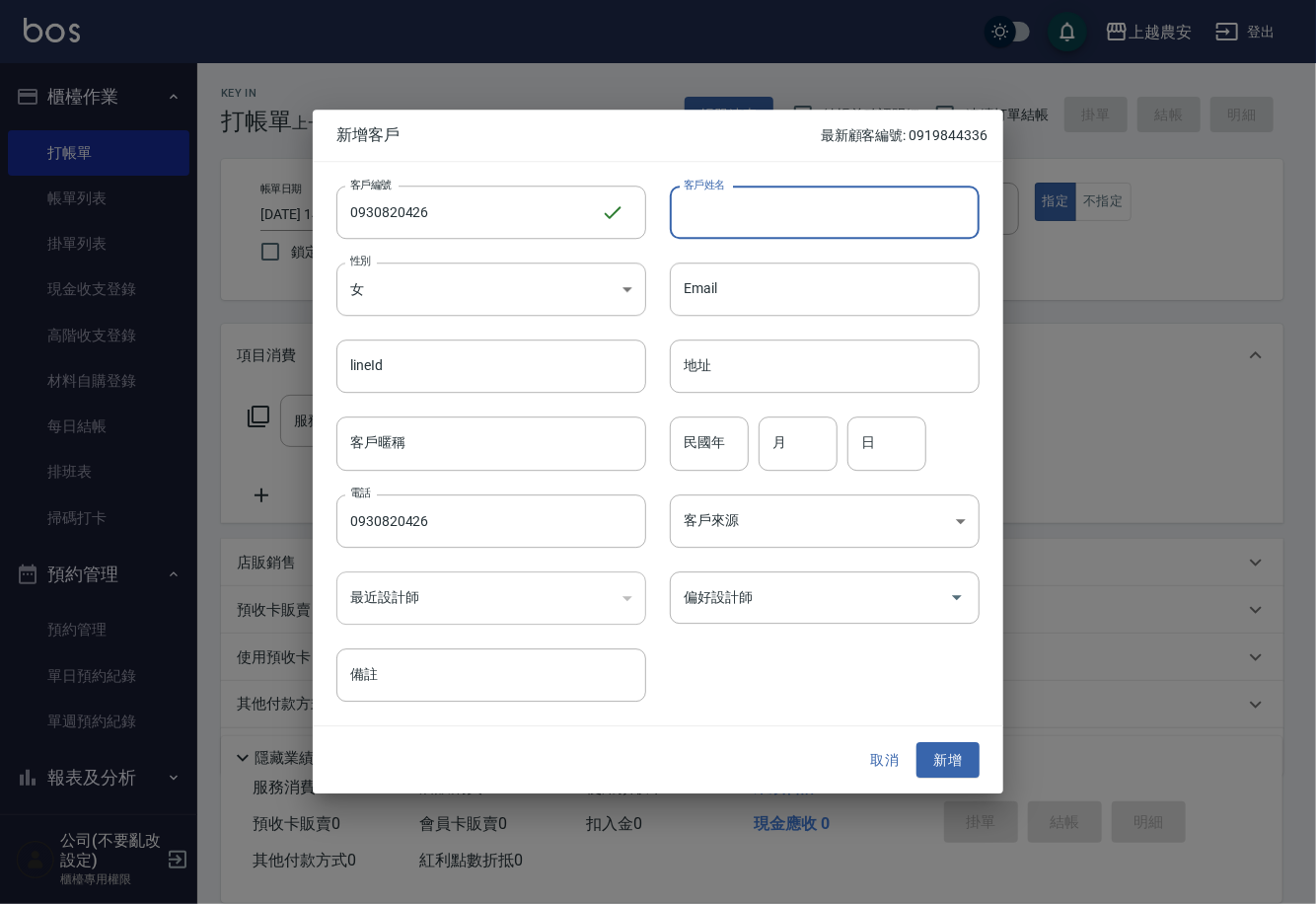type on "ㄒ" 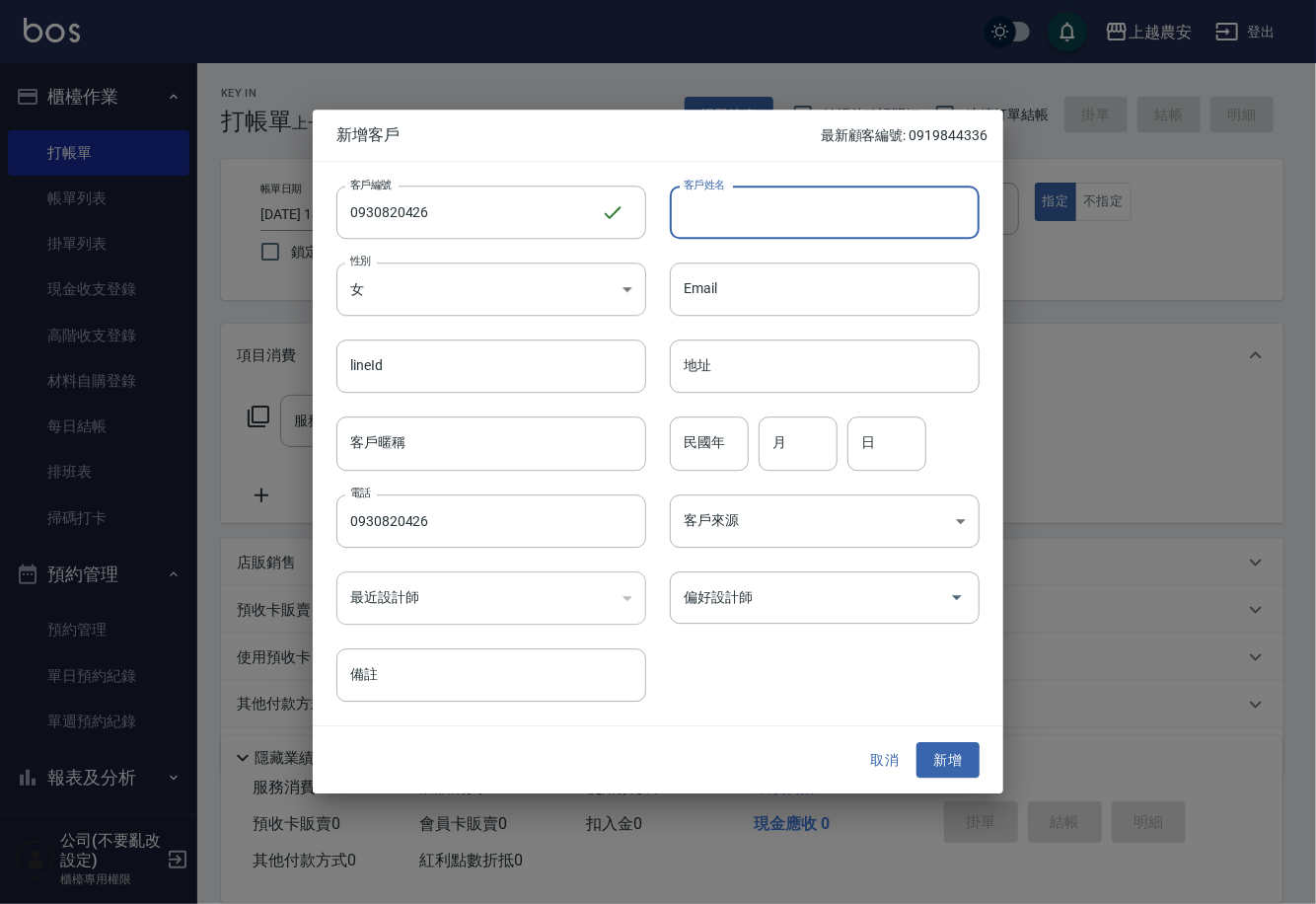 type on "v" 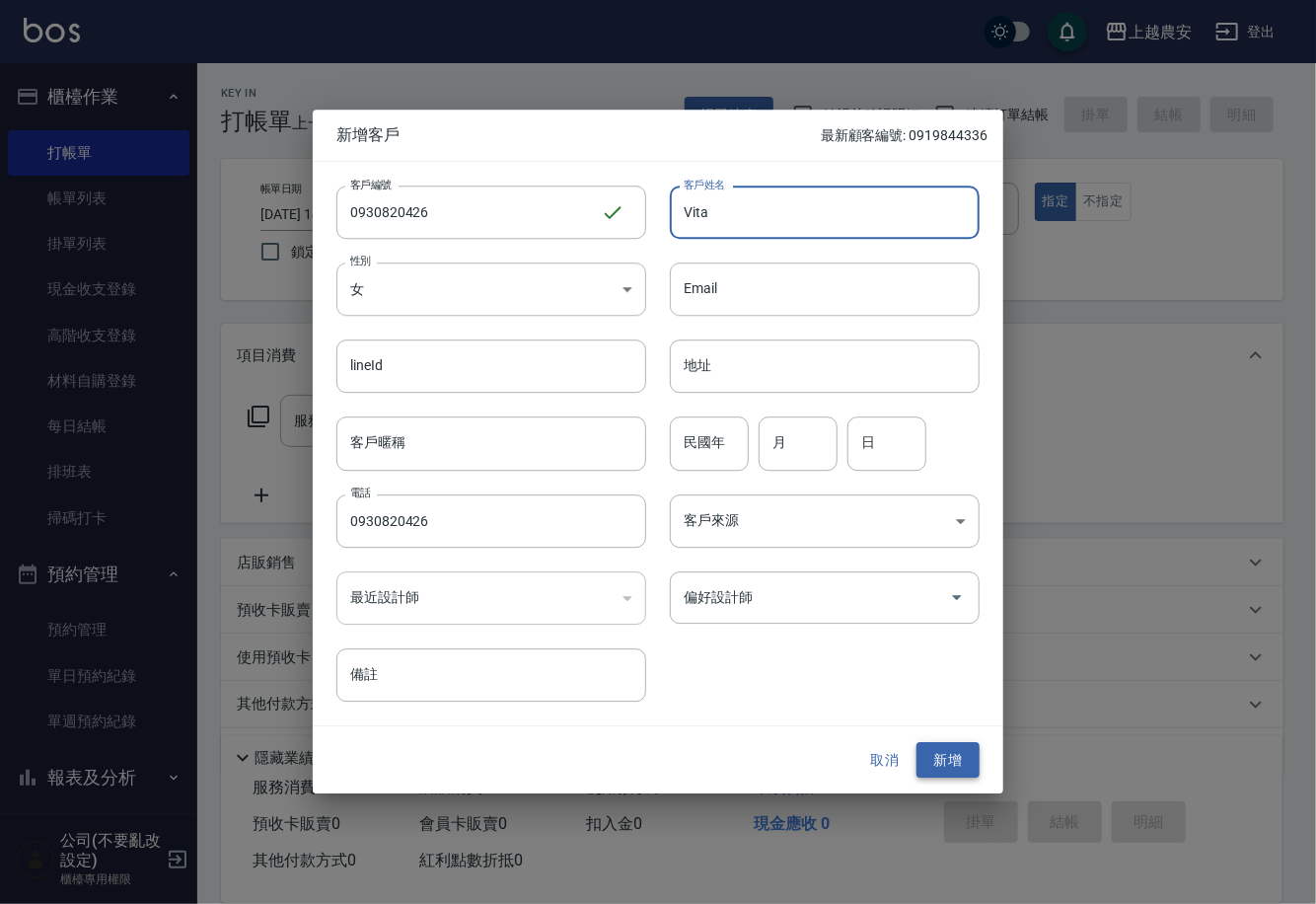 type on "Vita" 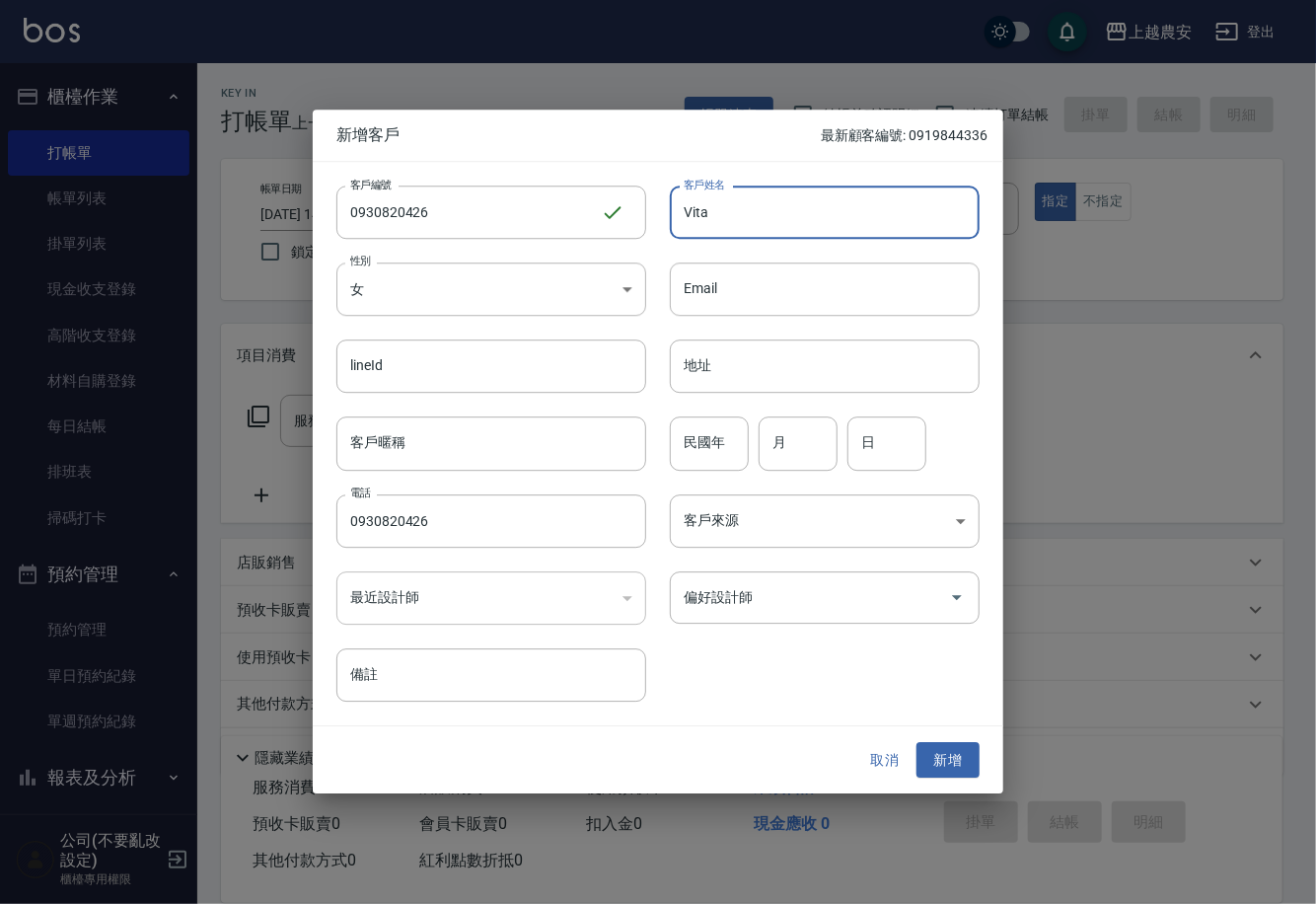 click on "新增" at bounding box center [948, 760] 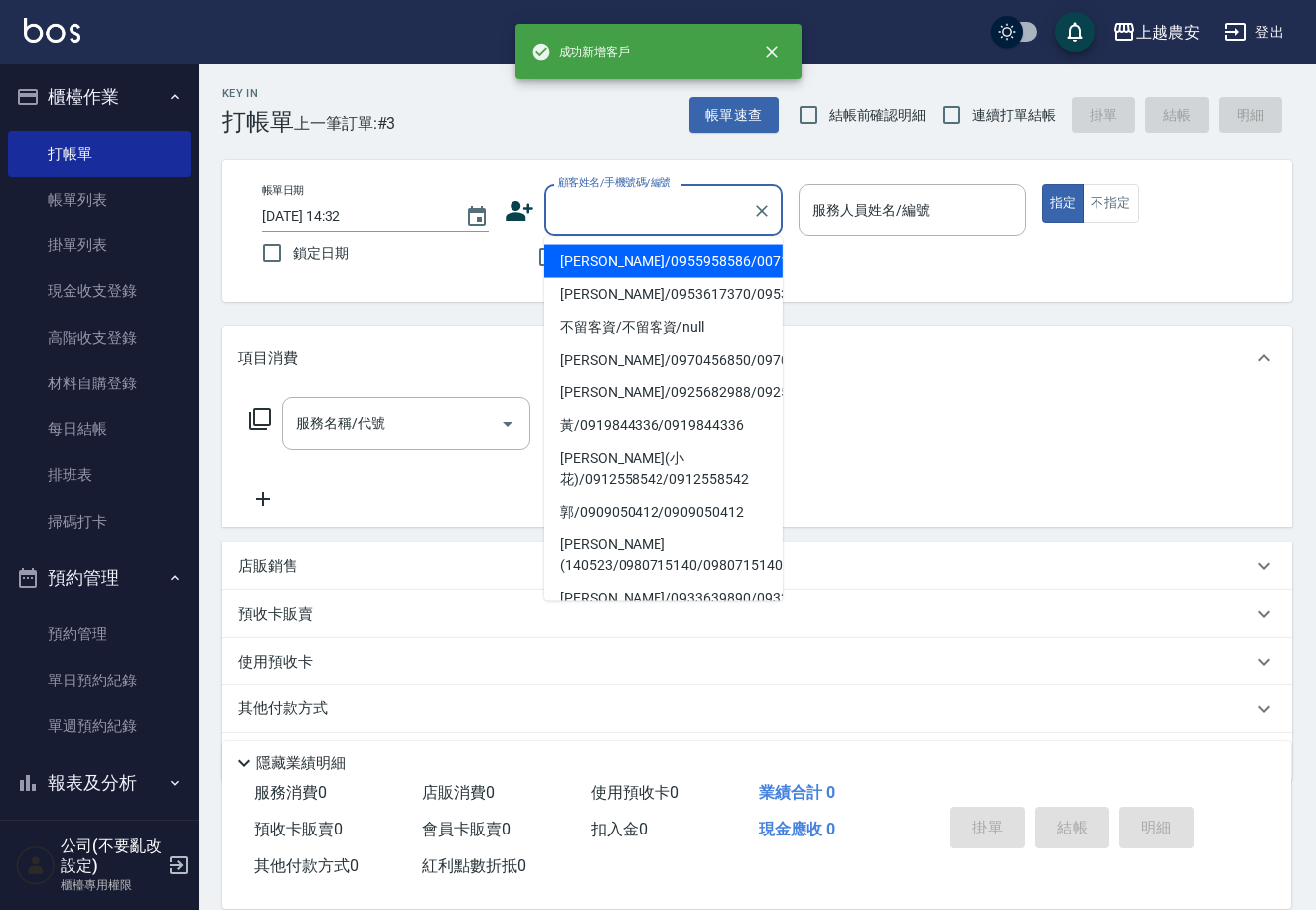 drag, startPoint x: 619, startPoint y: 222, endPoint x: 581, endPoint y: 214, distance: 38.832976 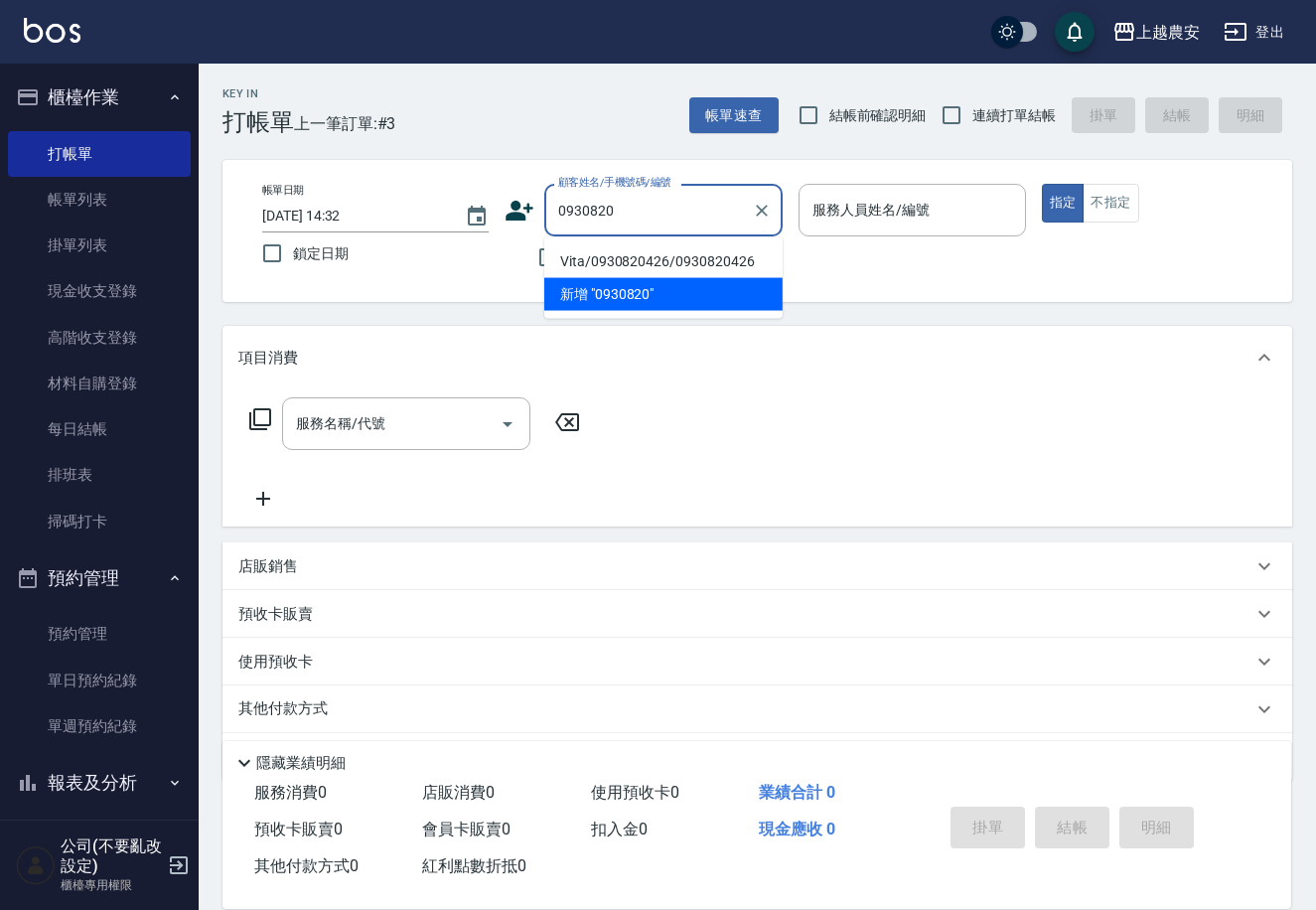 click on "新增 "0930820"" at bounding box center (663, 294) 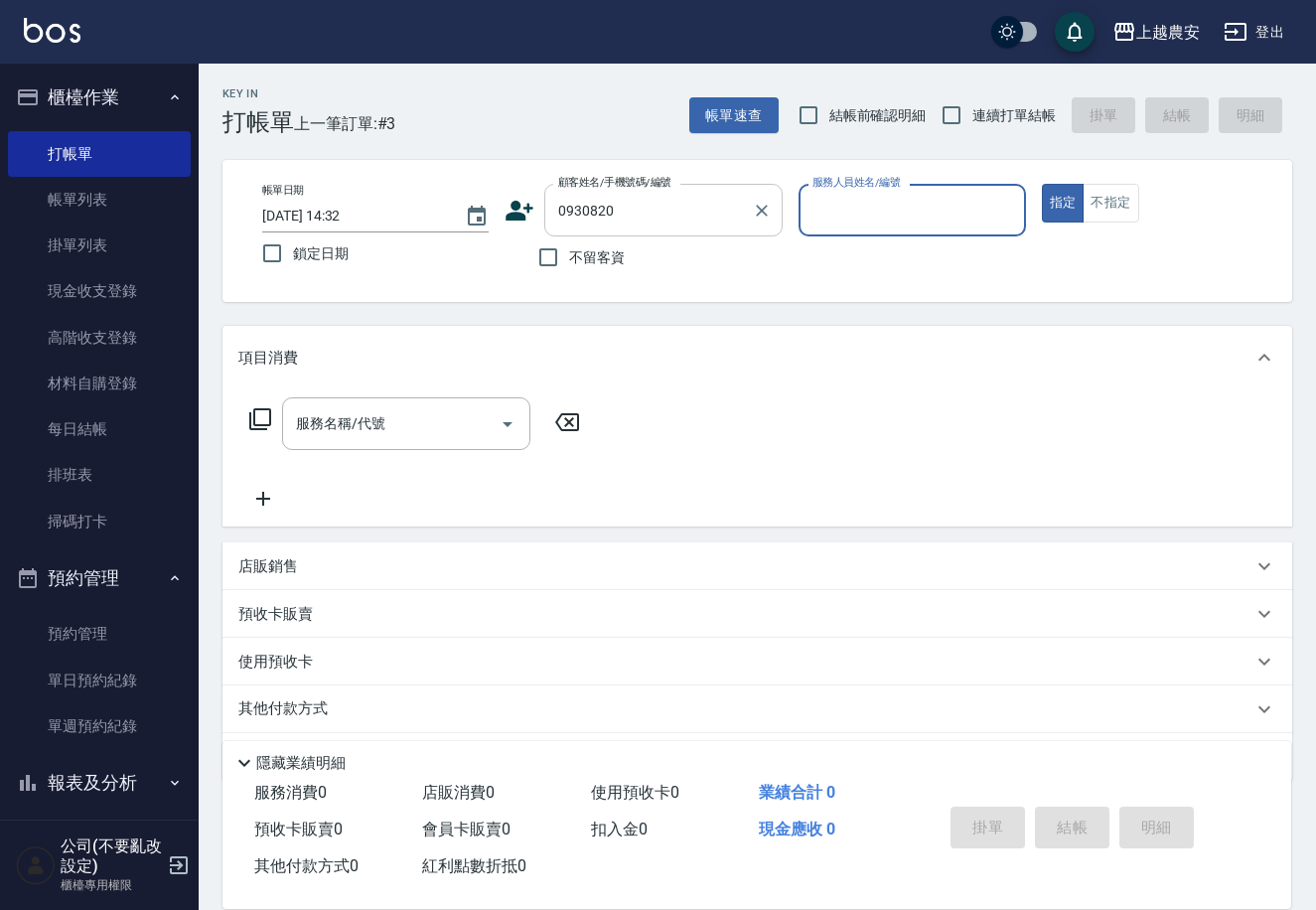 click on "0930820" at bounding box center (649, 210) 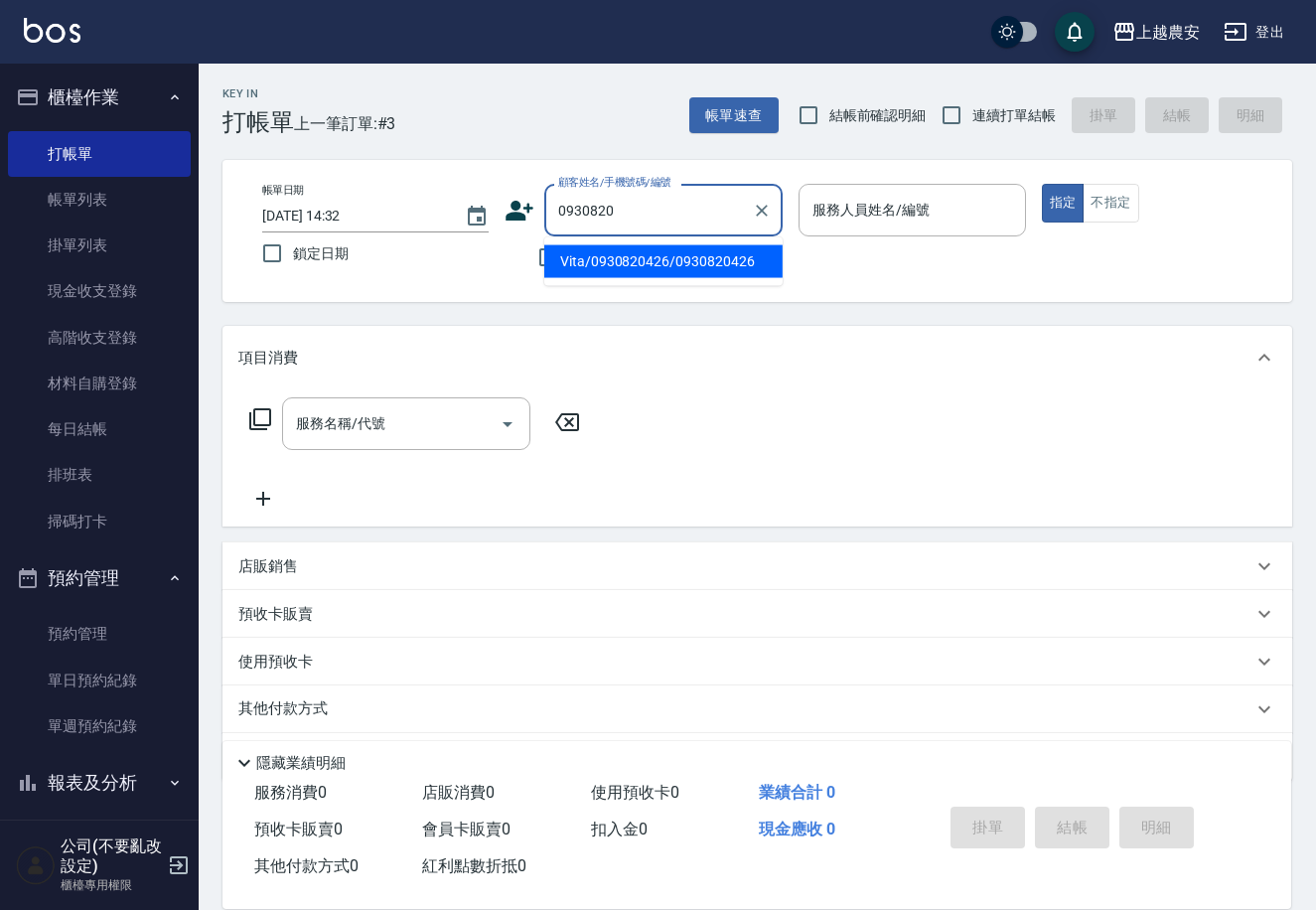 click on "Vita/0930820426/0930820426" at bounding box center (663, 261) 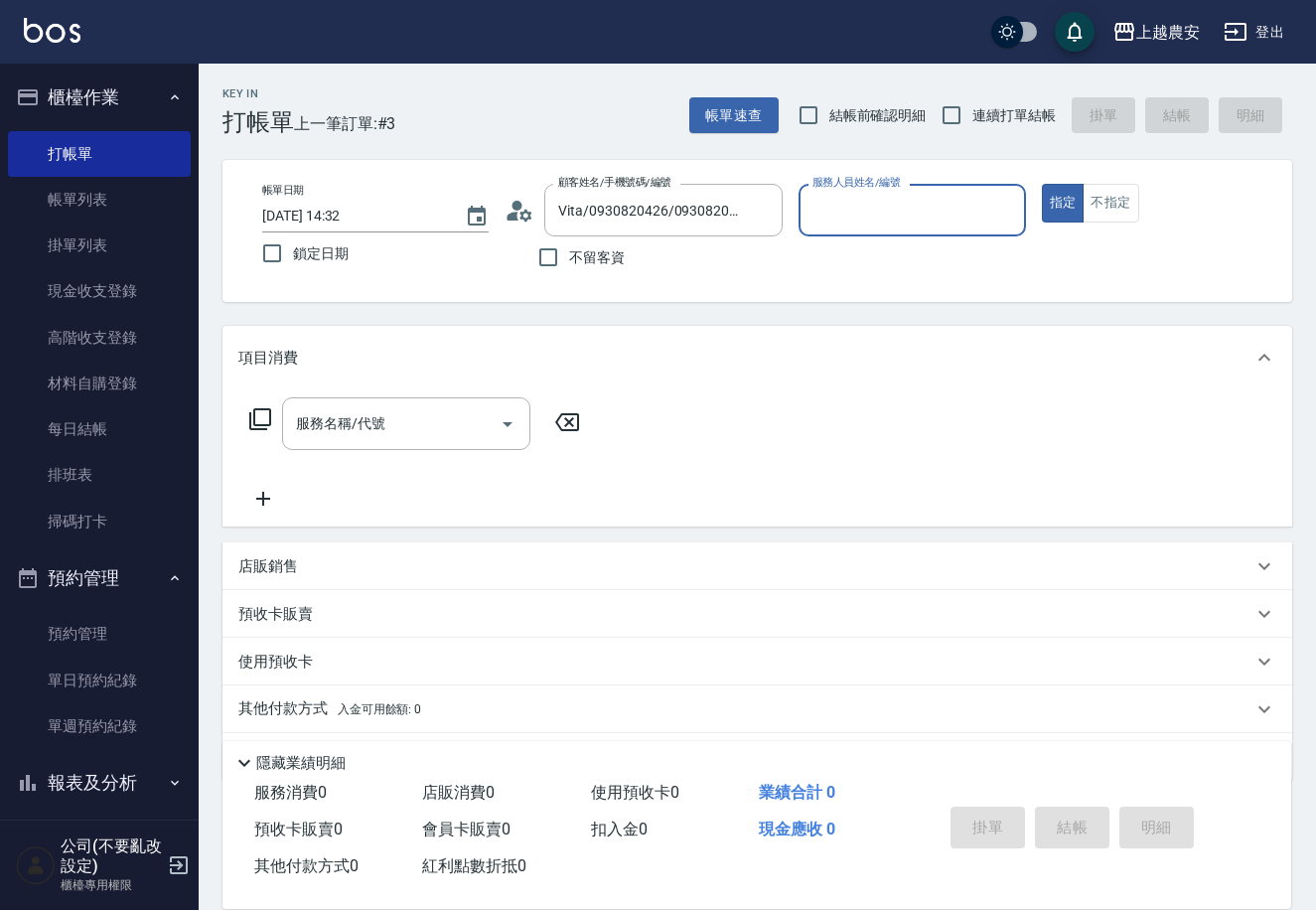 type on "ㄠ" 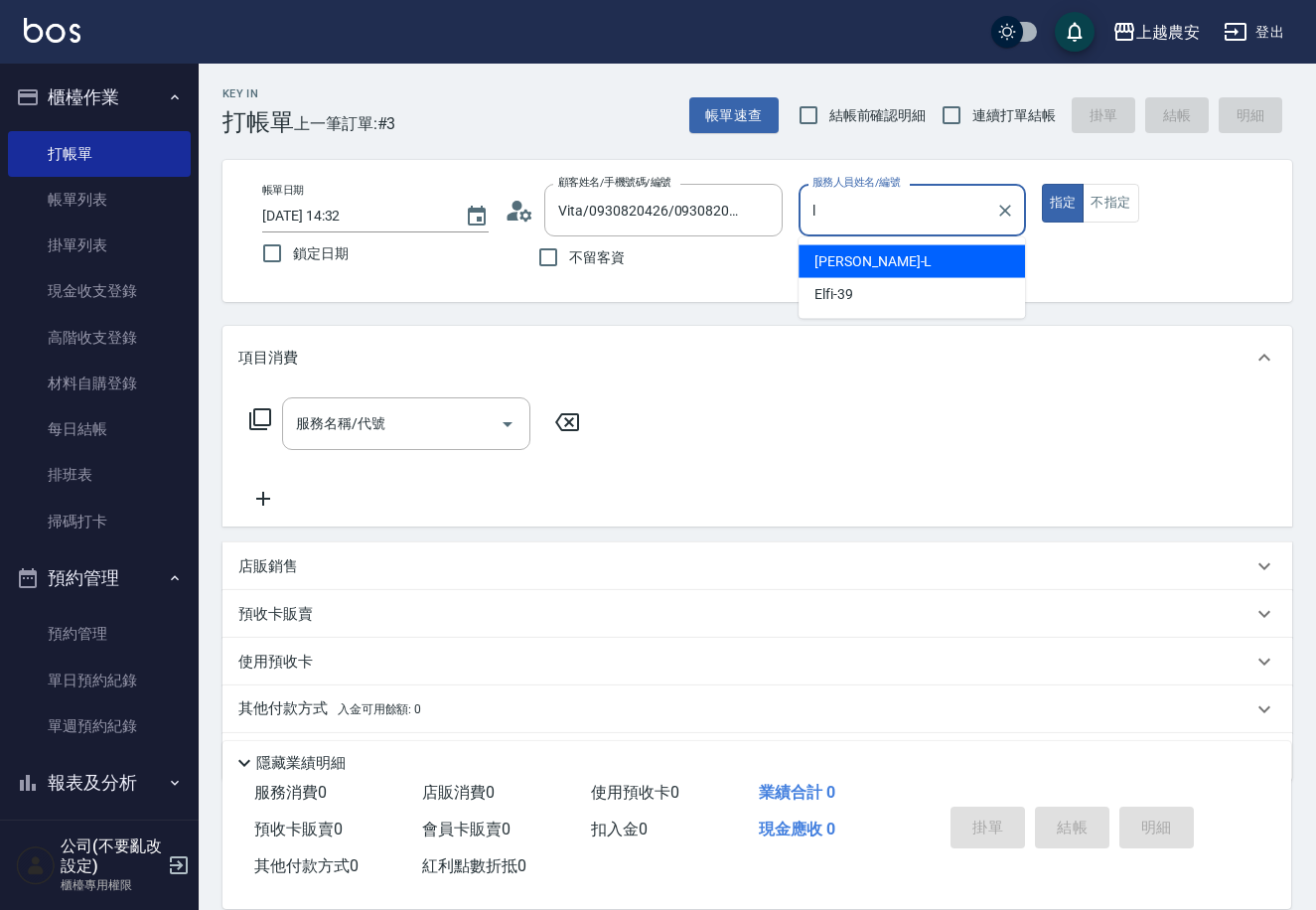 click on "[PERSON_NAME]" at bounding box center [912, 261] 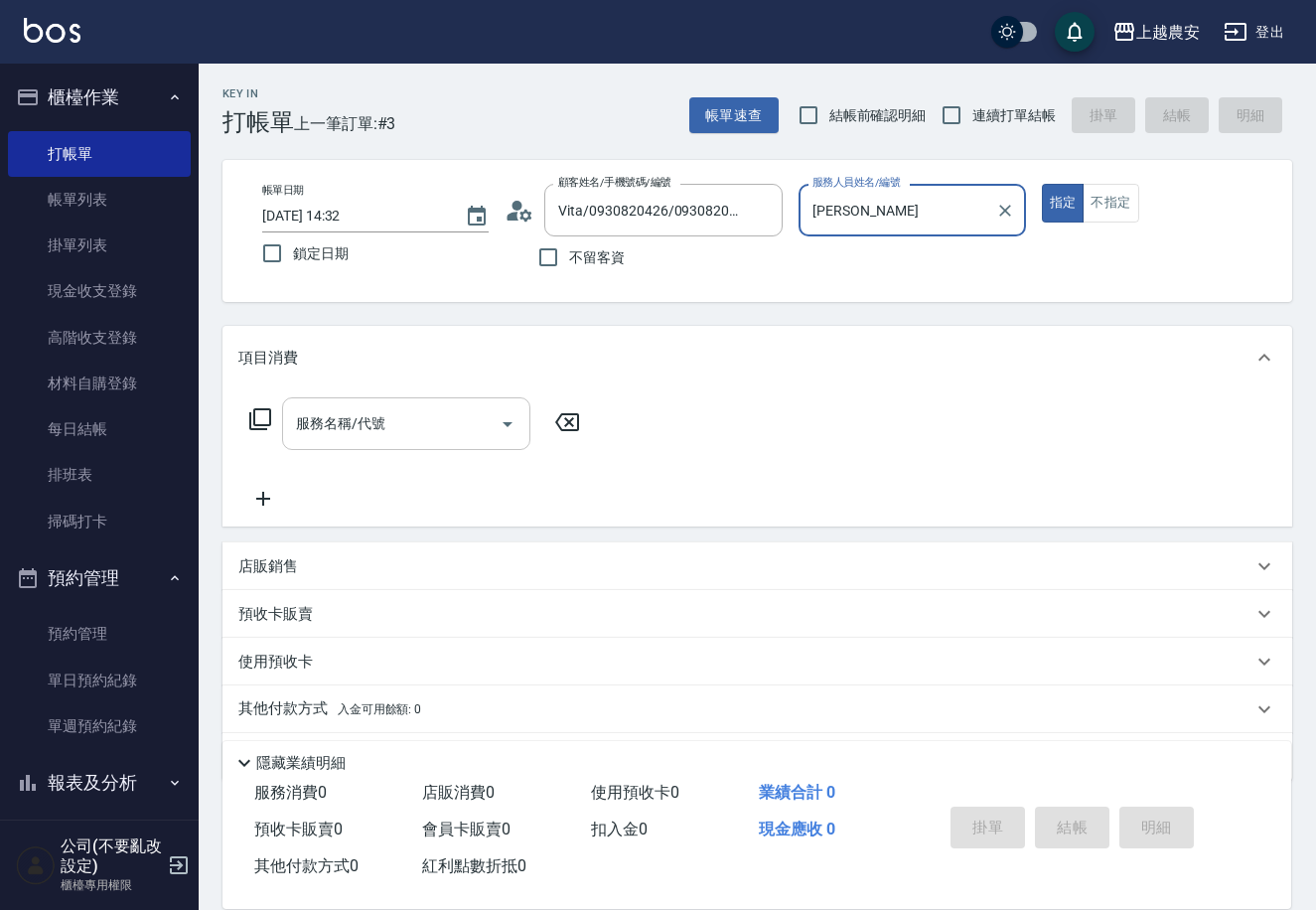 type on "[PERSON_NAME]" 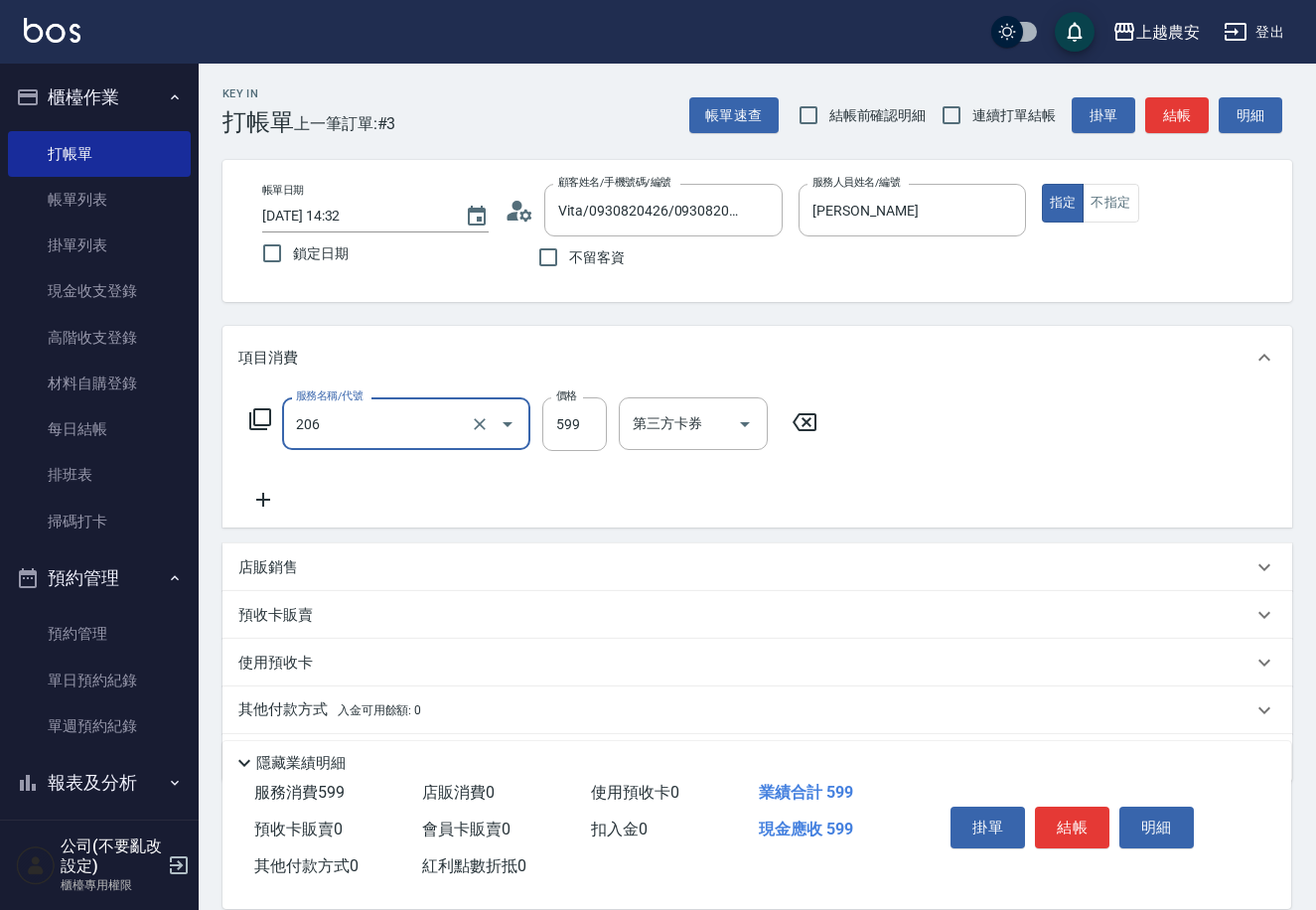 type on "洗+剪(206)" 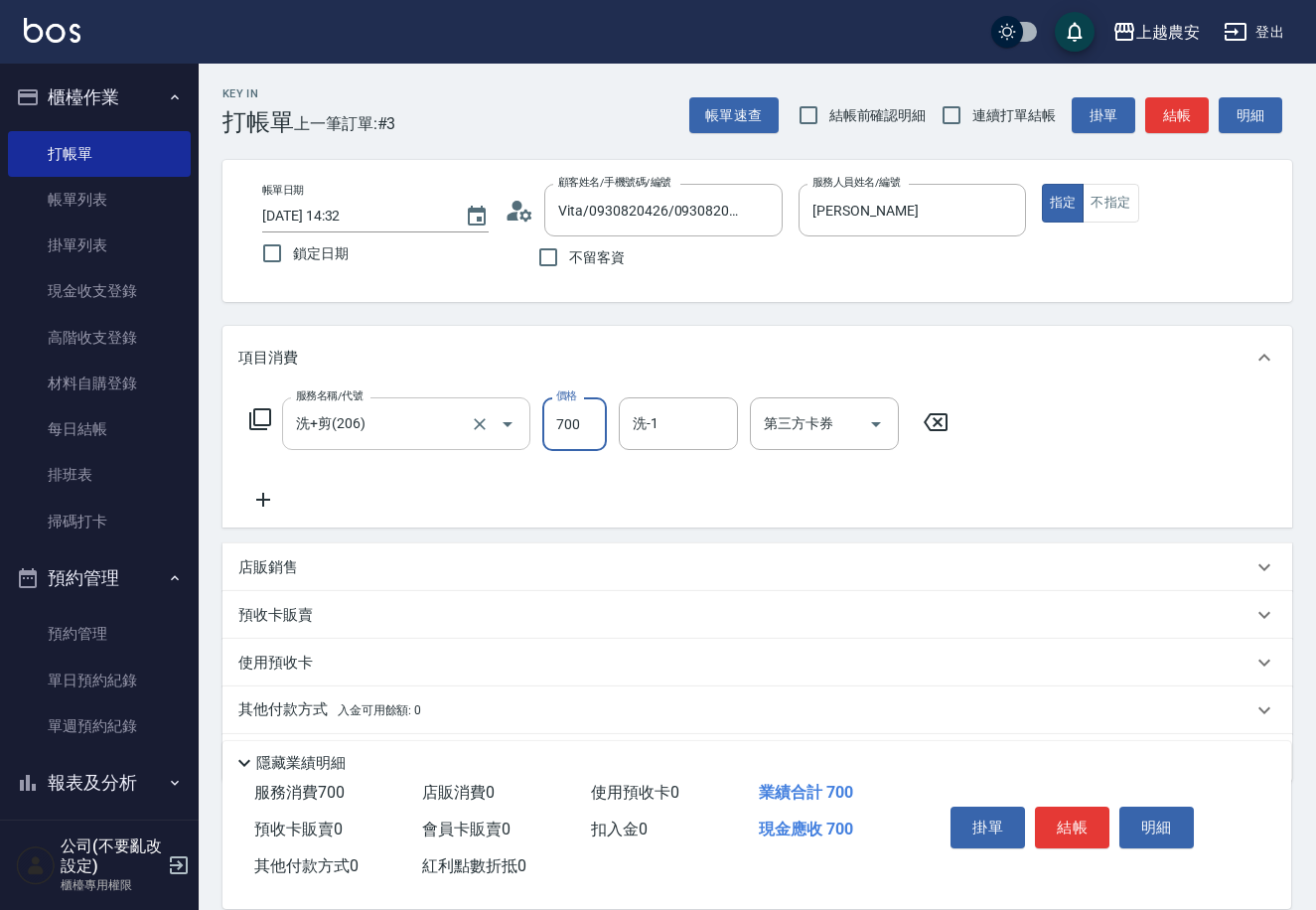 type on "700" 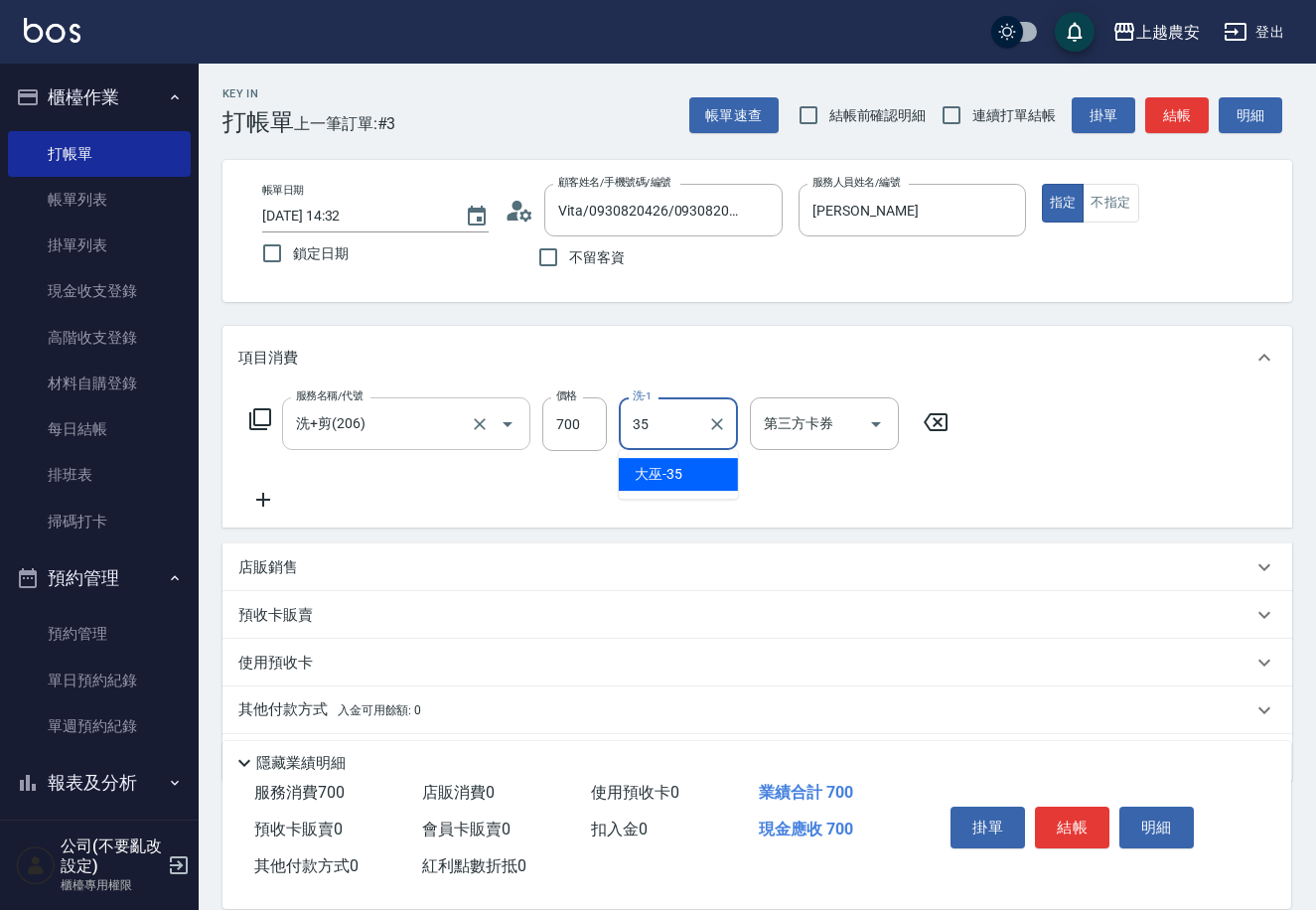 type on "大巫-35" 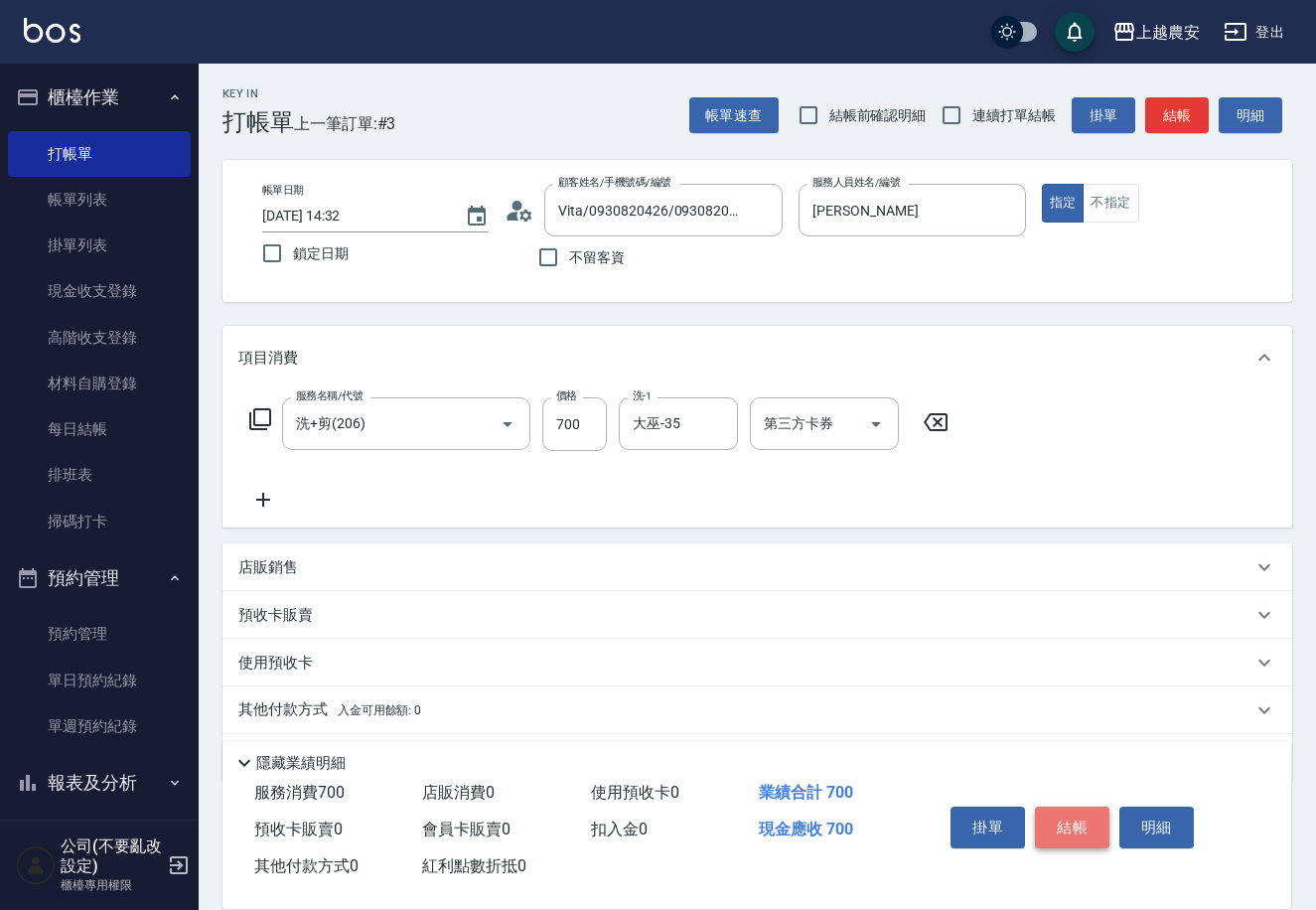 click on "結帳" at bounding box center [1072, 828] 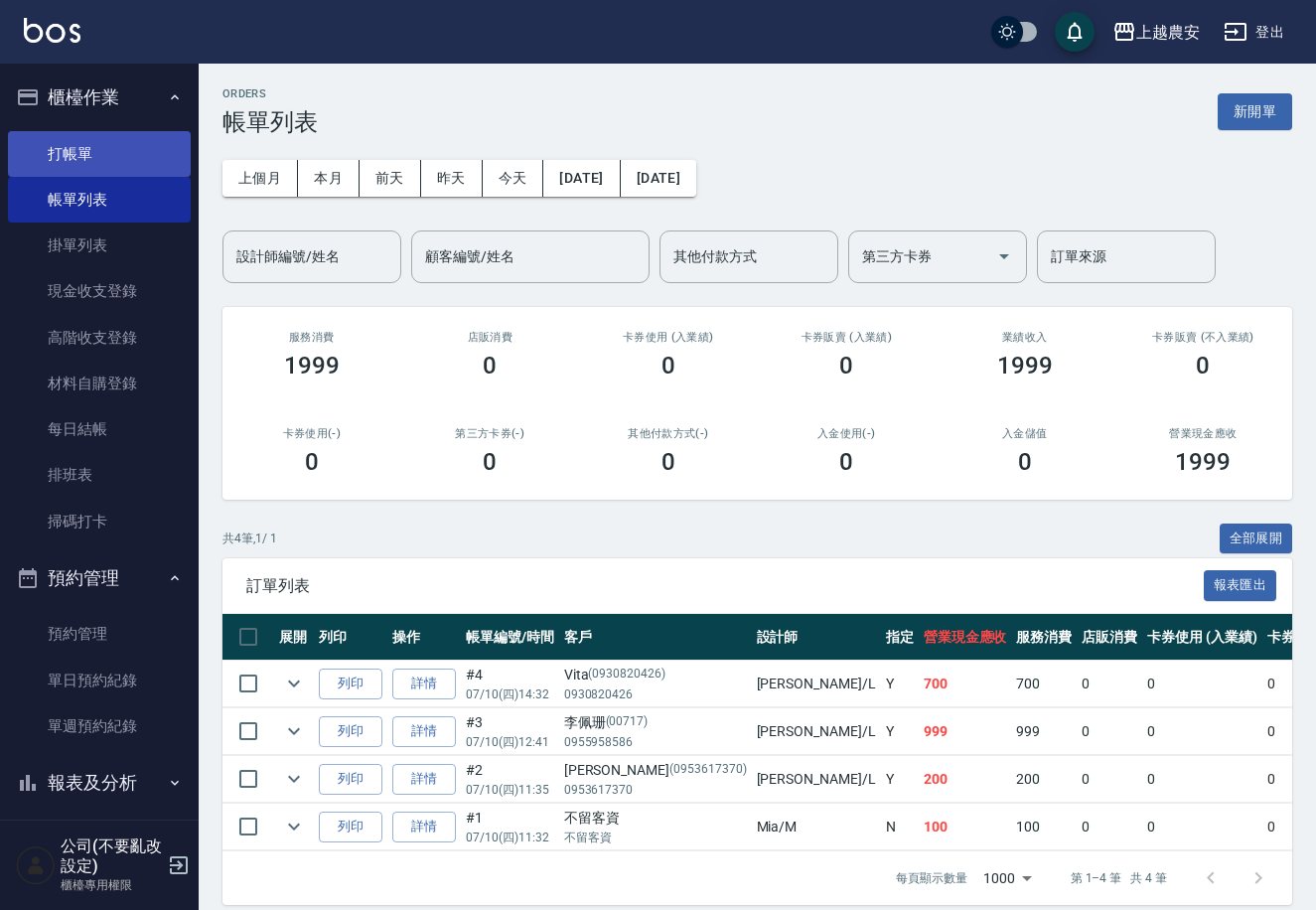 click on "打帳單" at bounding box center (99, 154) 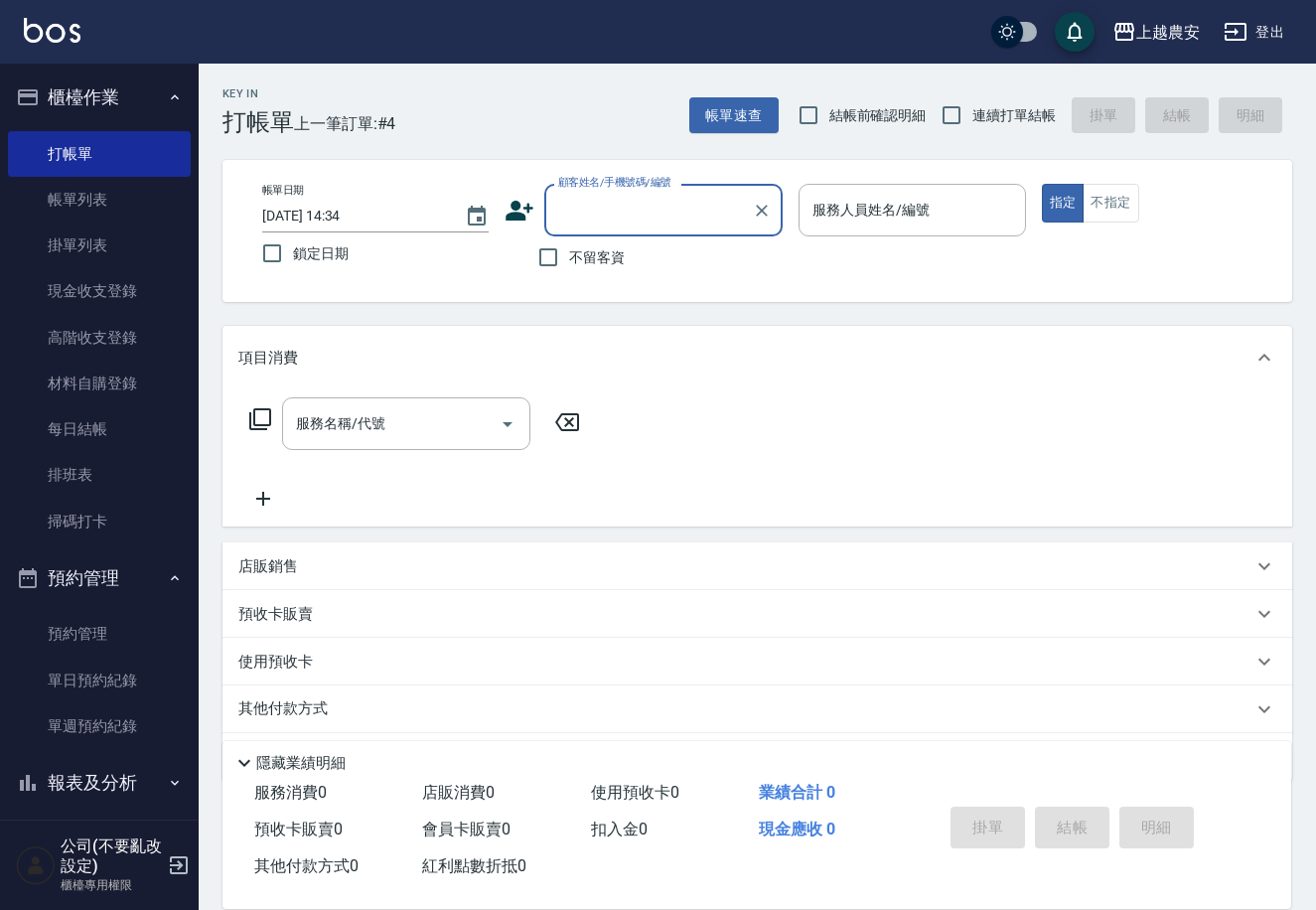 scroll, scrollTop: 164, scrollLeft: 0, axis: vertical 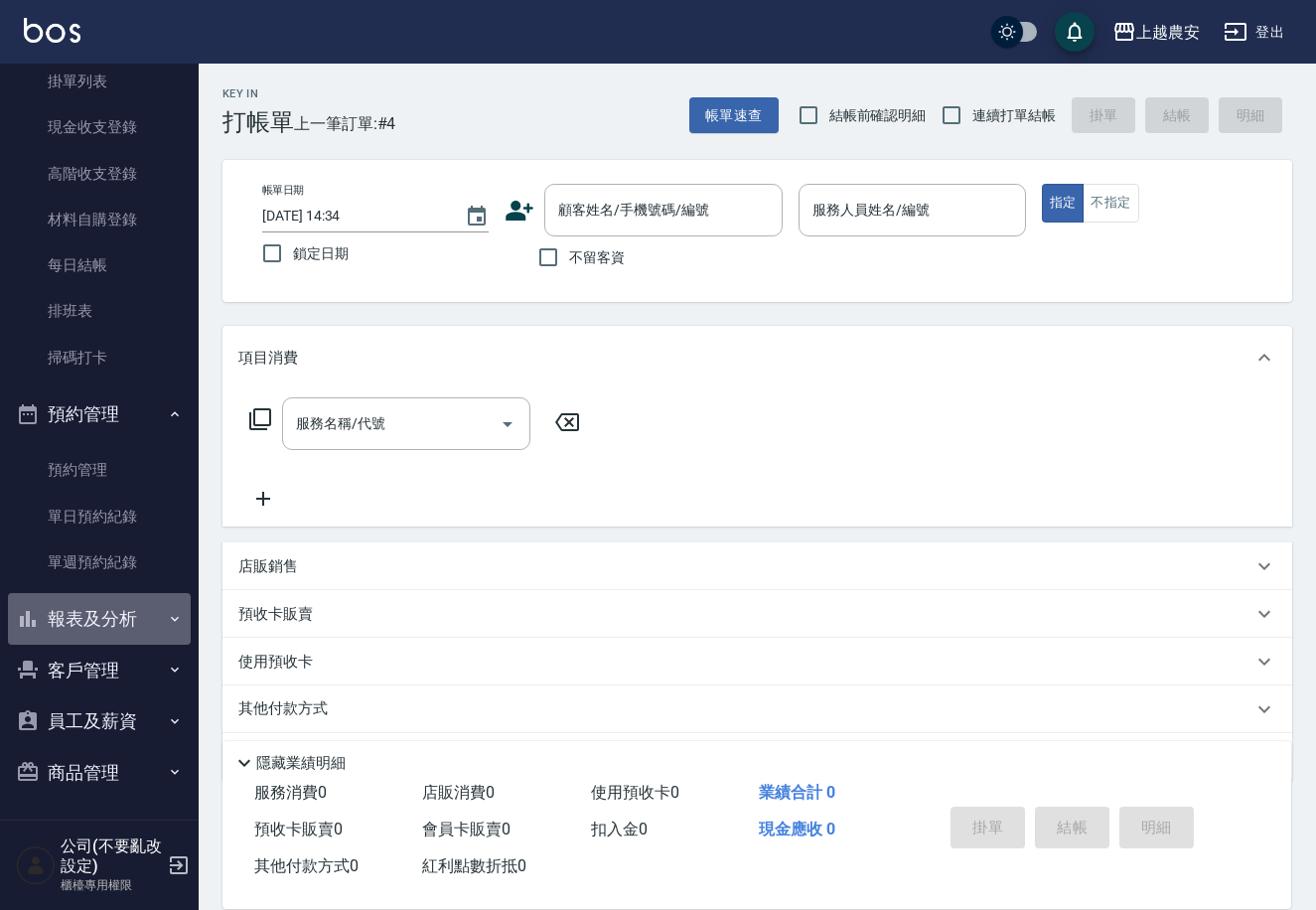 click on "報表及分析" at bounding box center (99, 619) 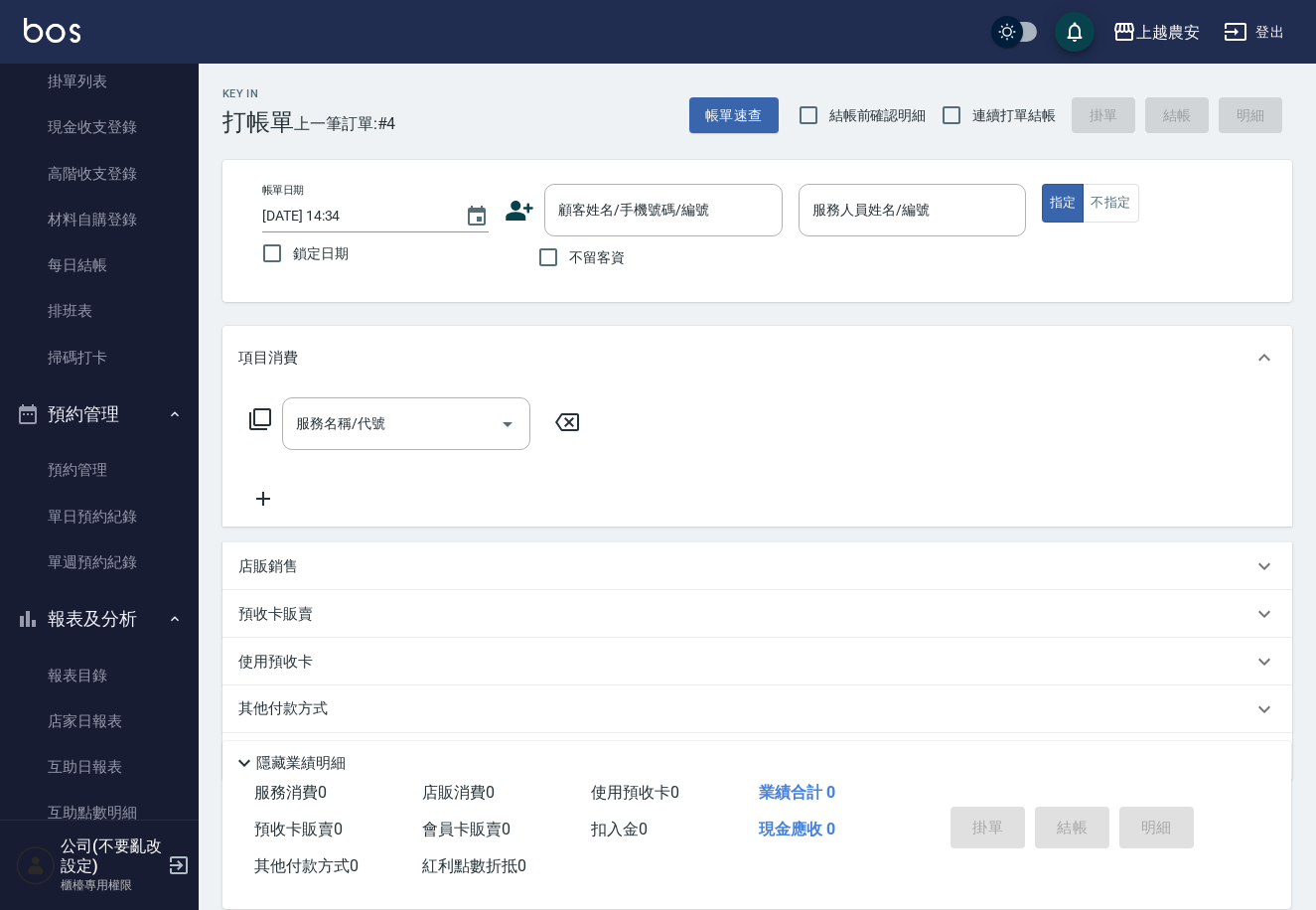 scroll, scrollTop: 456, scrollLeft: 0, axis: vertical 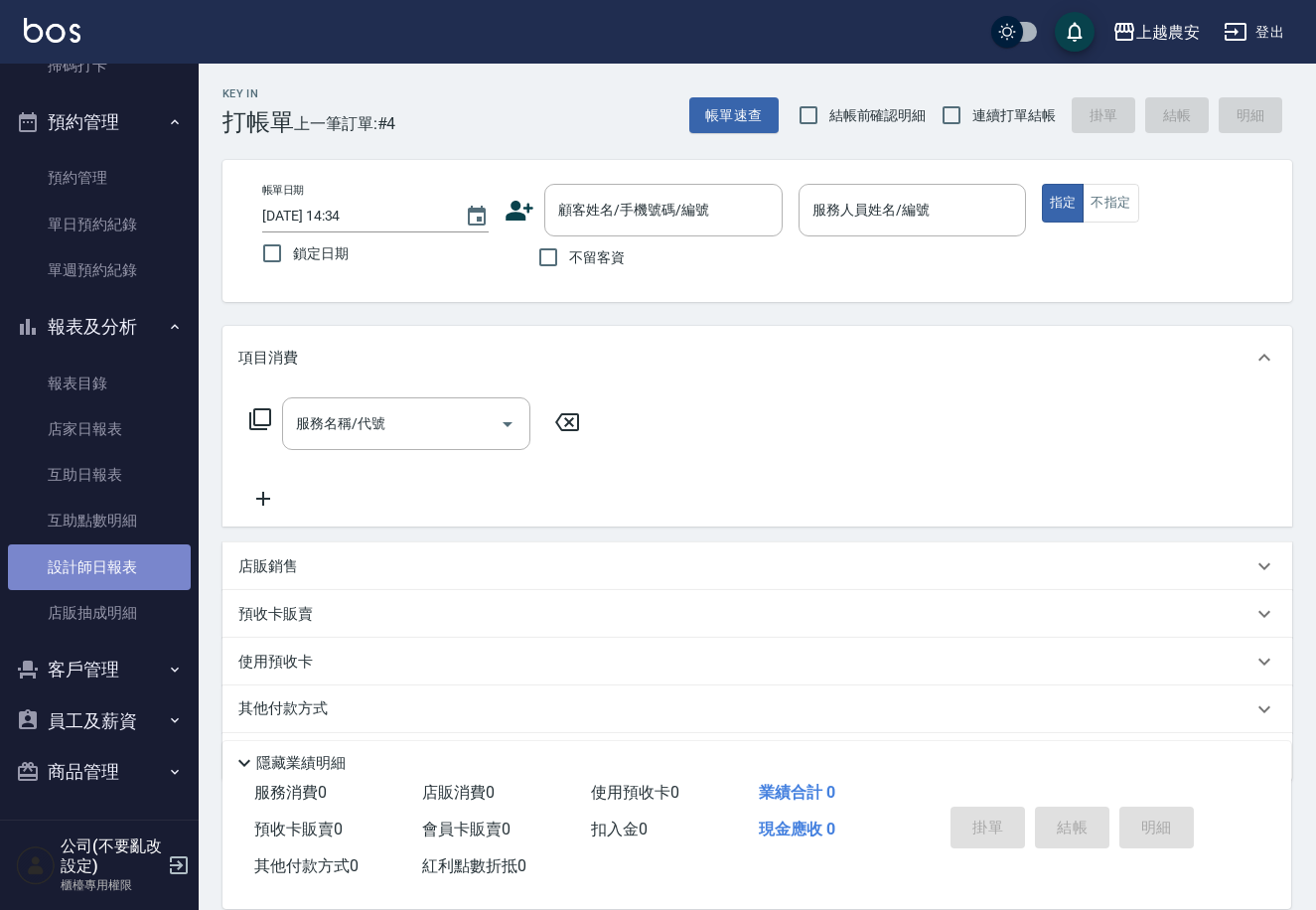 click on "設計師日報表" at bounding box center [99, 567] 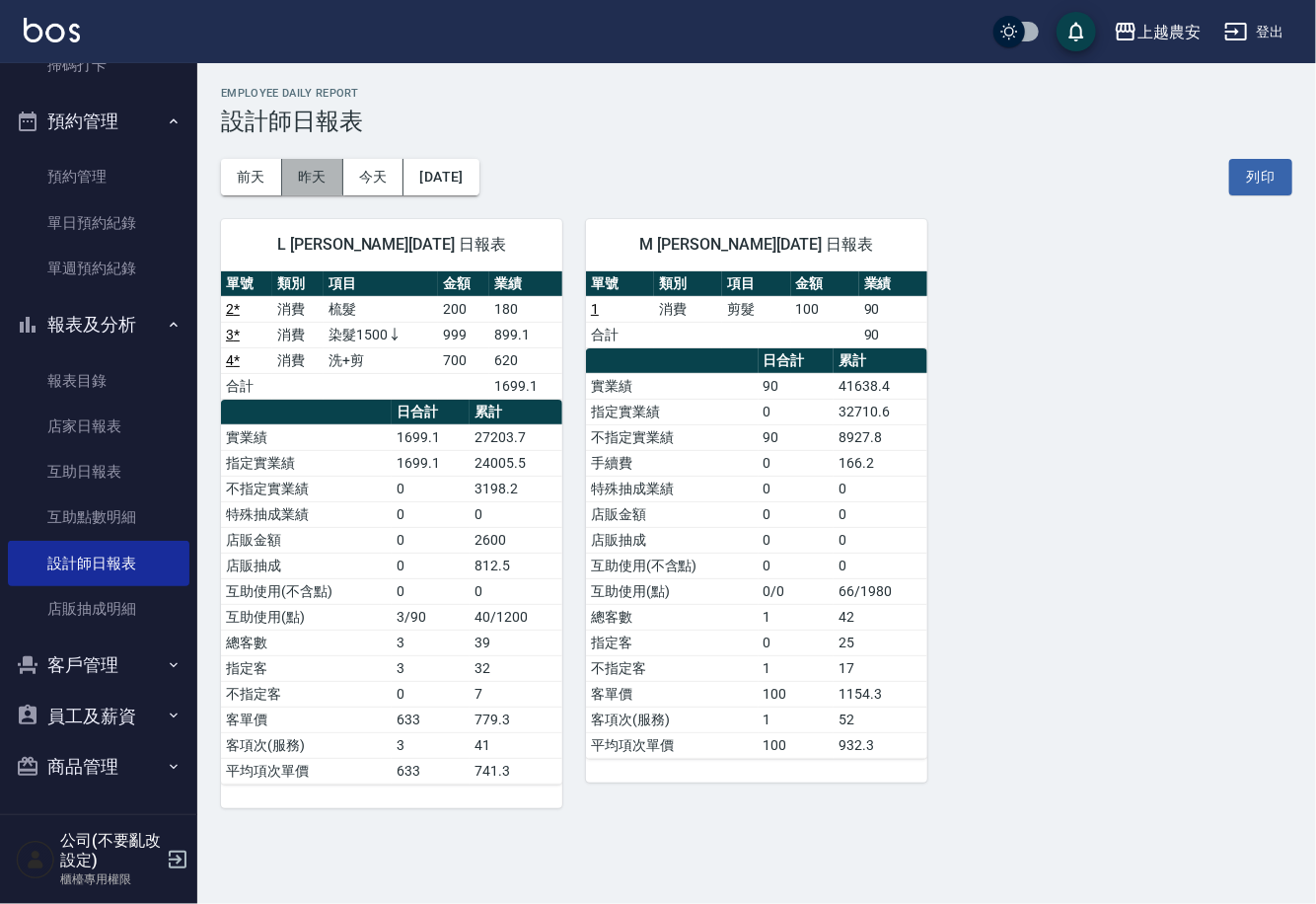 click on "昨天" at bounding box center [313, 177] 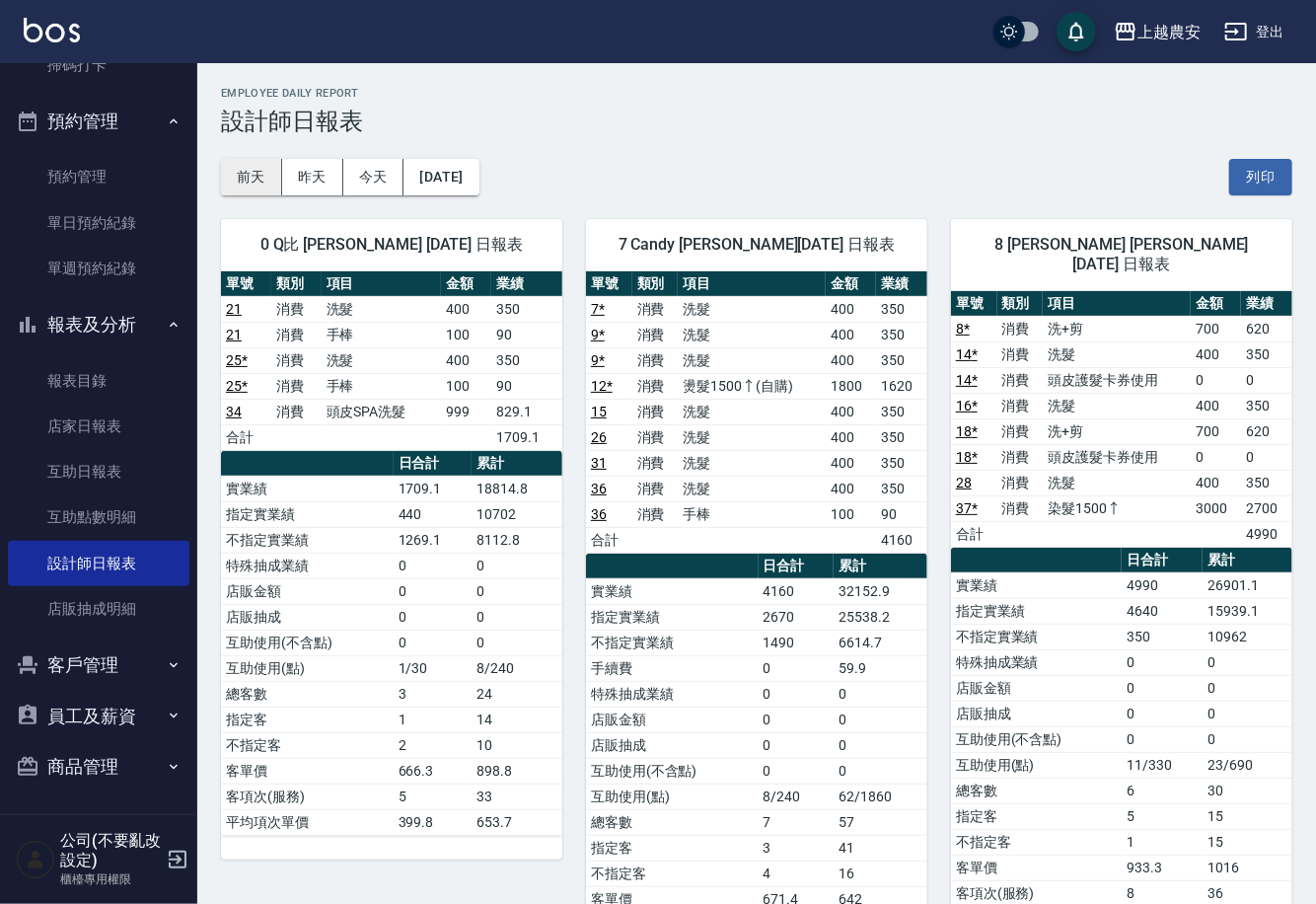 click on "前天" at bounding box center (252, 177) 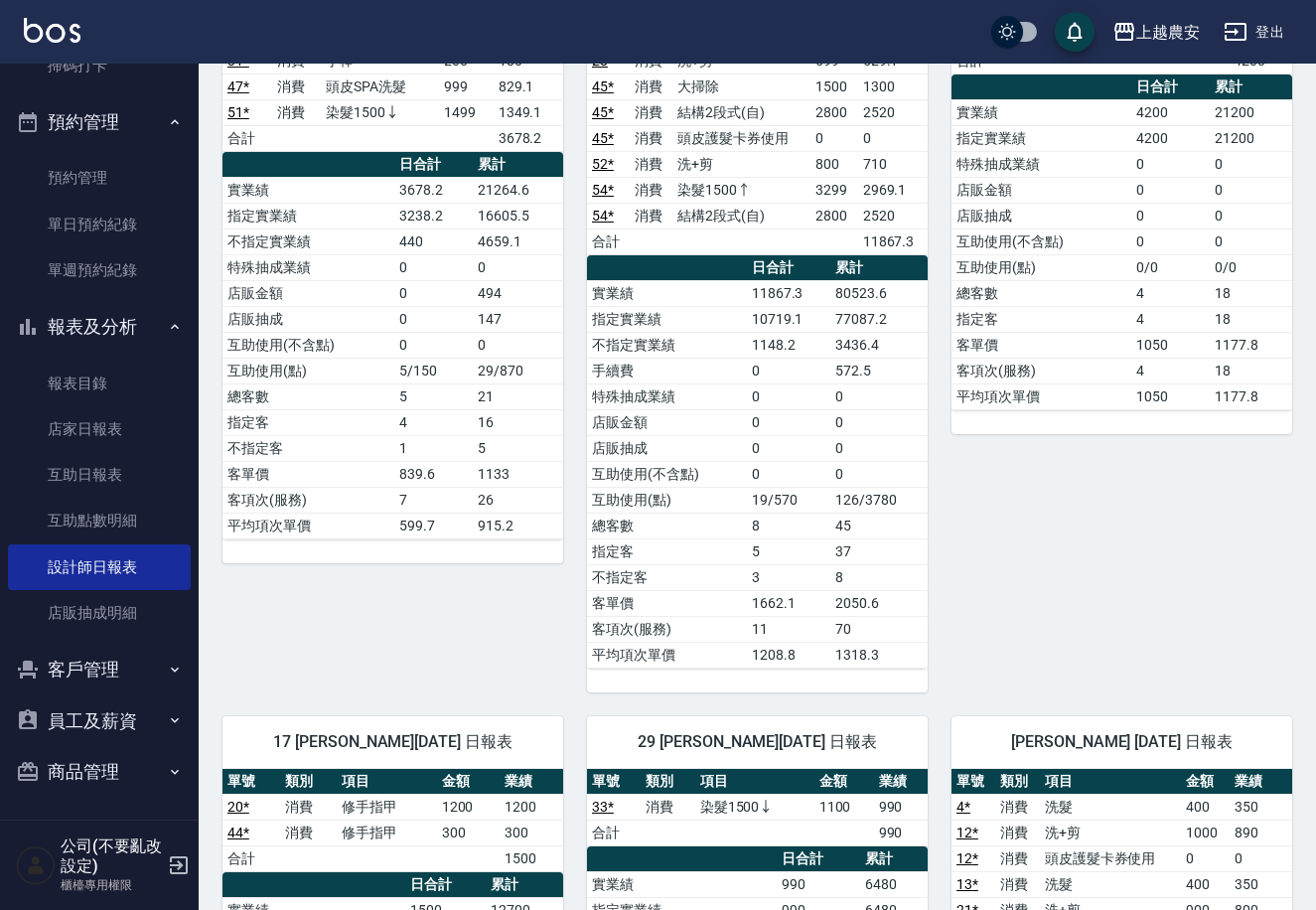 scroll, scrollTop: 1577, scrollLeft: 0, axis: vertical 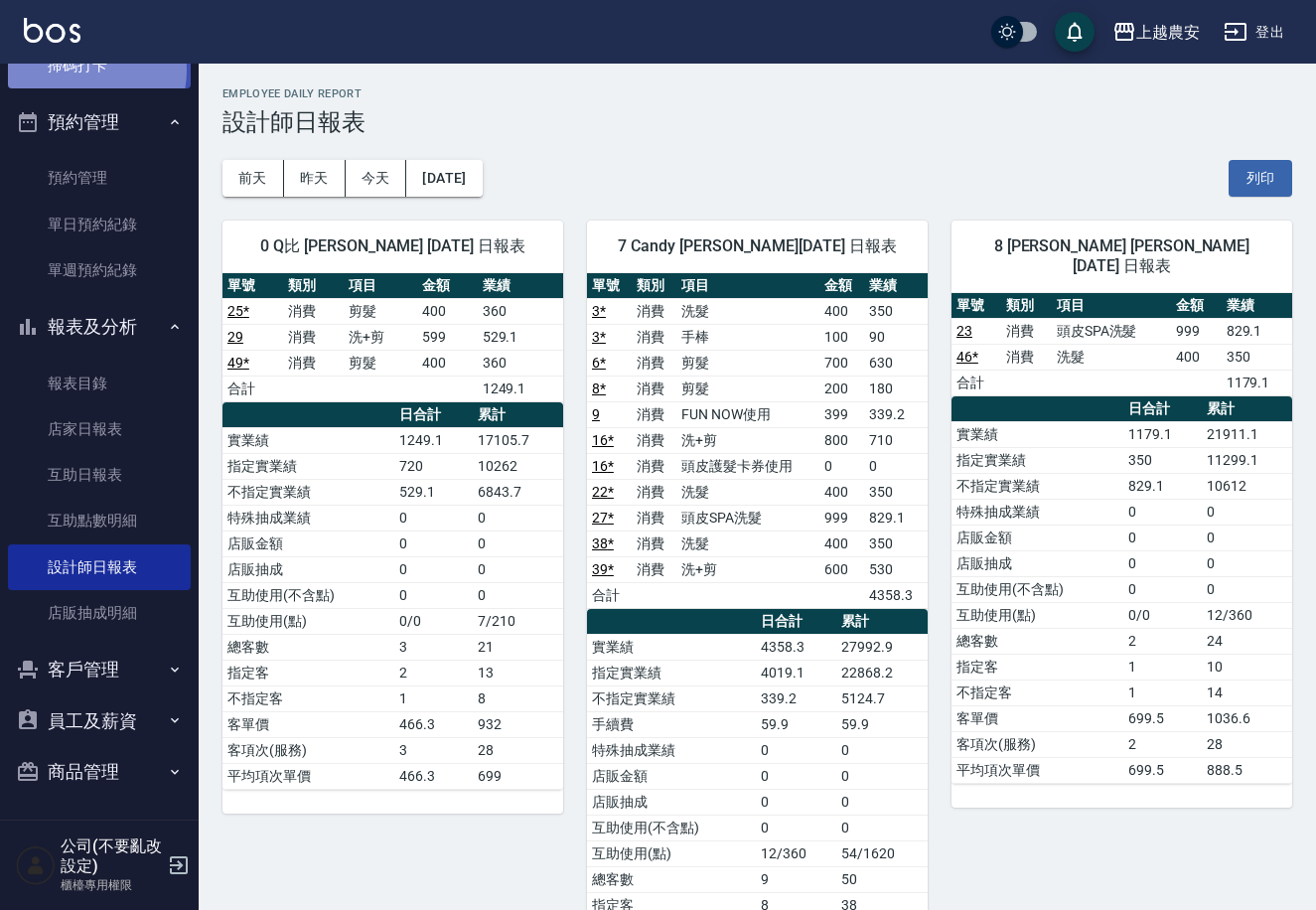 click on "掃碼打卡" at bounding box center [99, 66] 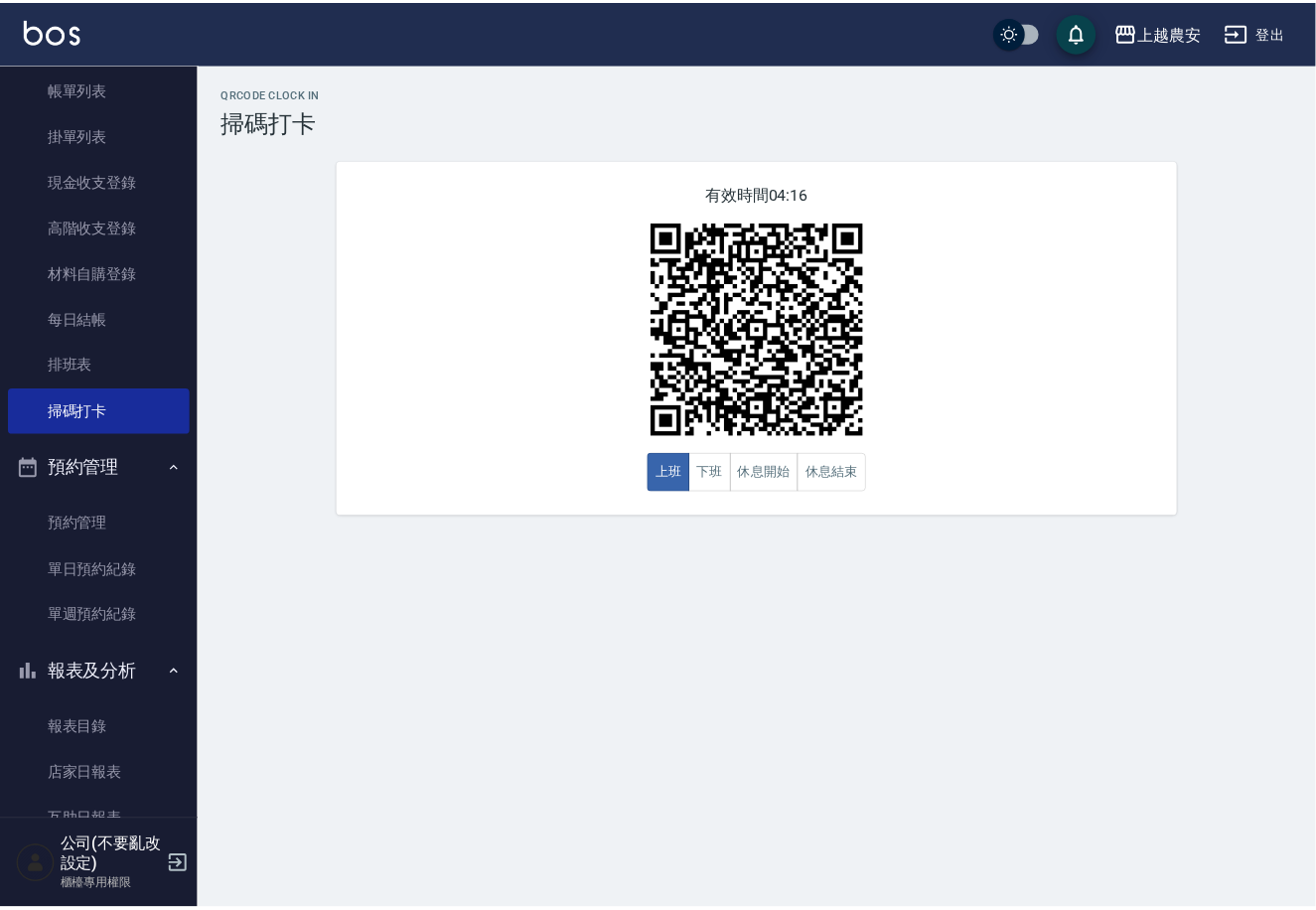 scroll, scrollTop: 45, scrollLeft: 0, axis: vertical 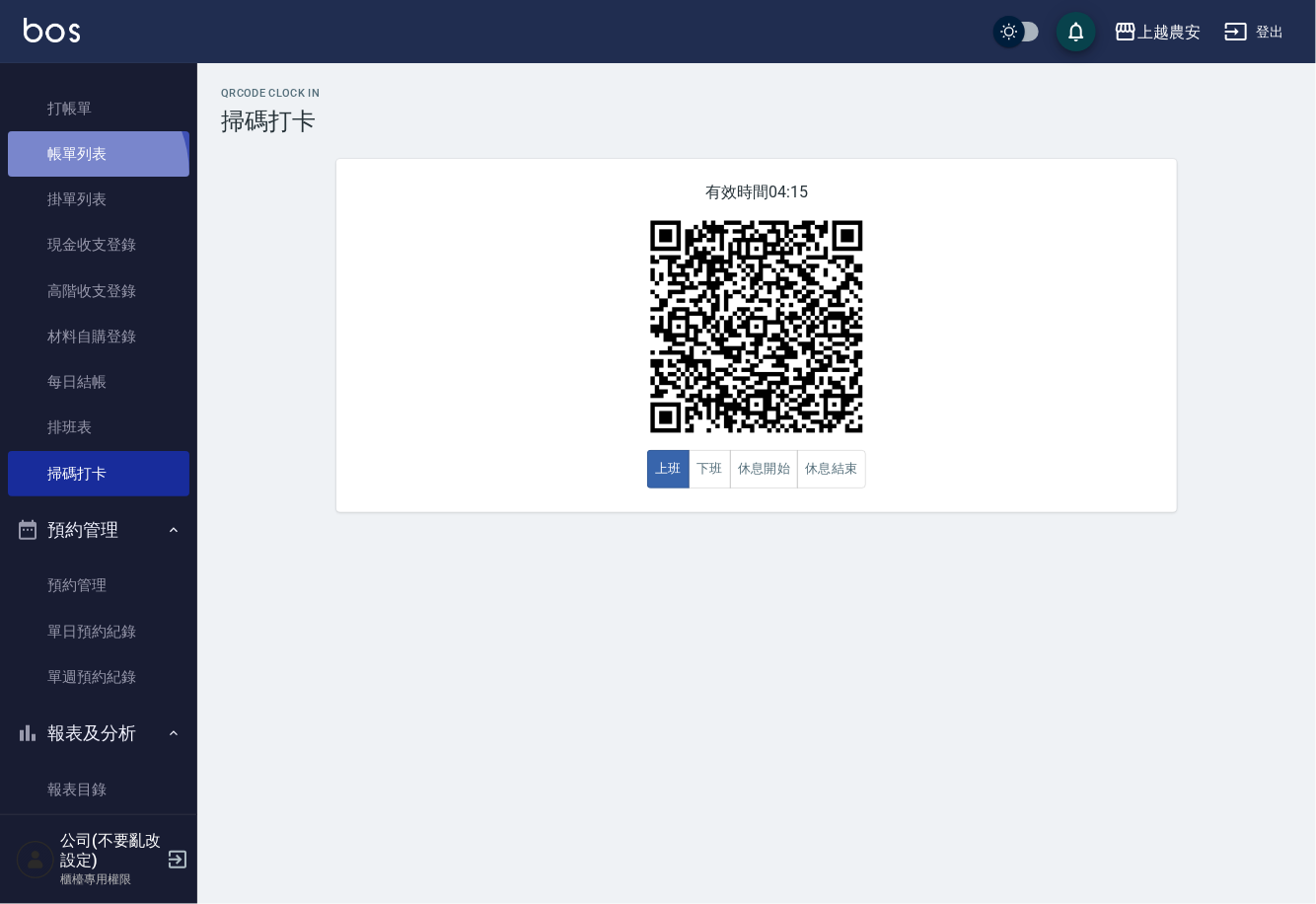 click on "帳單列表" at bounding box center [99, 154] 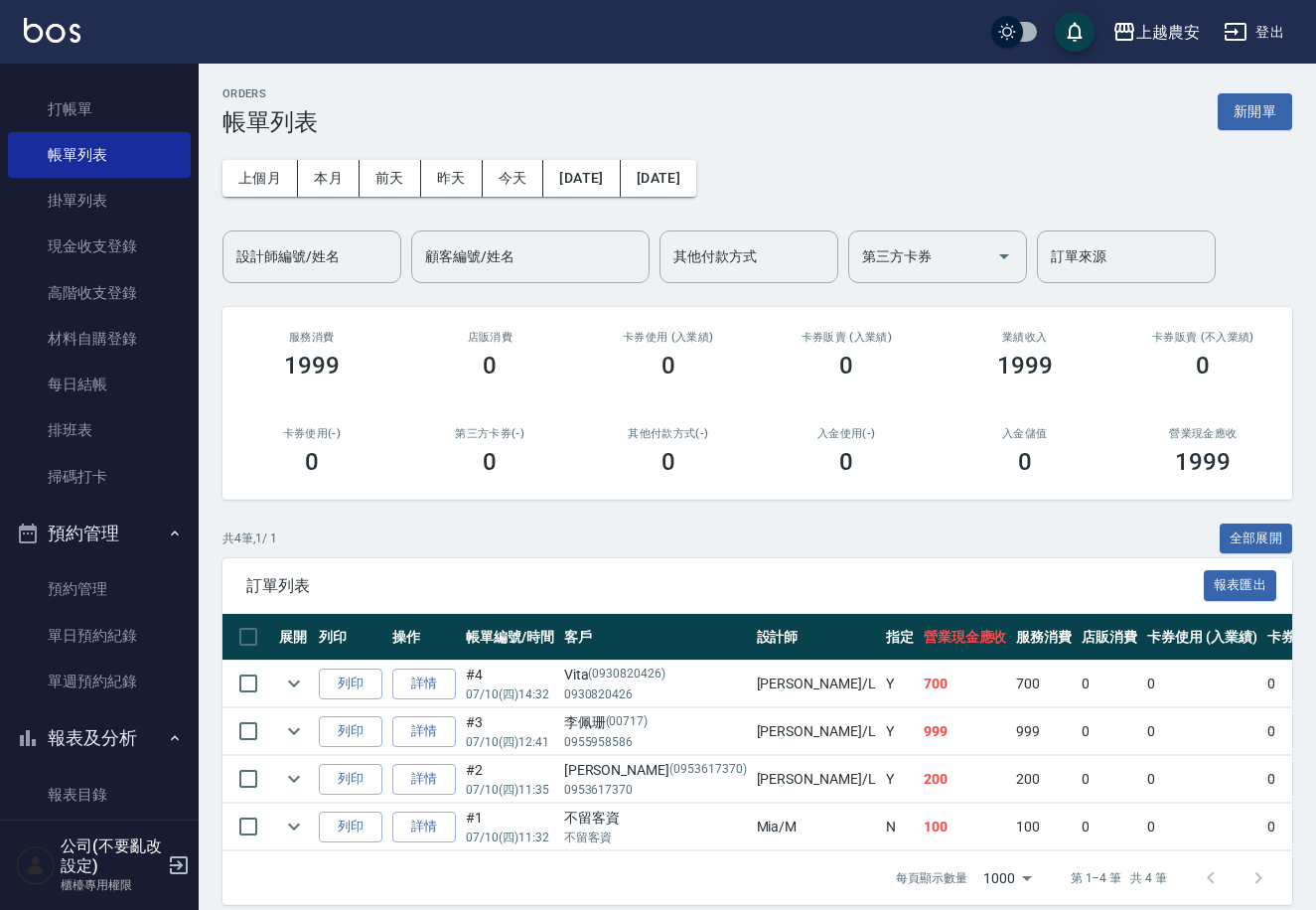 scroll, scrollTop: 0, scrollLeft: 0, axis: both 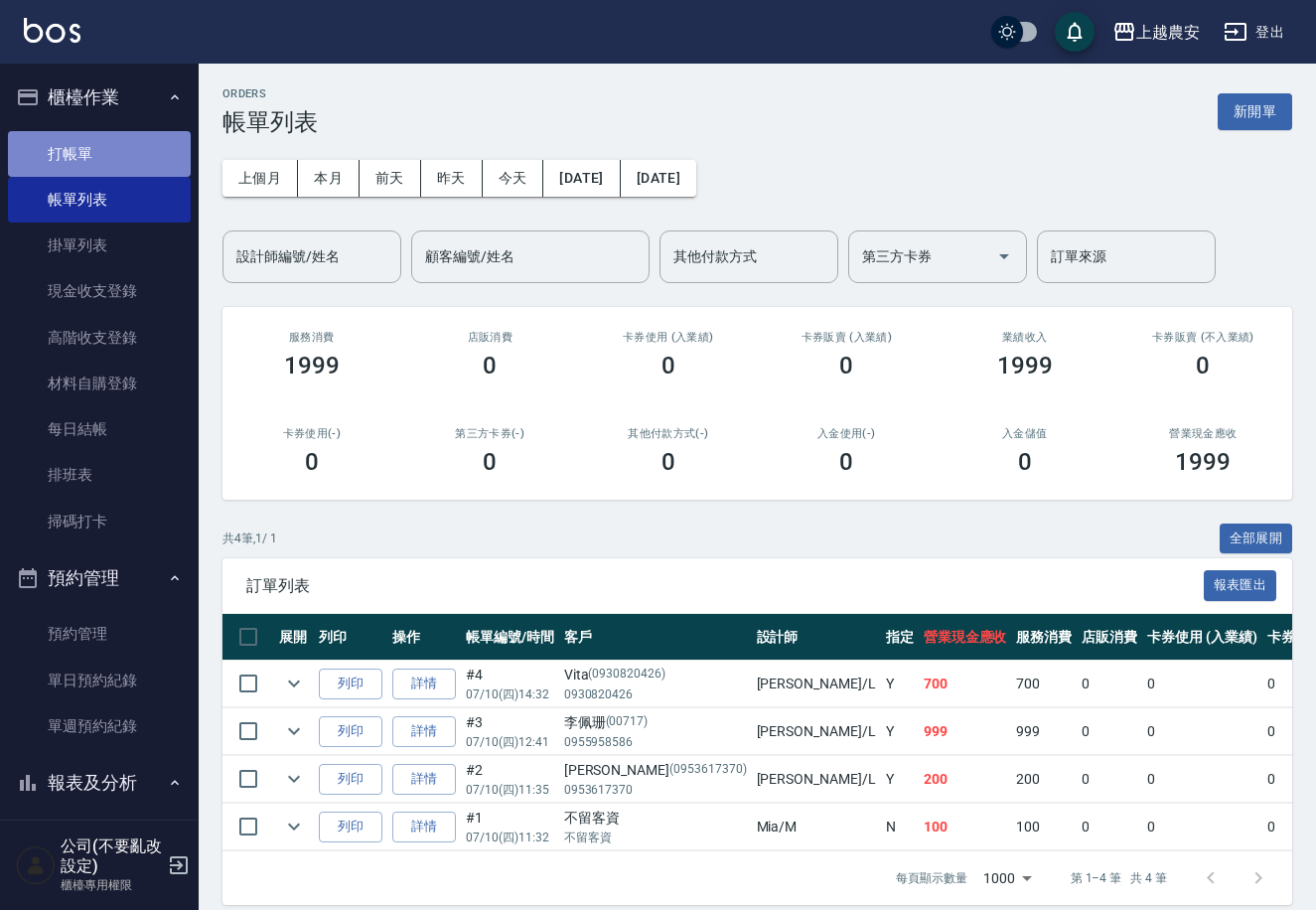 click on "打帳單" at bounding box center (99, 154) 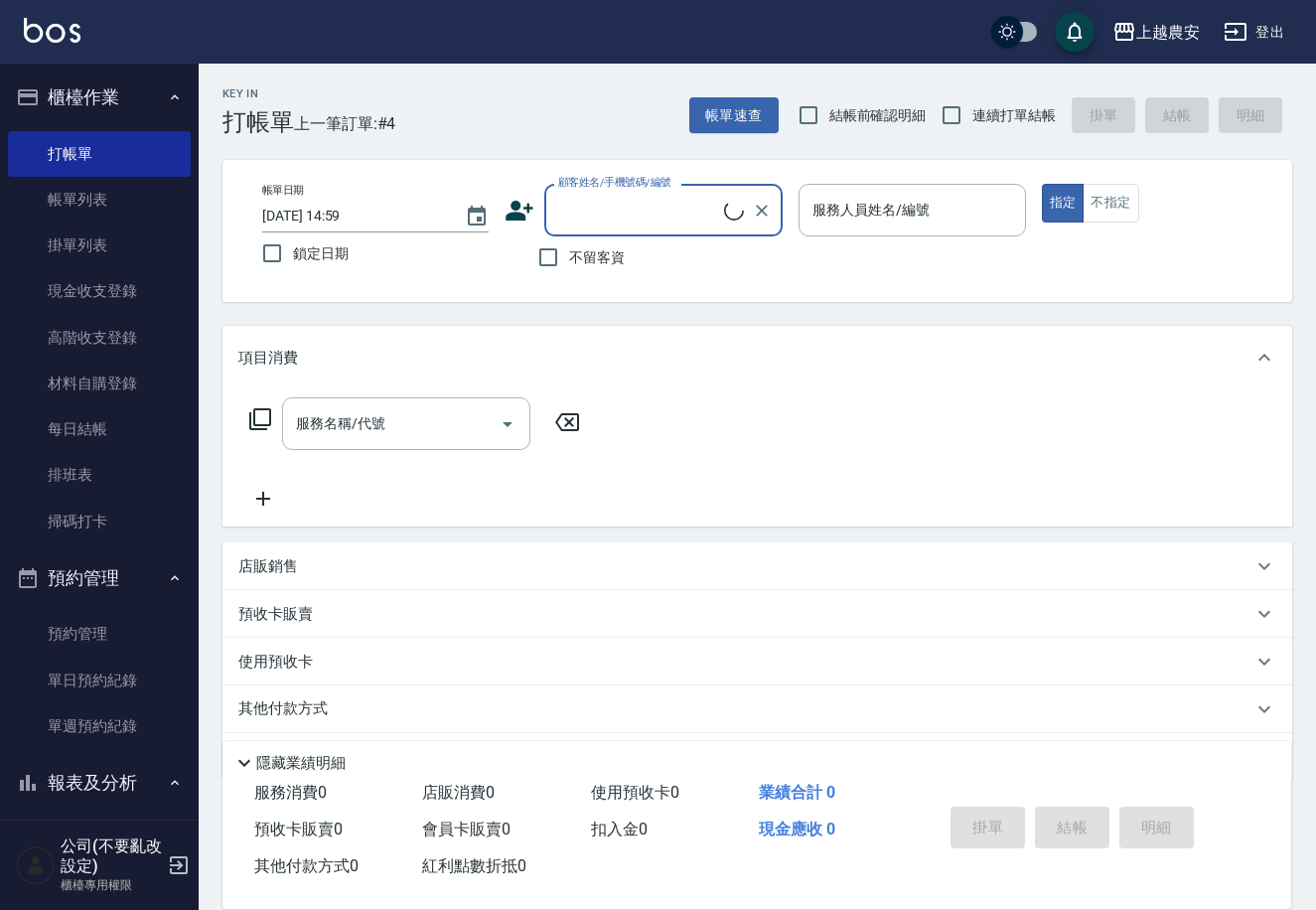 click on "不留客資" at bounding box center (597, 257) 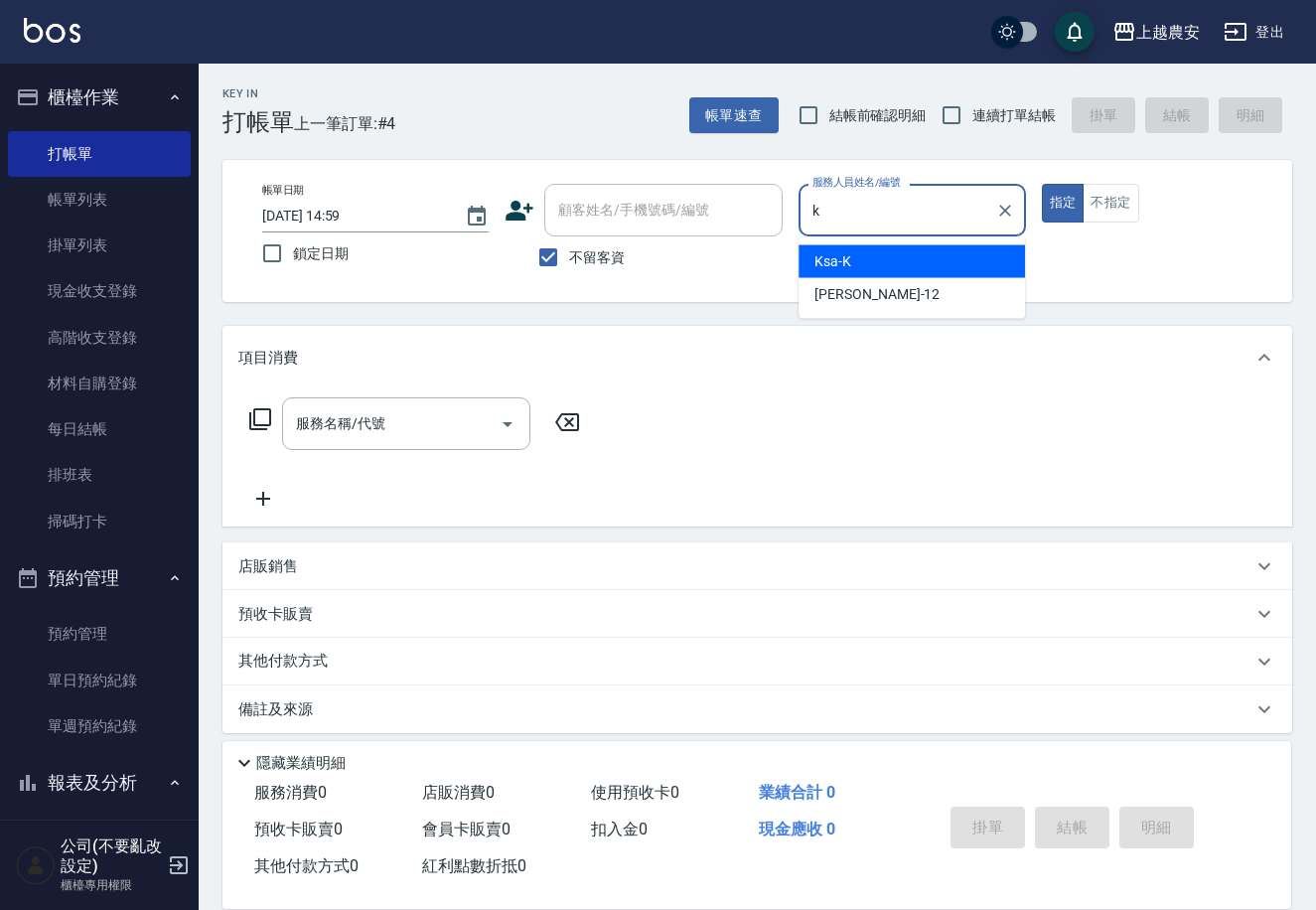 type on "Ksa-K" 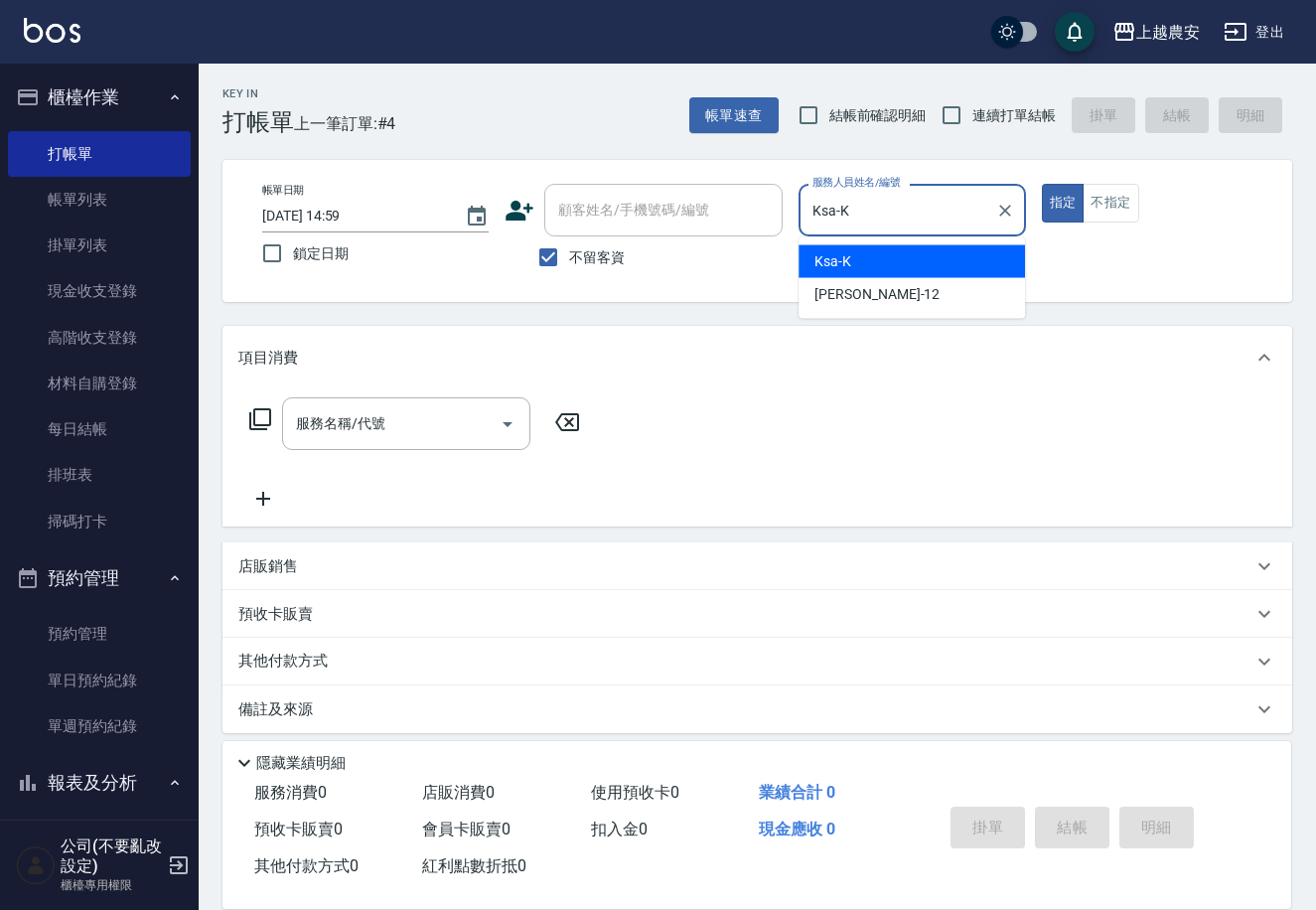 type on "true" 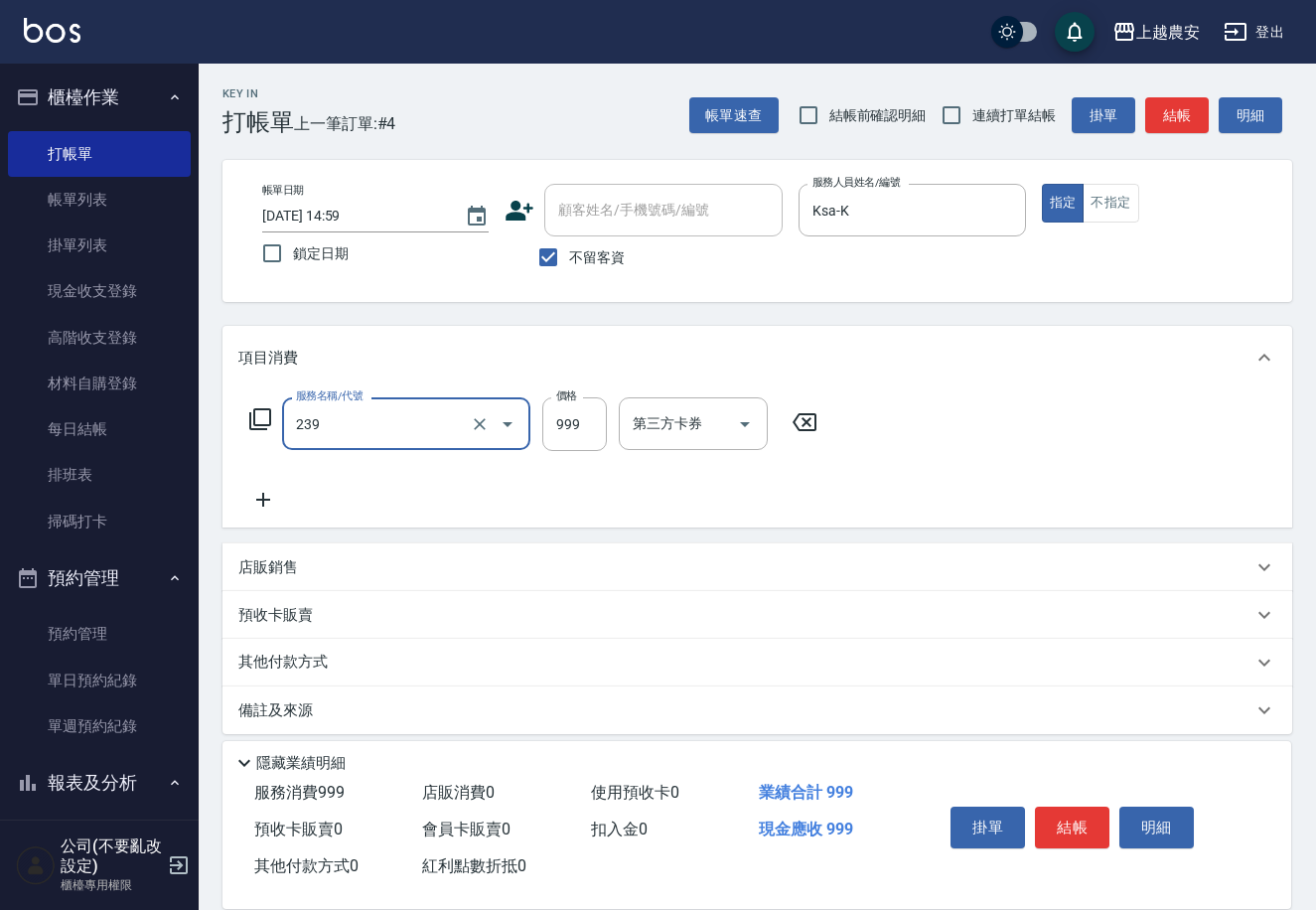type on "頭皮SPA洗髮(239)" 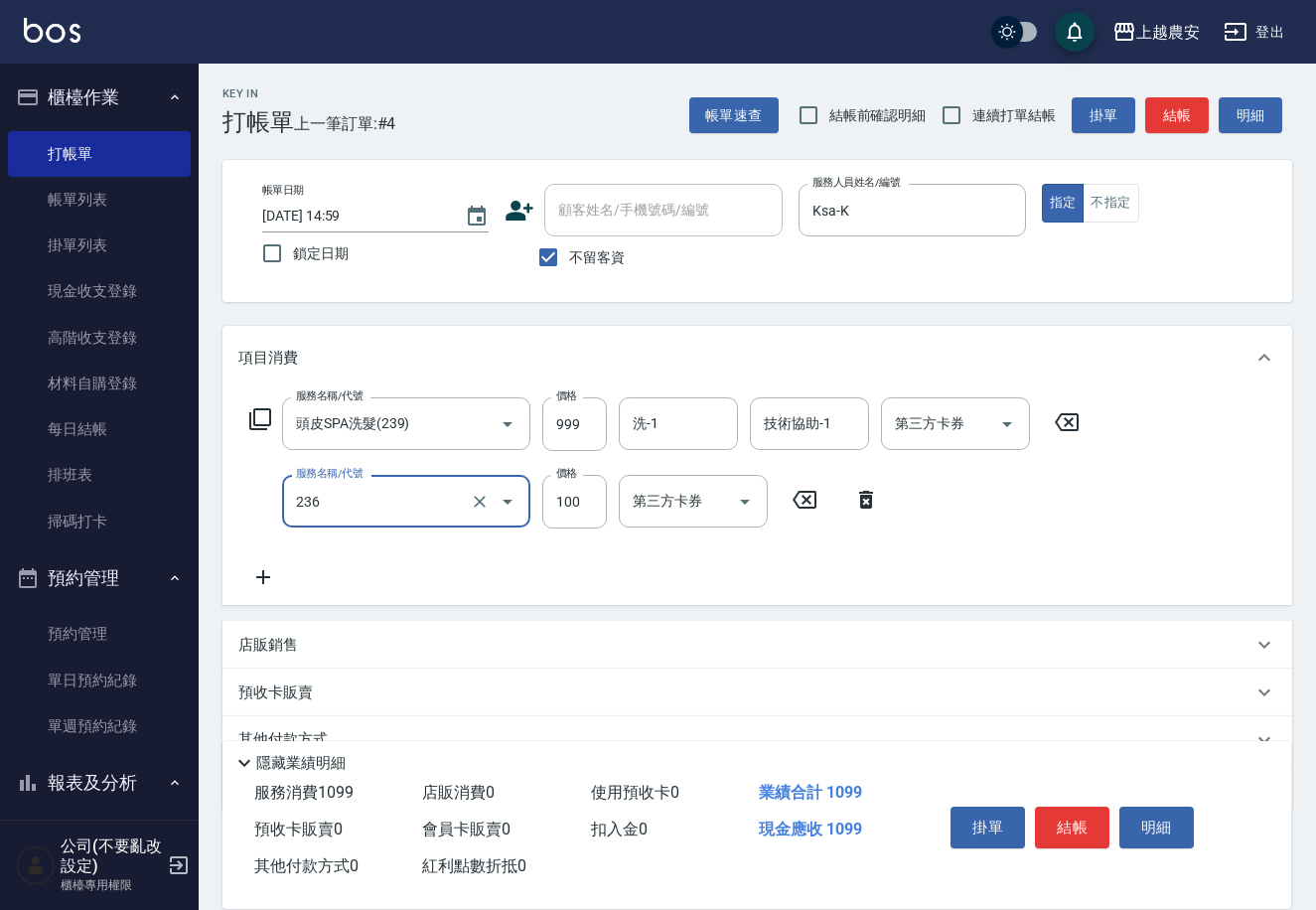type on "手棒(236)" 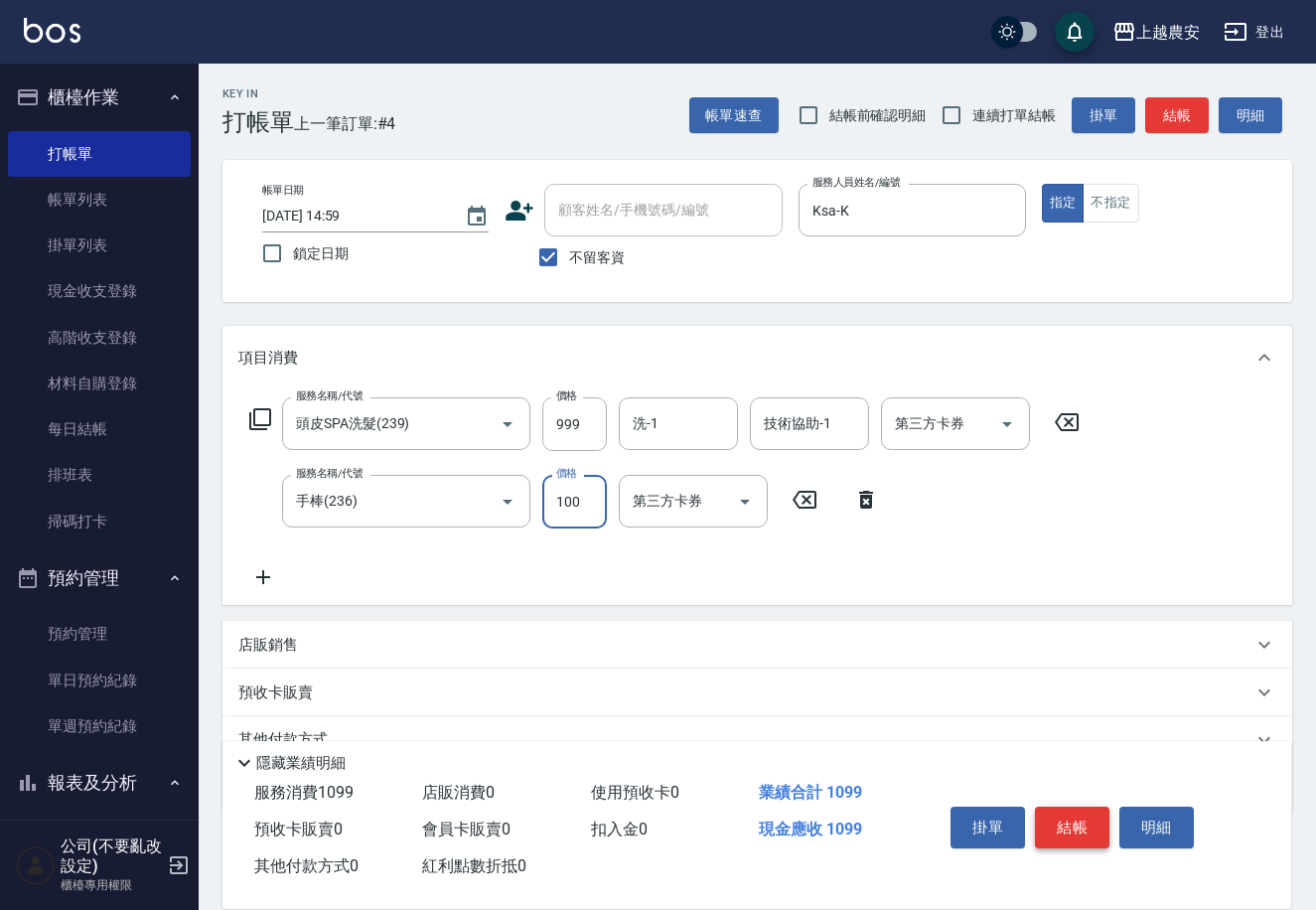 click on "結帳" at bounding box center (1072, 828) 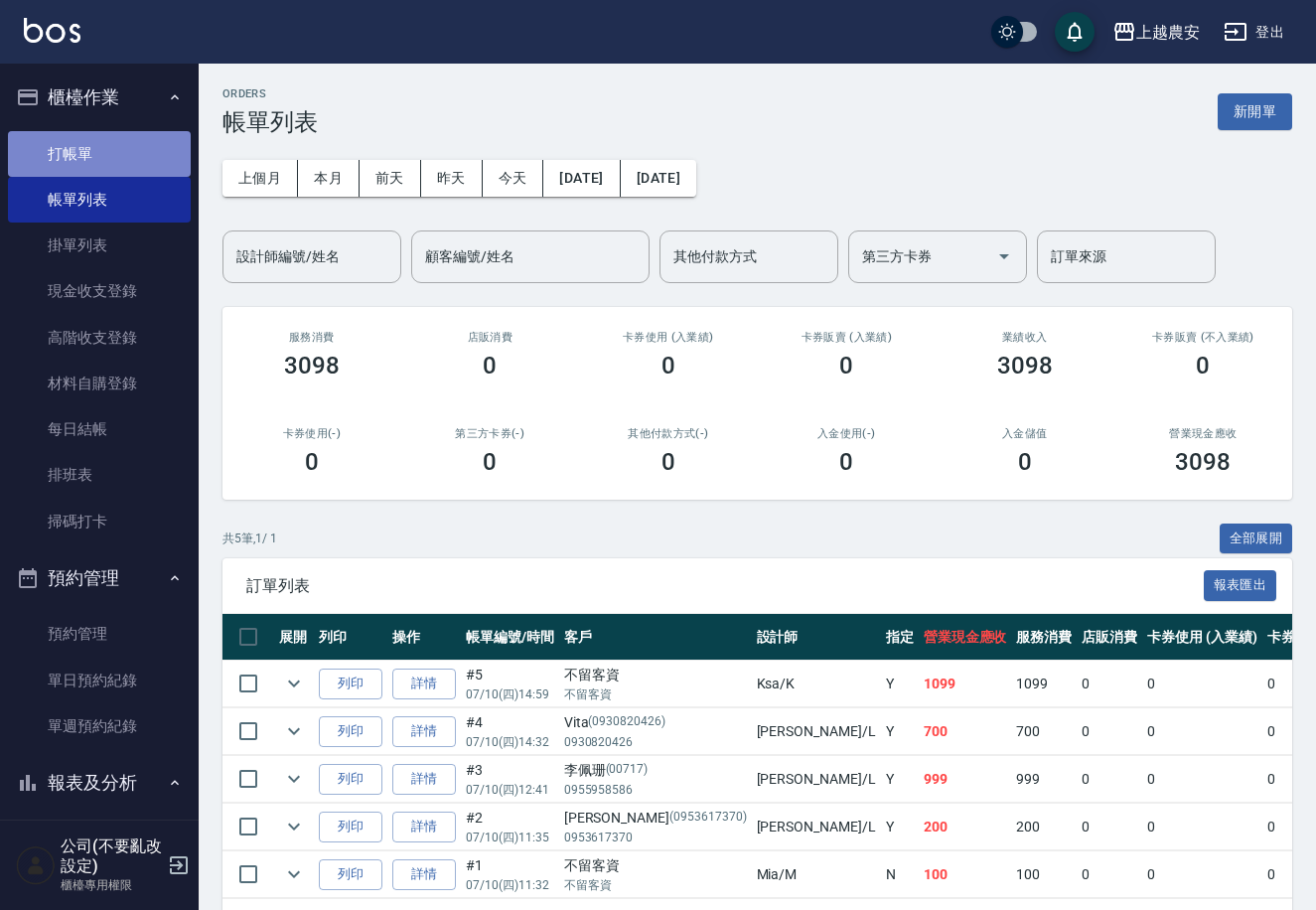 click on "打帳單" at bounding box center [99, 154] 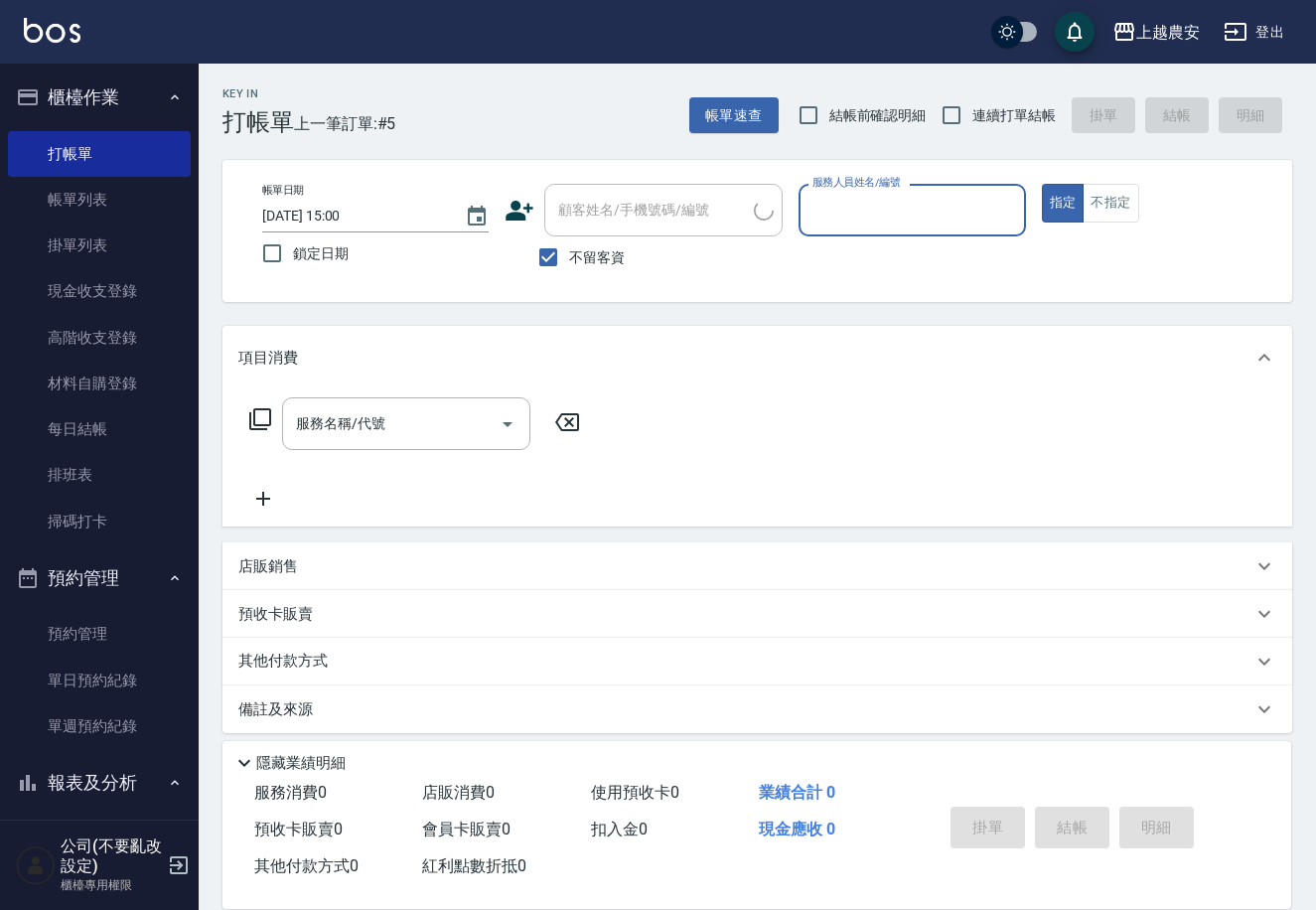 click on "不留客資" at bounding box center (576, 257) 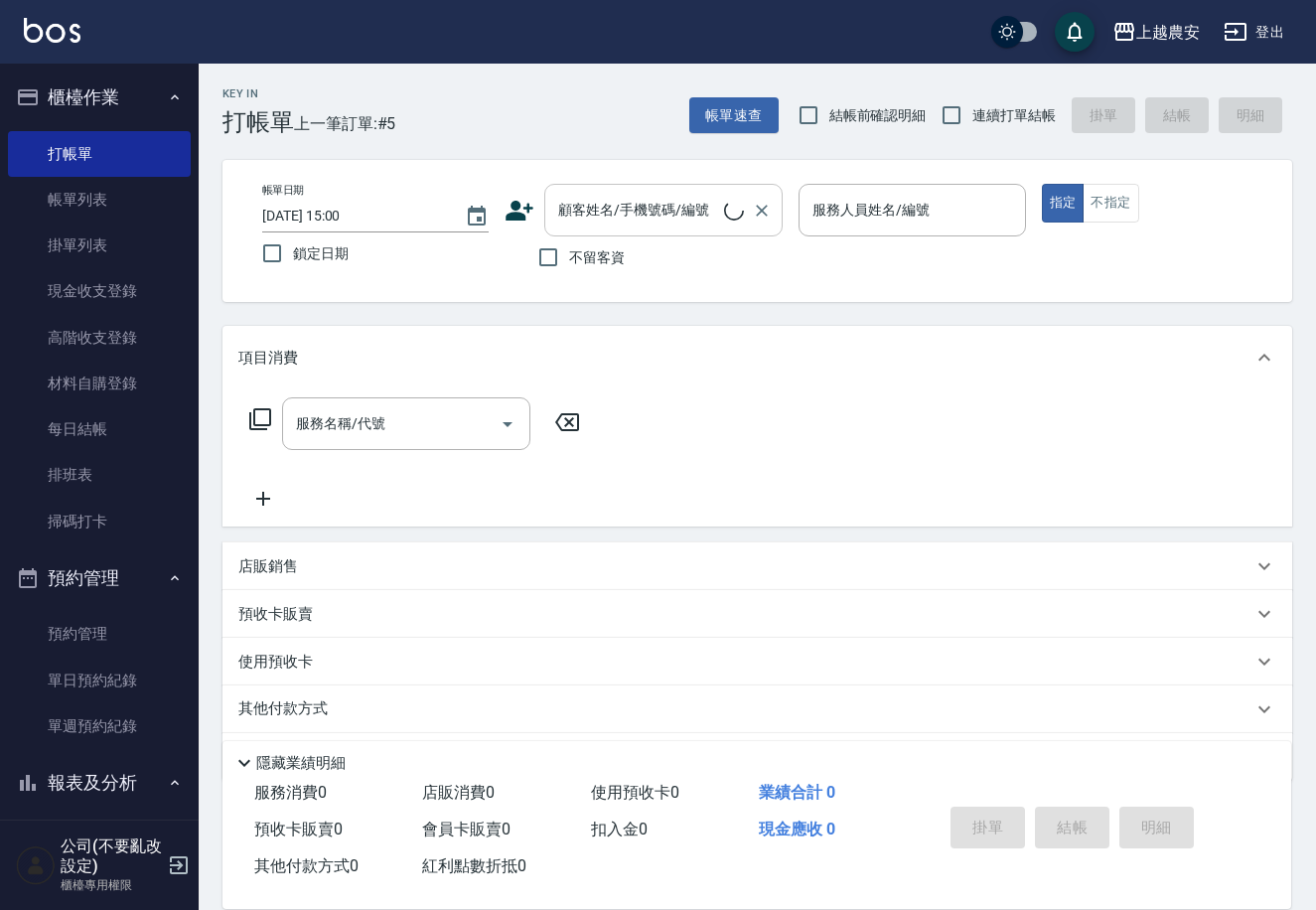 click on "顧客姓名/手機號碼/編號 顧客姓名/手機號碼/編號" at bounding box center (663, 210) 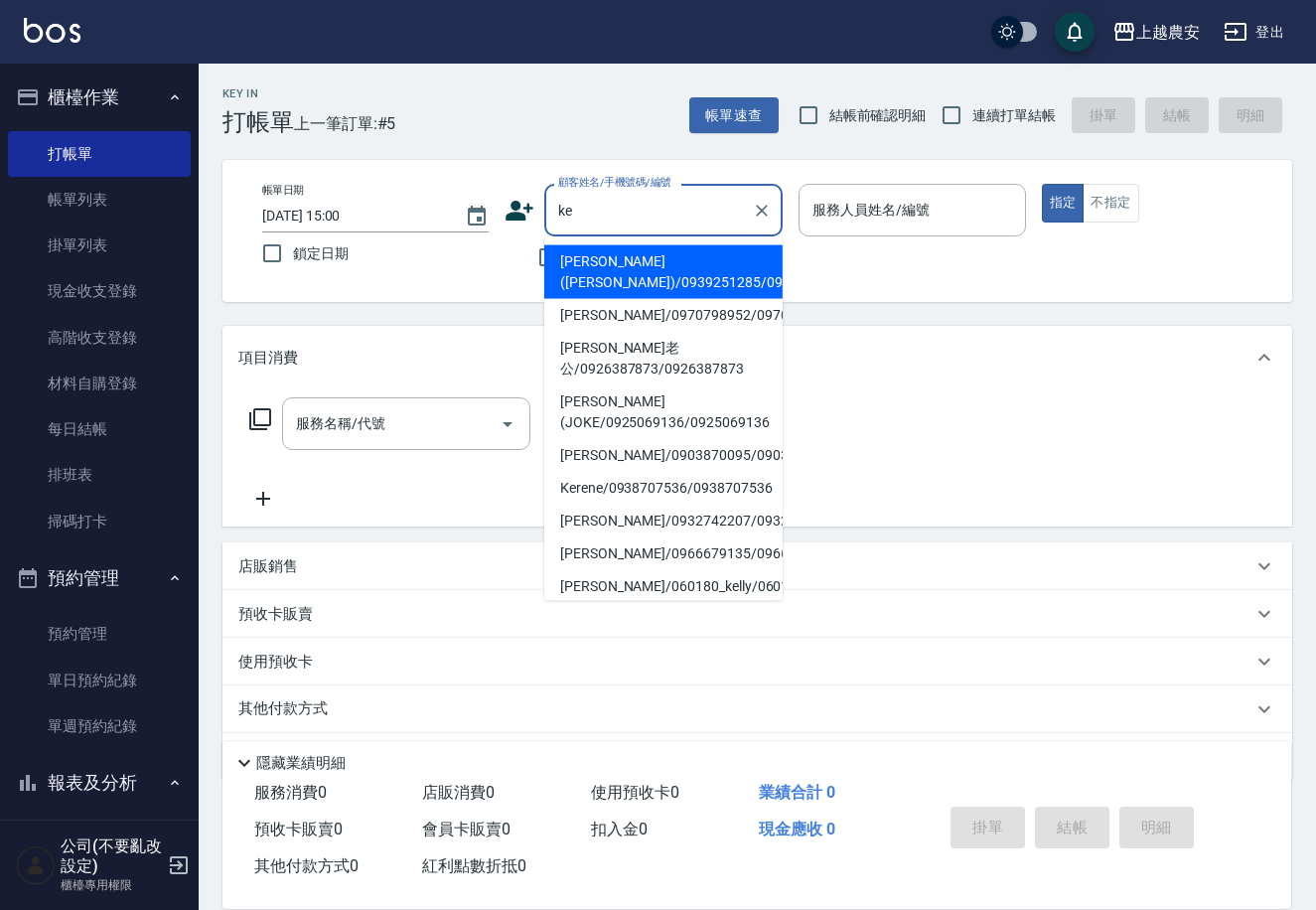 click on "[PERSON_NAME]([PERSON_NAME])/0939251285/0939251285" at bounding box center [663, 272] 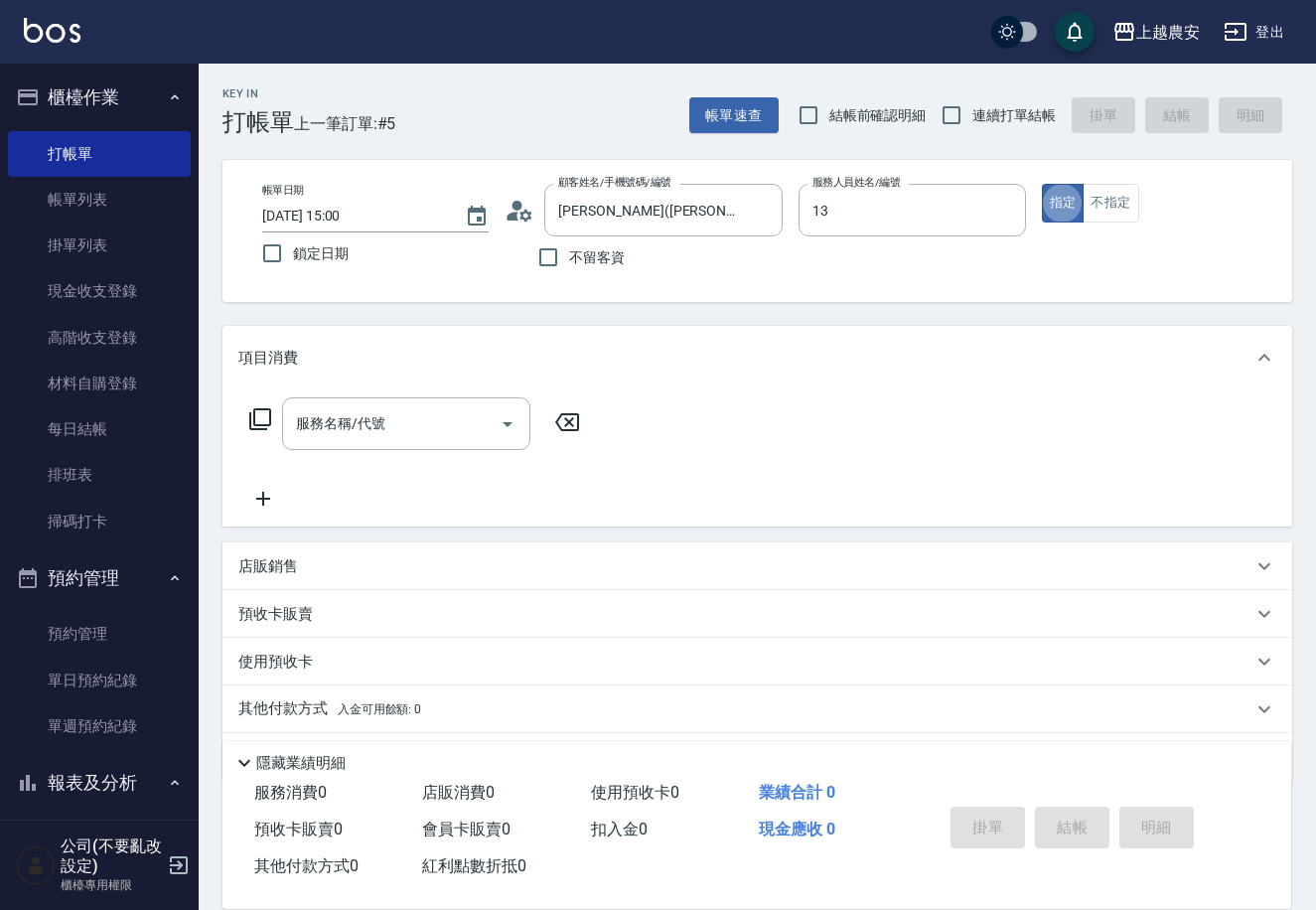 type on "Nana-13" 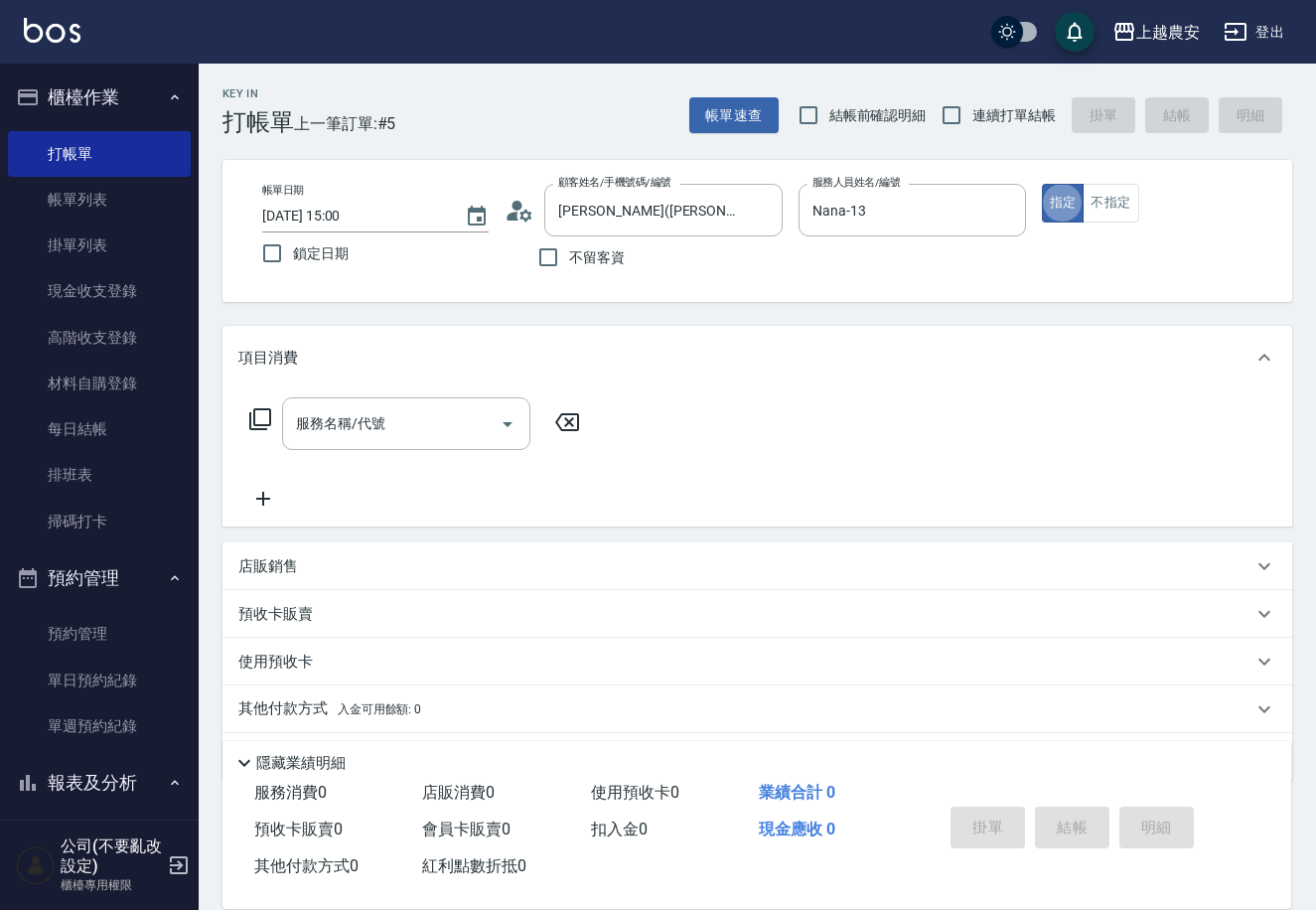 type on "true" 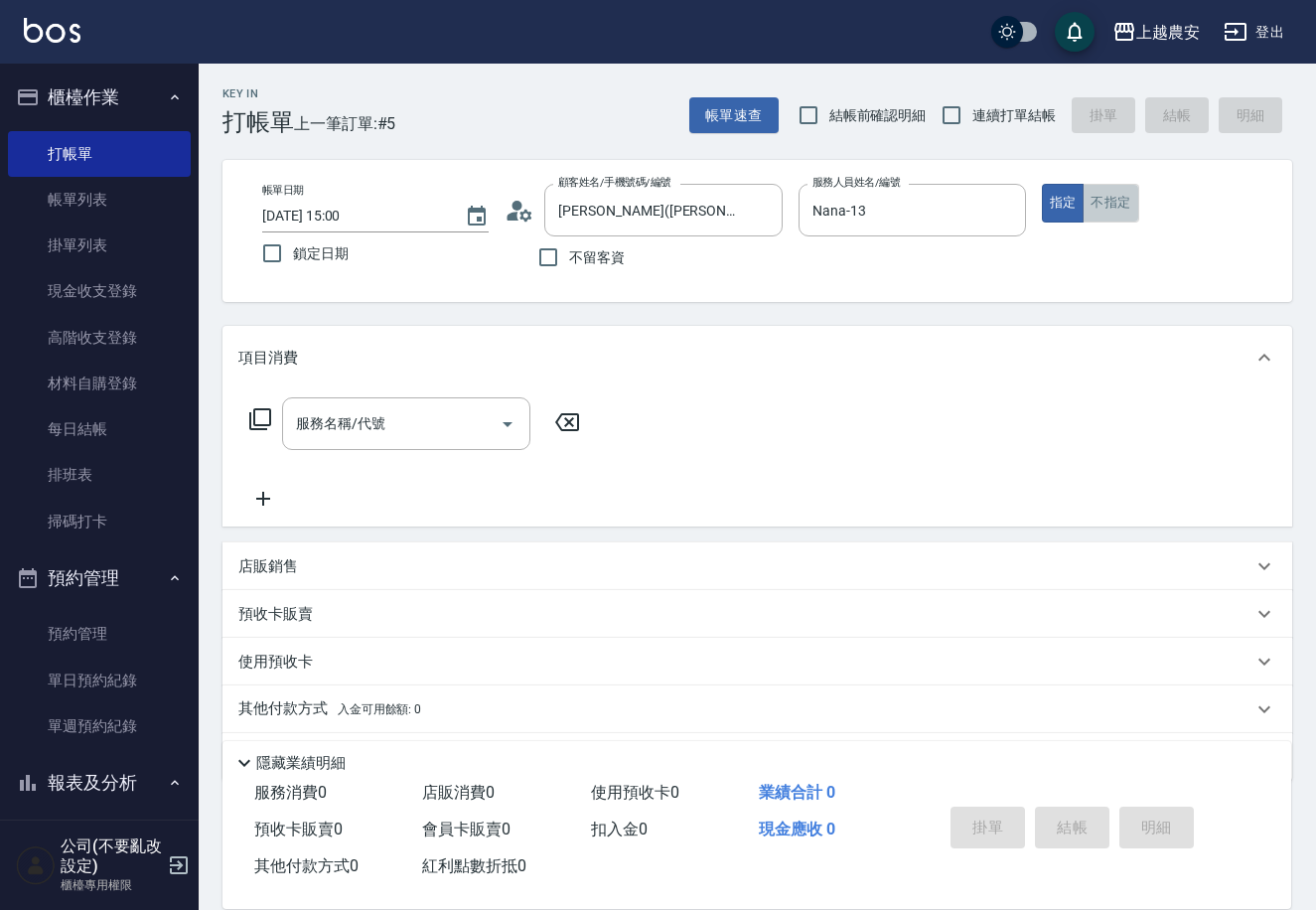 click on "不指定" at bounding box center (1110, 203) 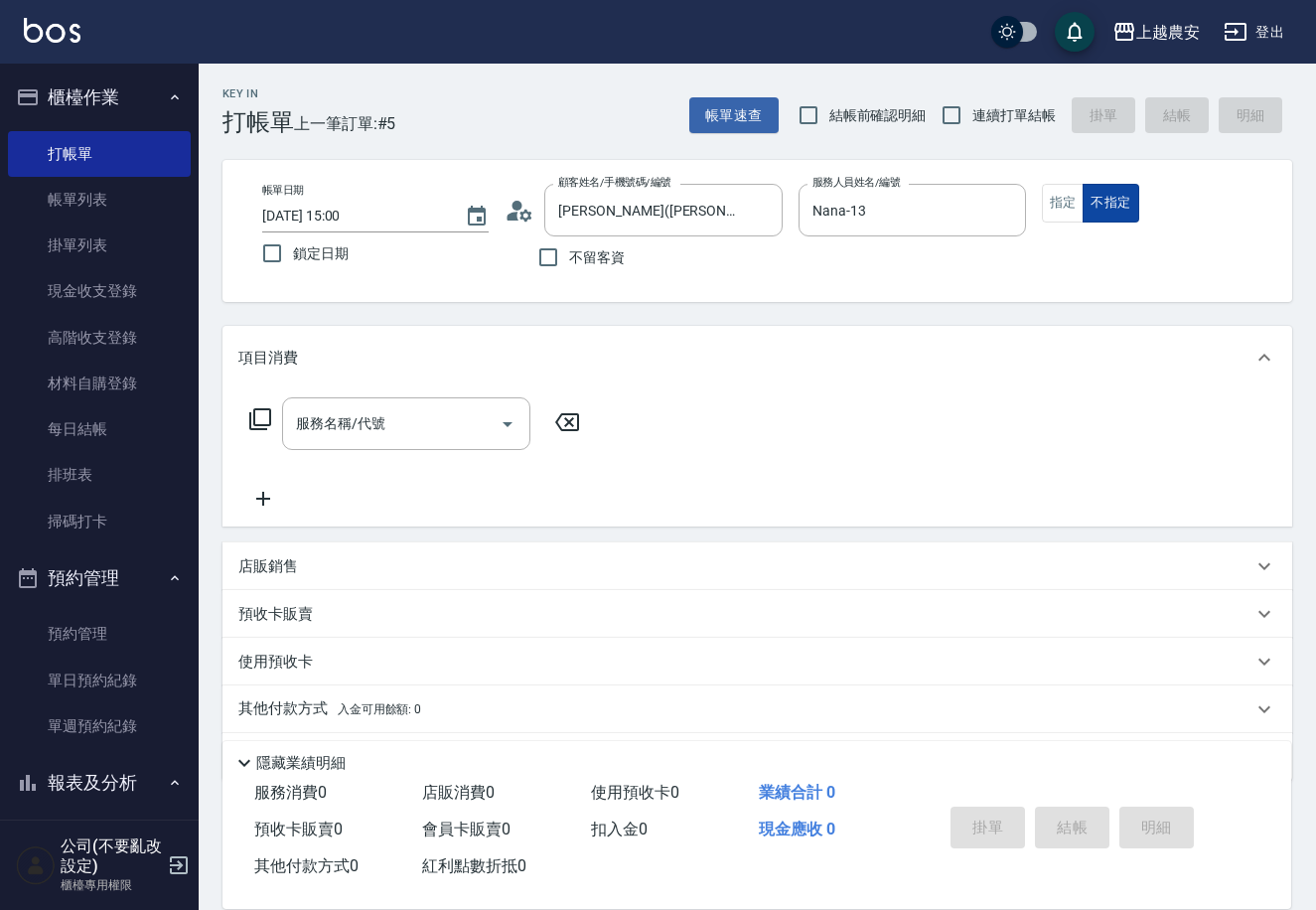 type on "false" 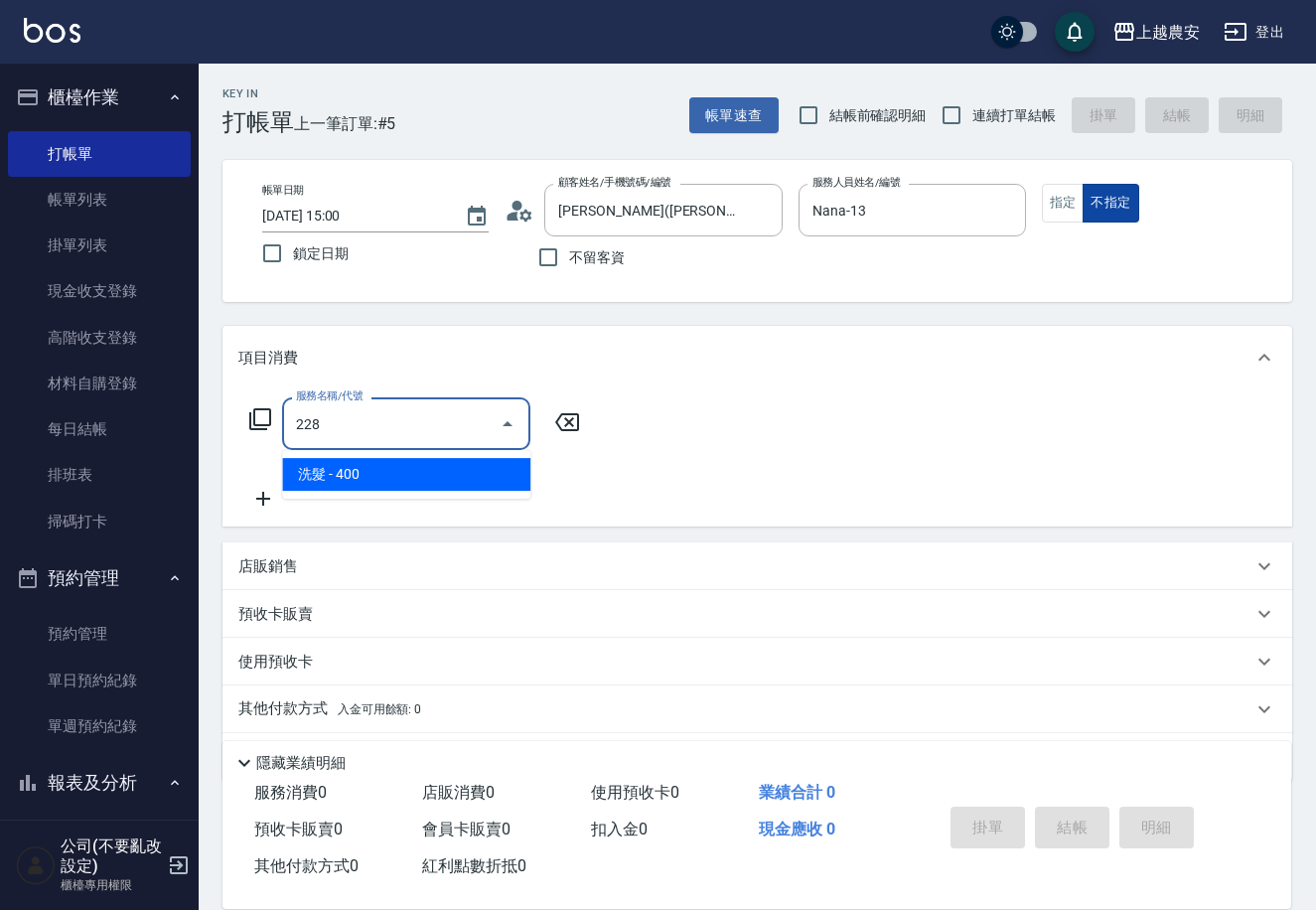 type on "洗髮(228)" 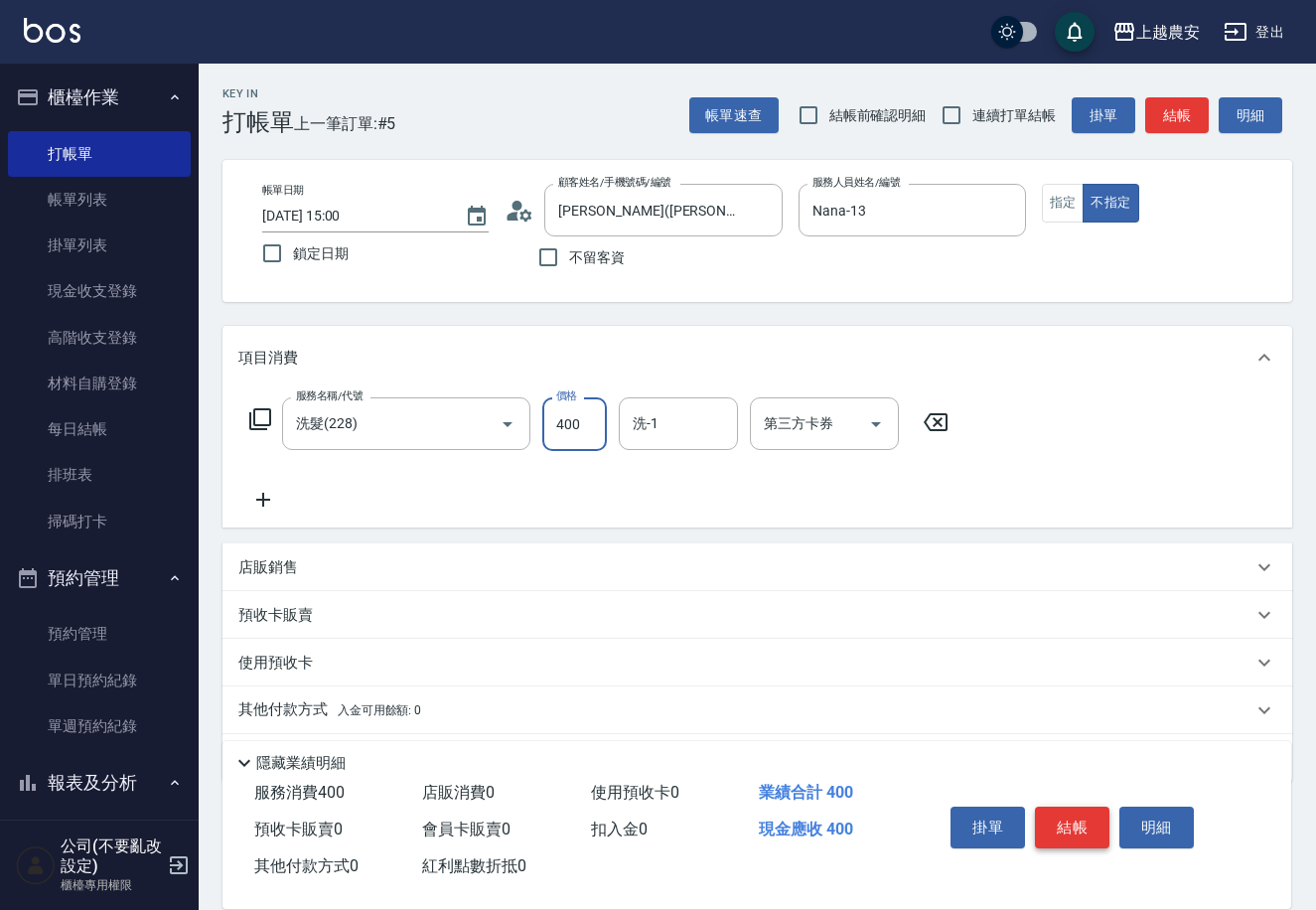 click on "結帳" at bounding box center [1072, 828] 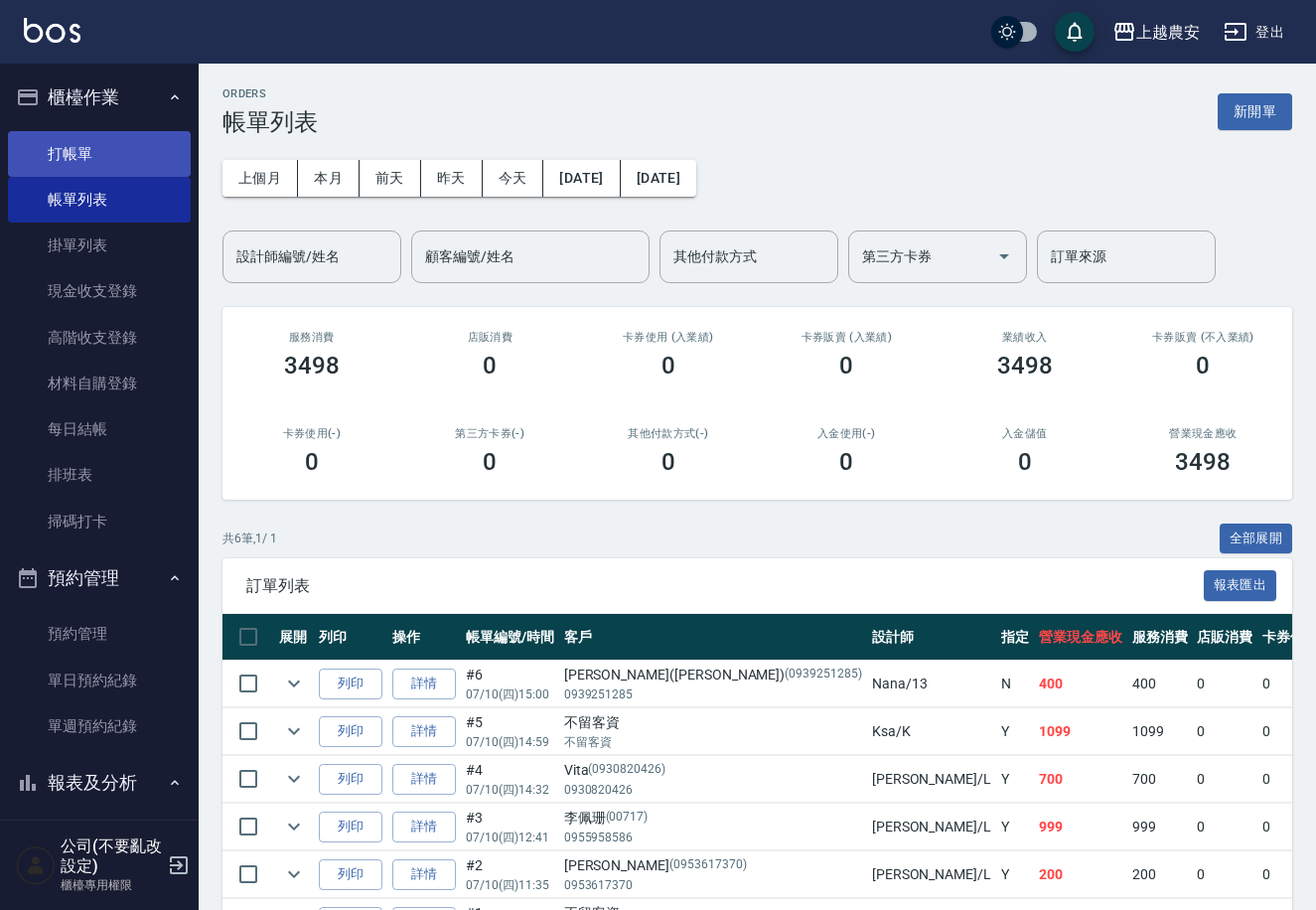 click on "打帳單" at bounding box center (99, 154) 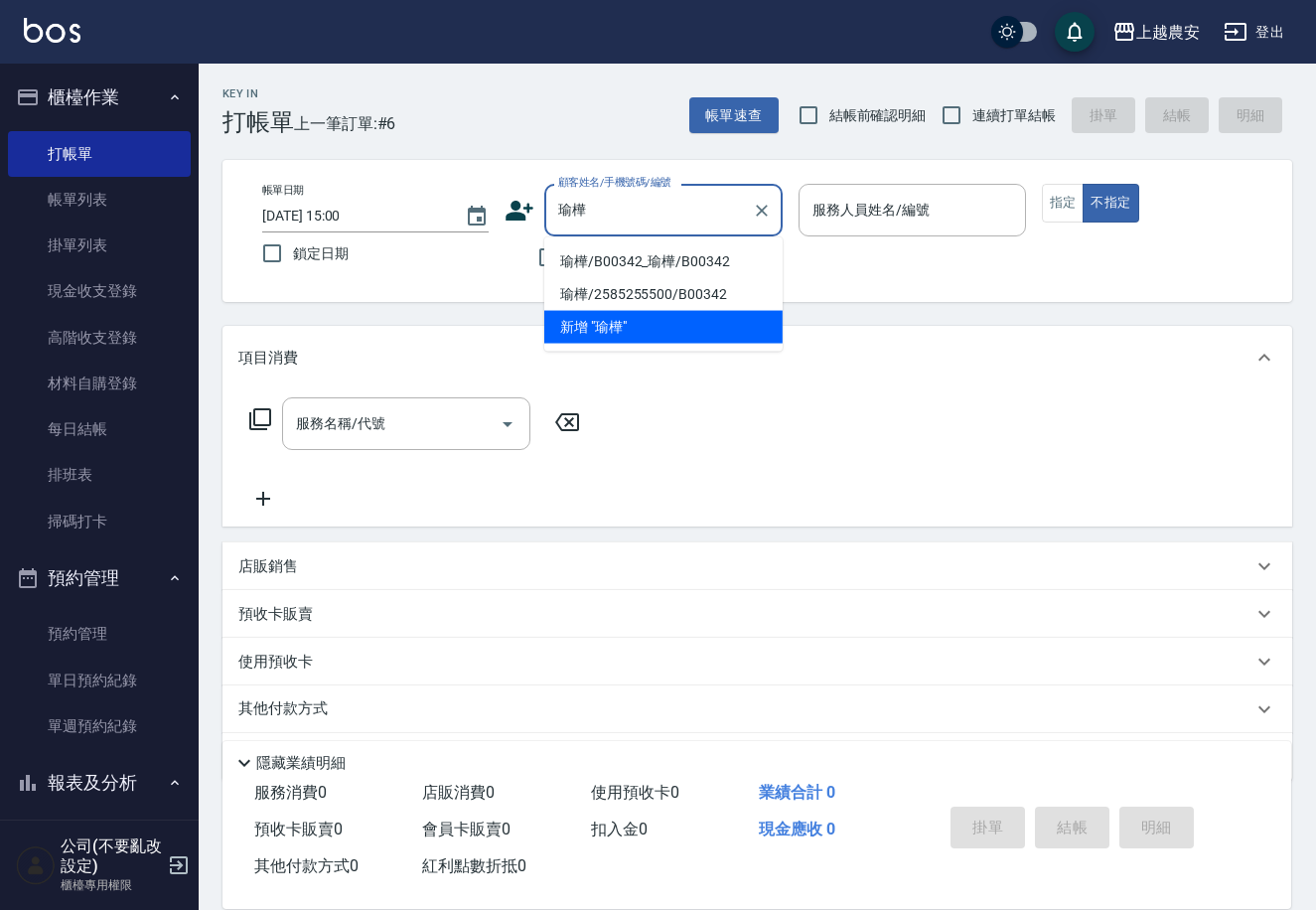 click on "瑜樺/B00342_瑜樺/B00342" at bounding box center [663, 261] 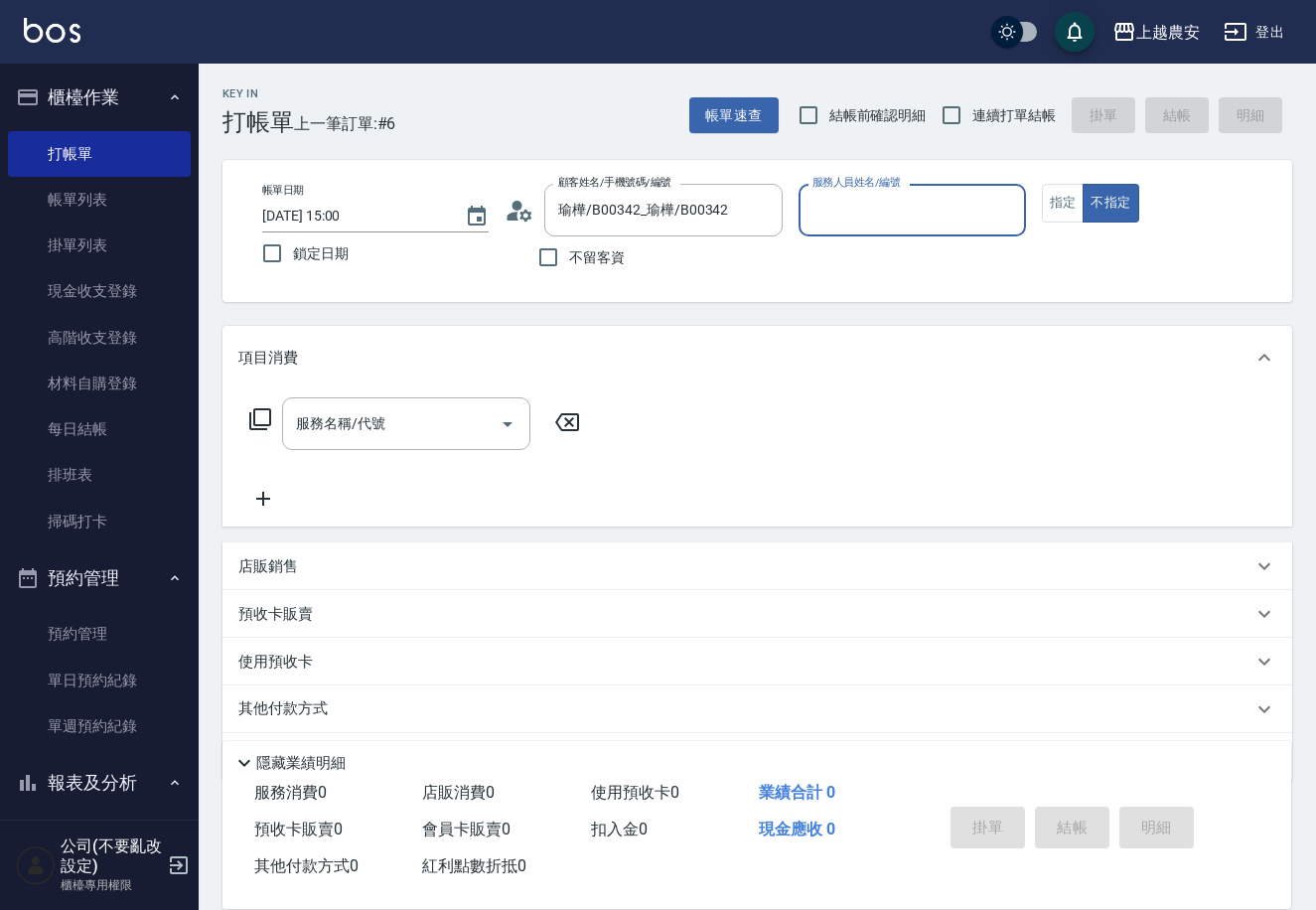 type on "美雅-B" 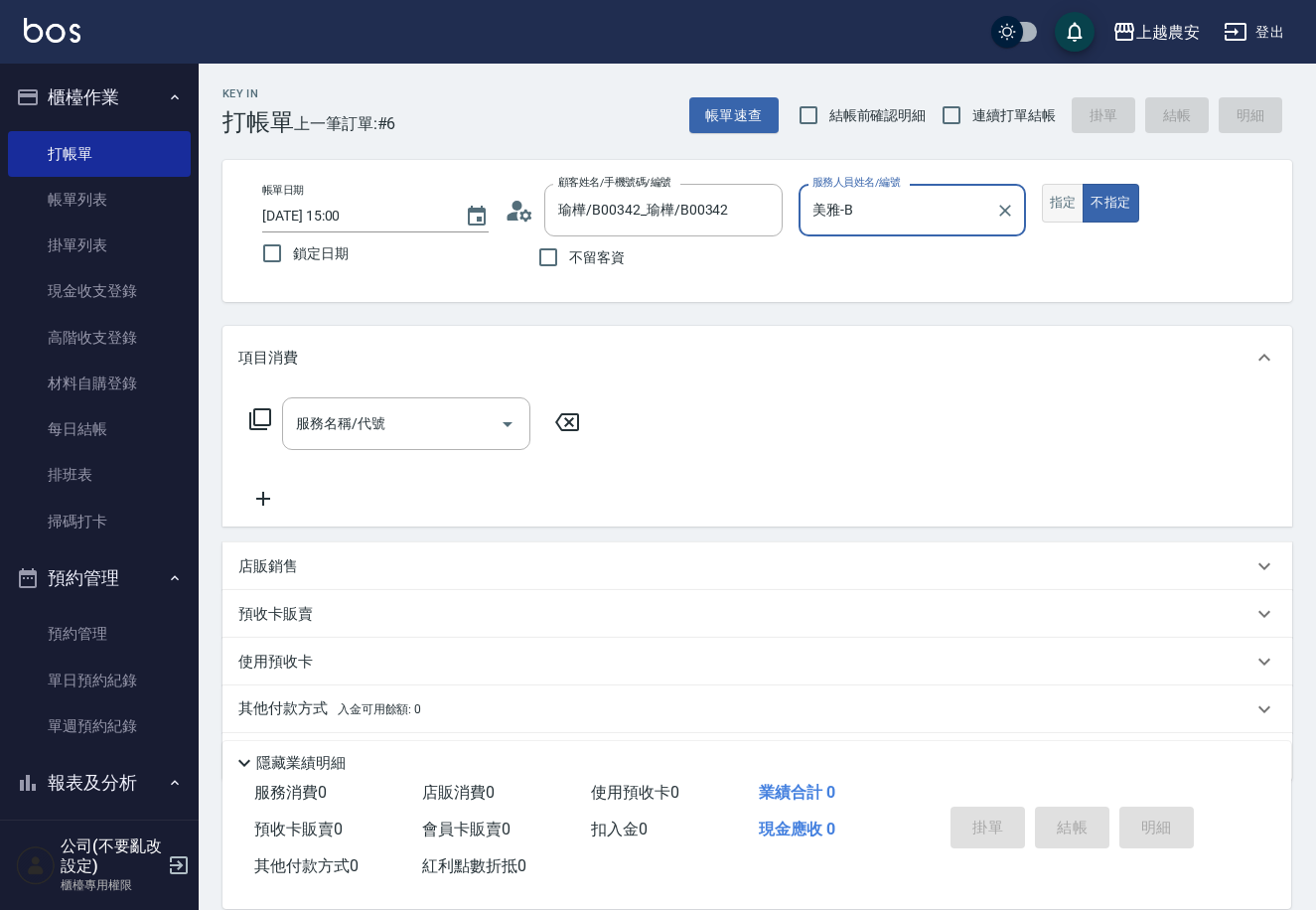 click on "指定" at bounding box center (1063, 203) 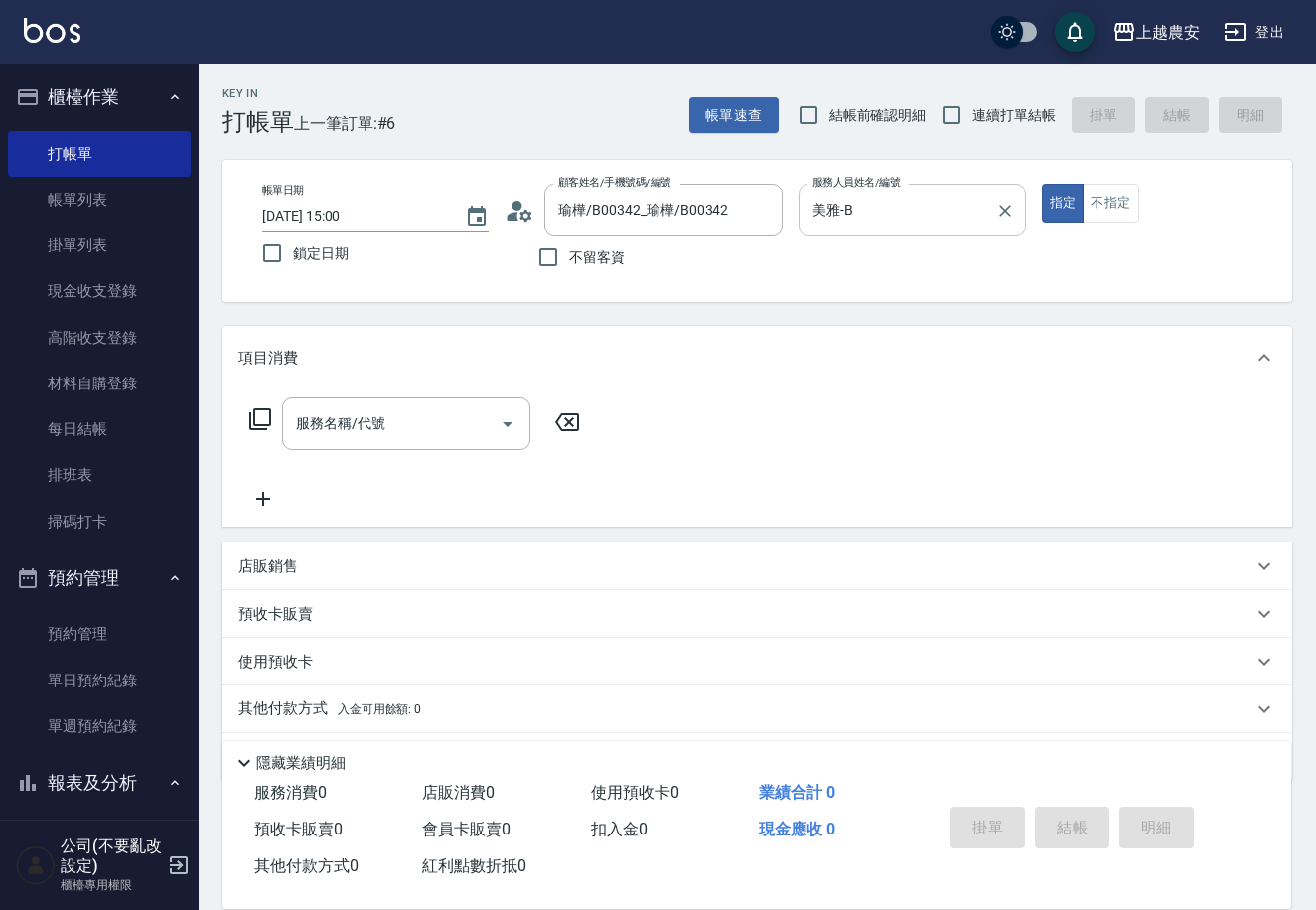 type on "true" 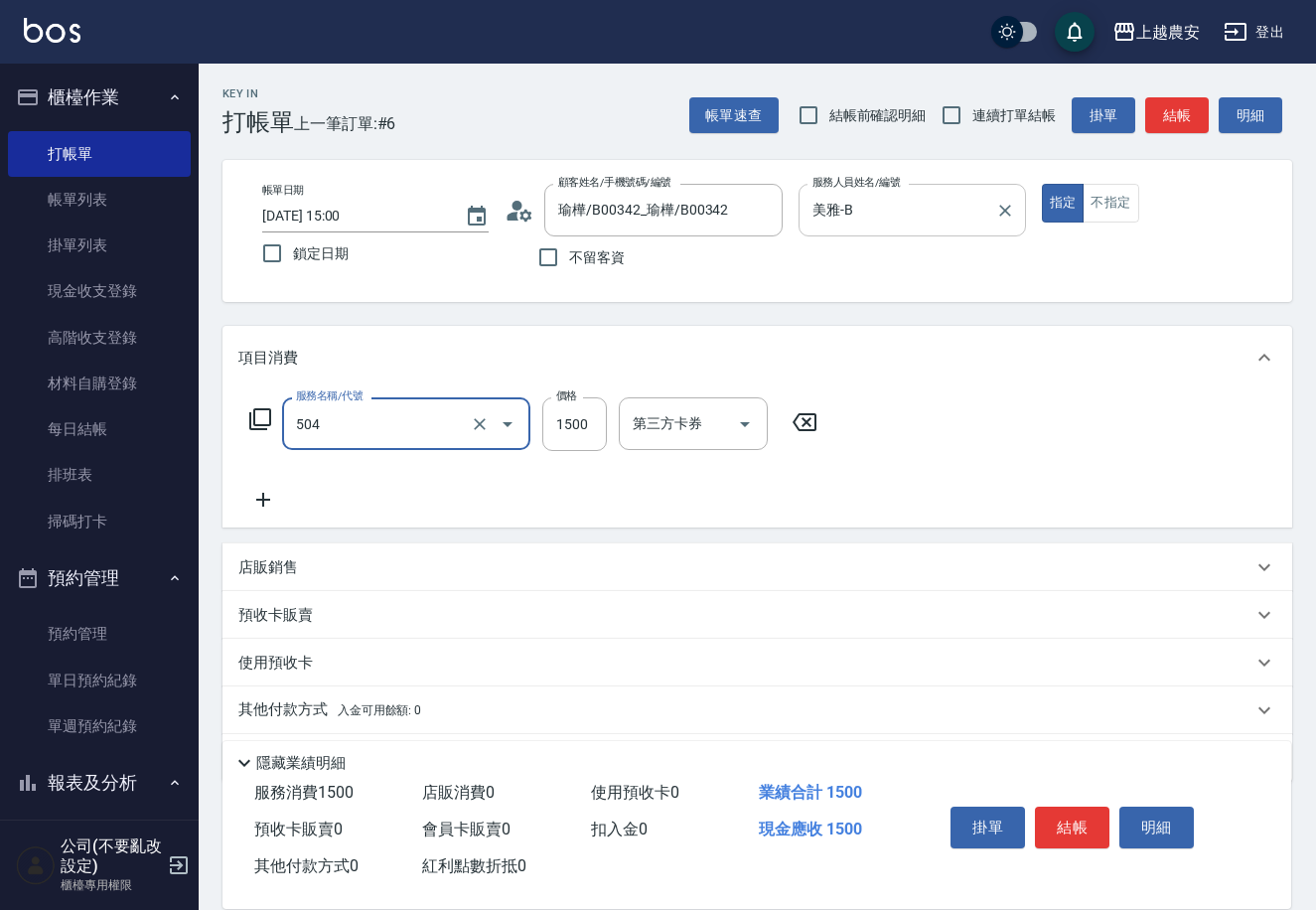 type on "染髮1500↓(504)" 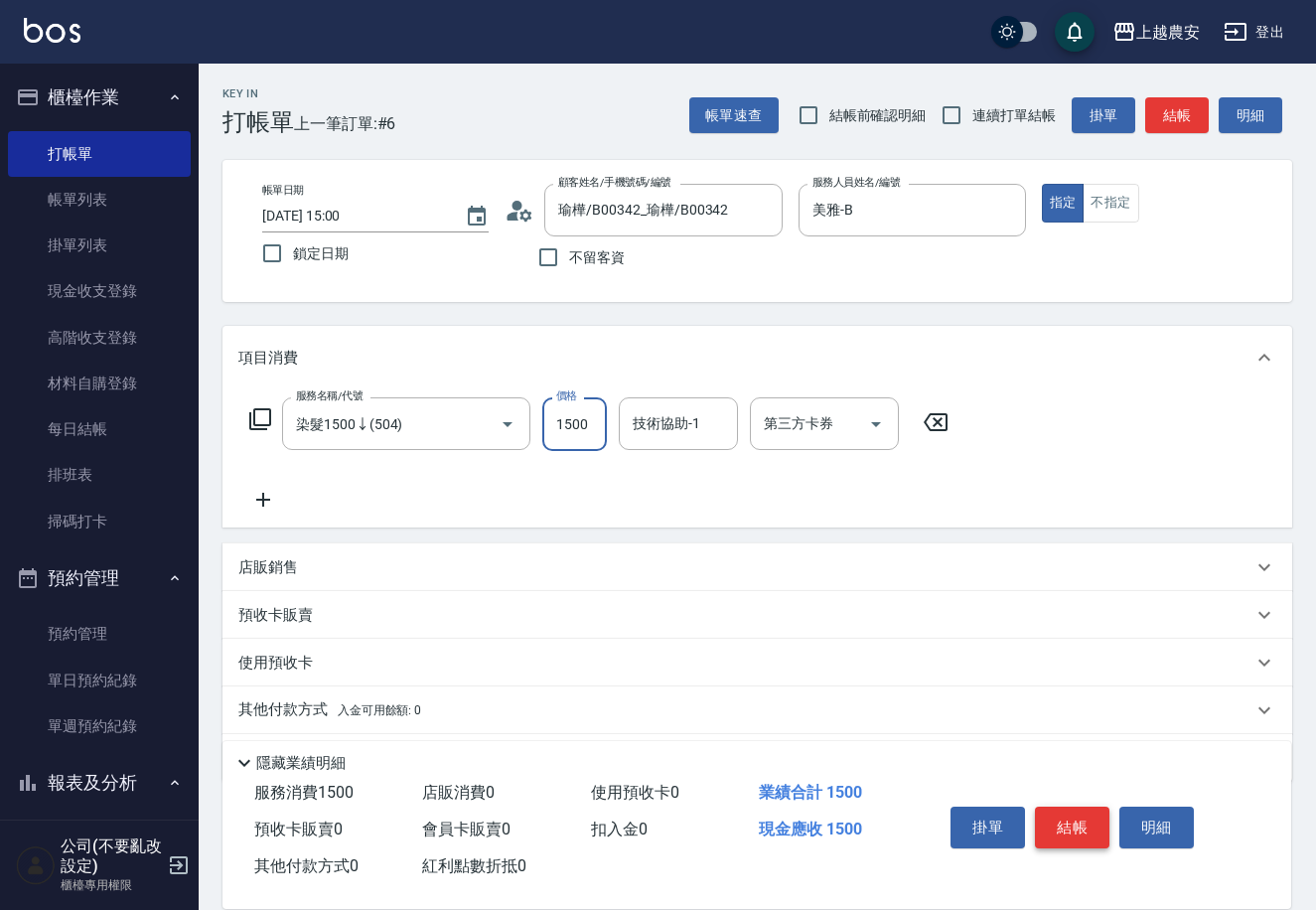 click on "結帳" at bounding box center [1072, 828] 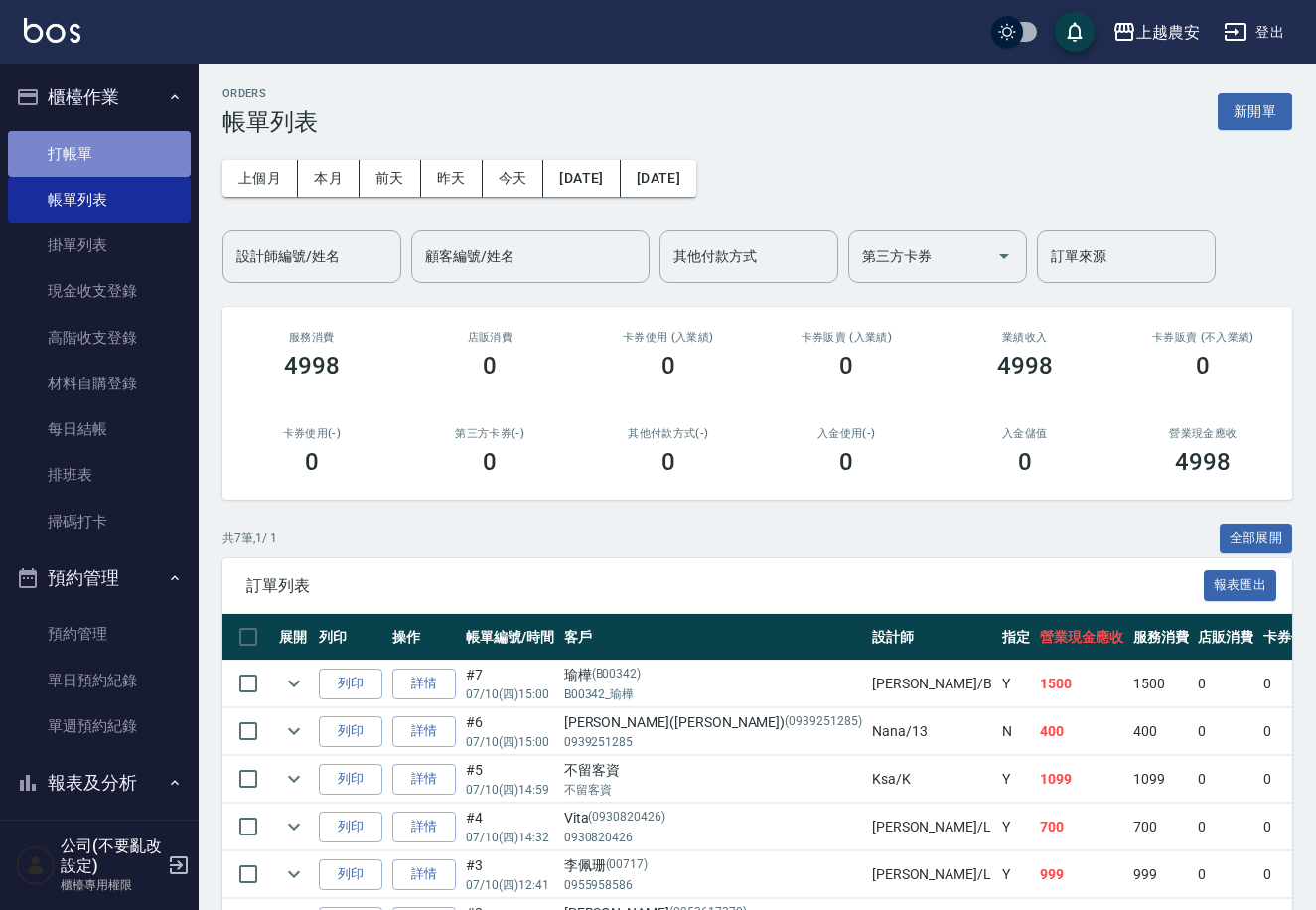 click on "打帳單" at bounding box center (99, 154) 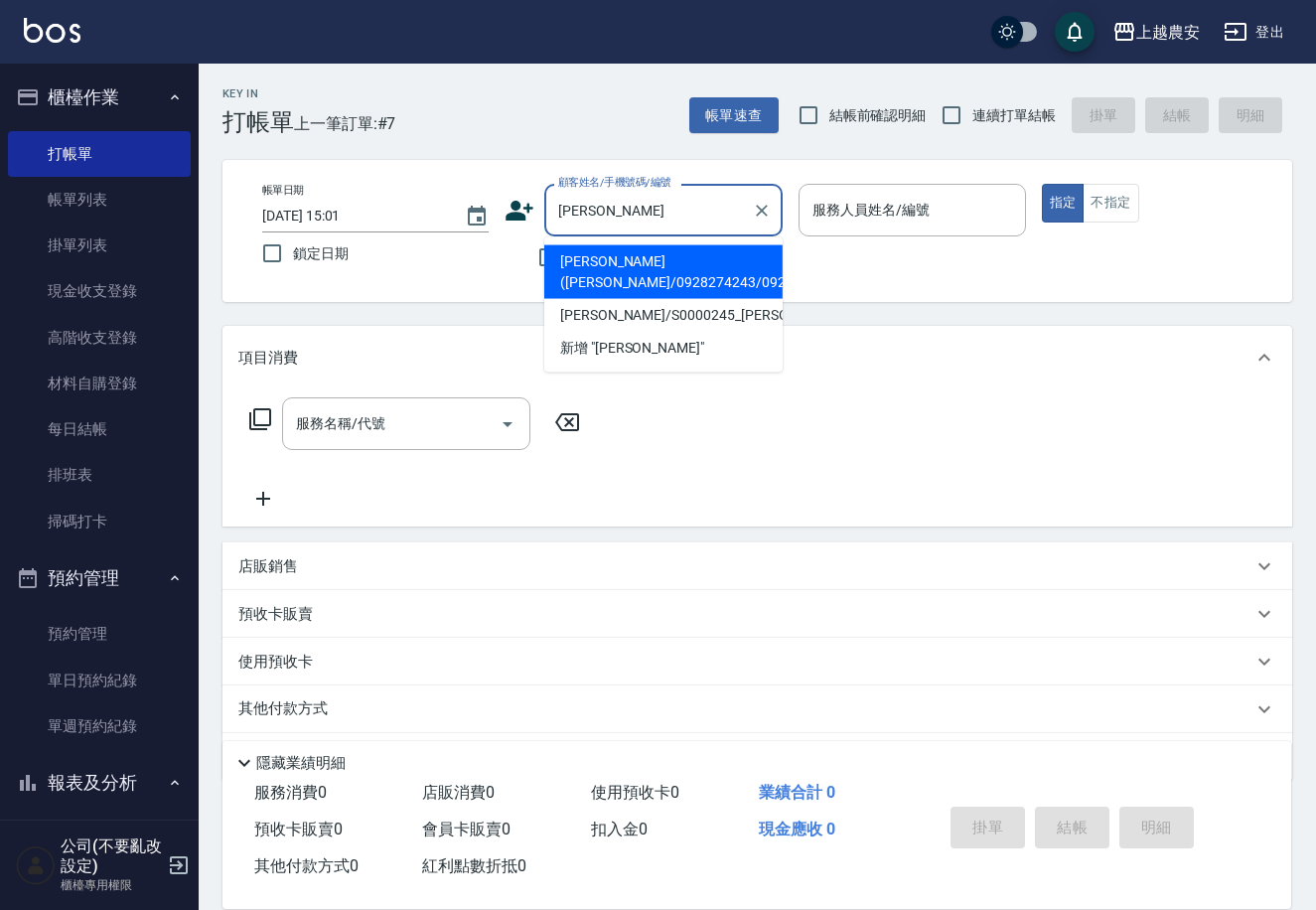 click on "[PERSON_NAME]([PERSON_NAME]/0928274243/0928274243" at bounding box center [663, 272] 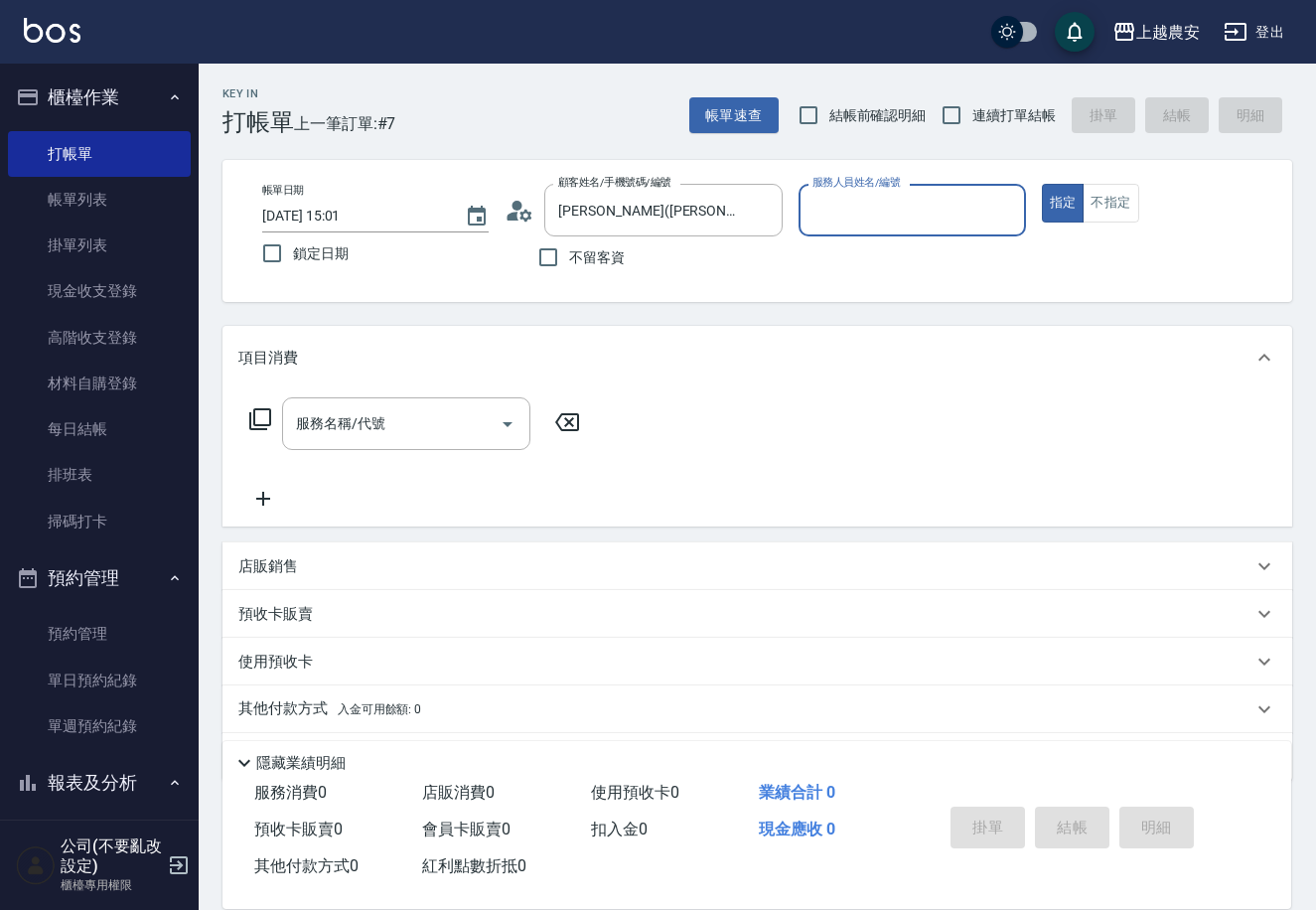 type on "美雅-B" 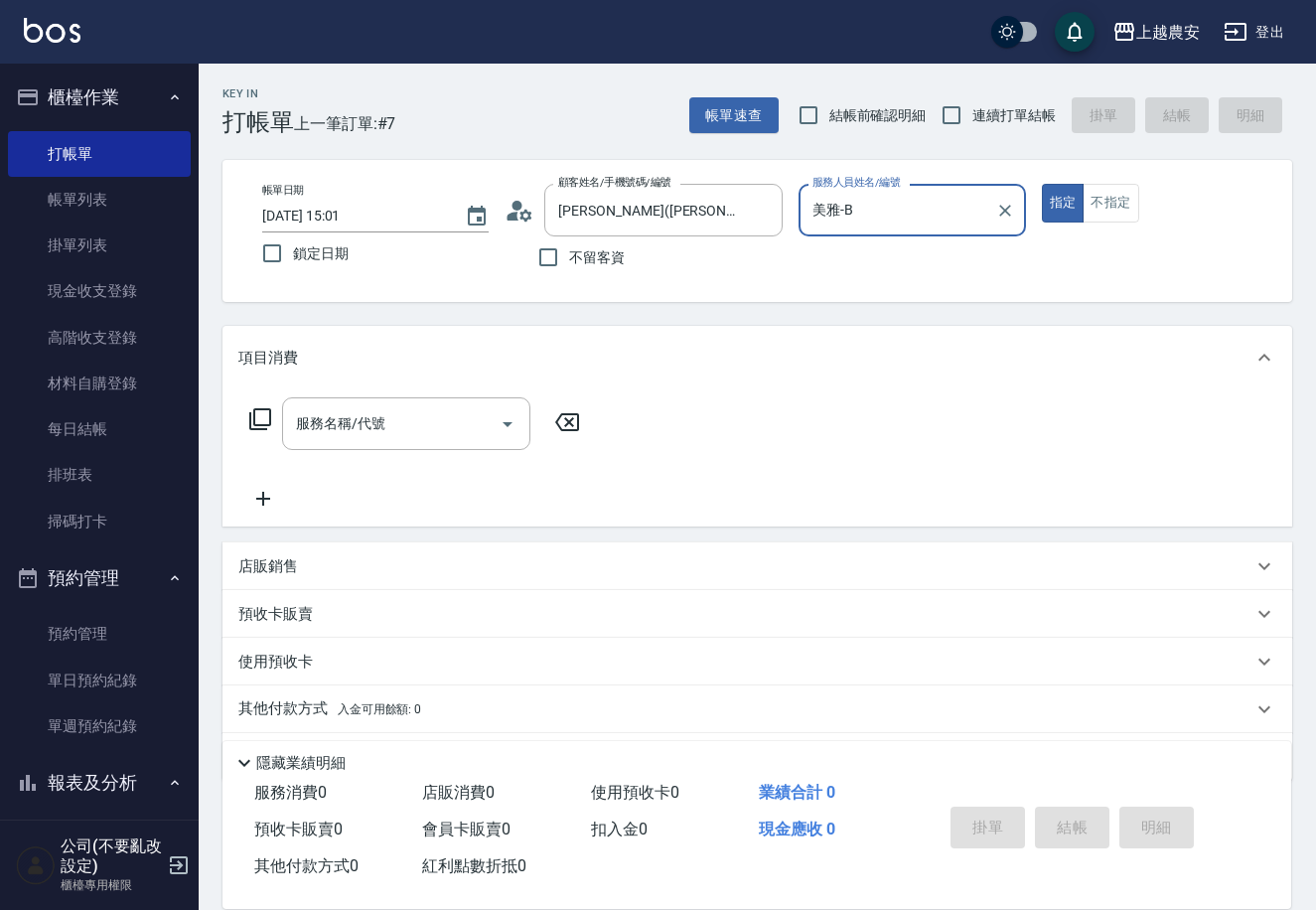 click on "指定" at bounding box center [1063, 203] 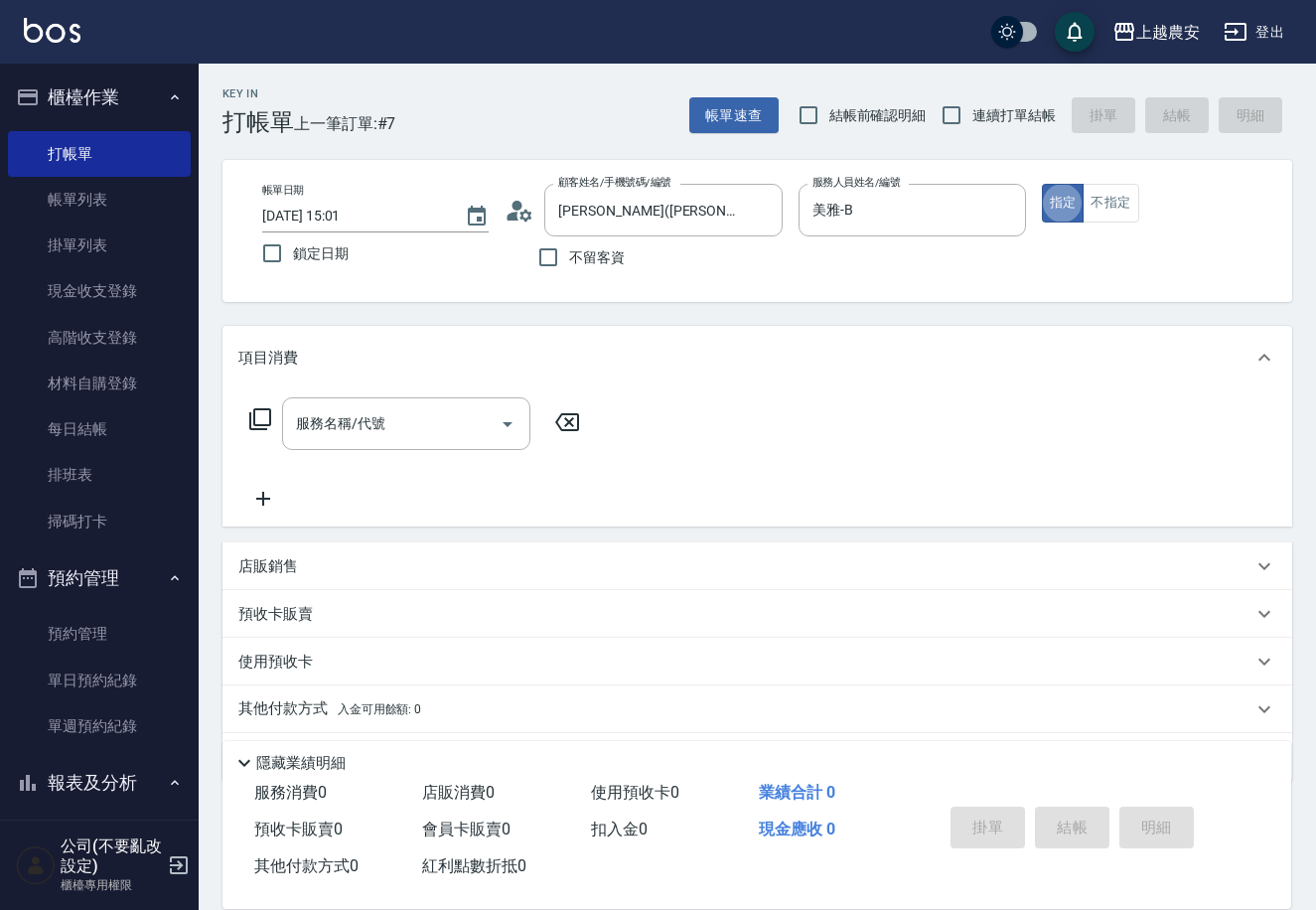 type on "true" 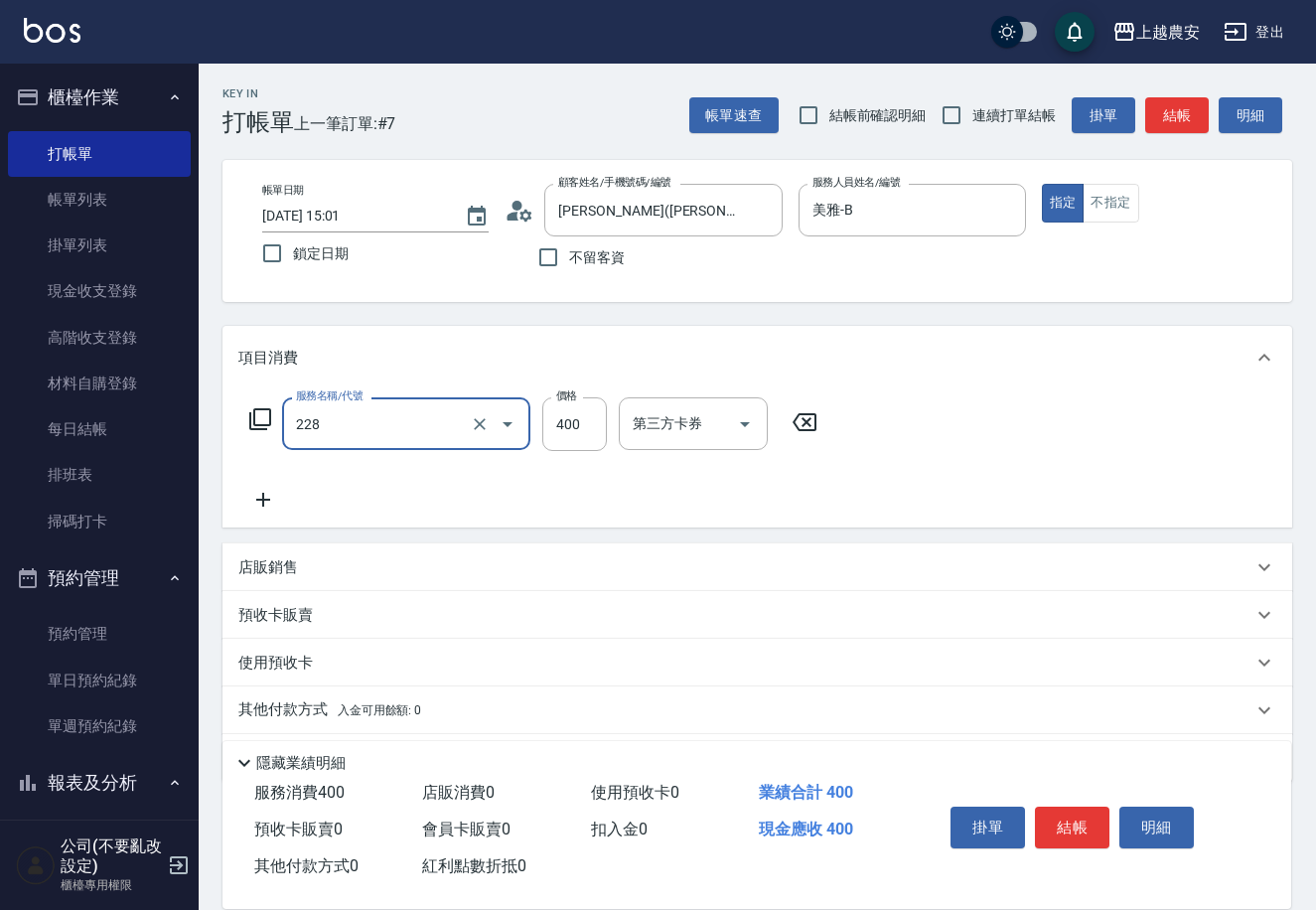 type on "洗髮(228)" 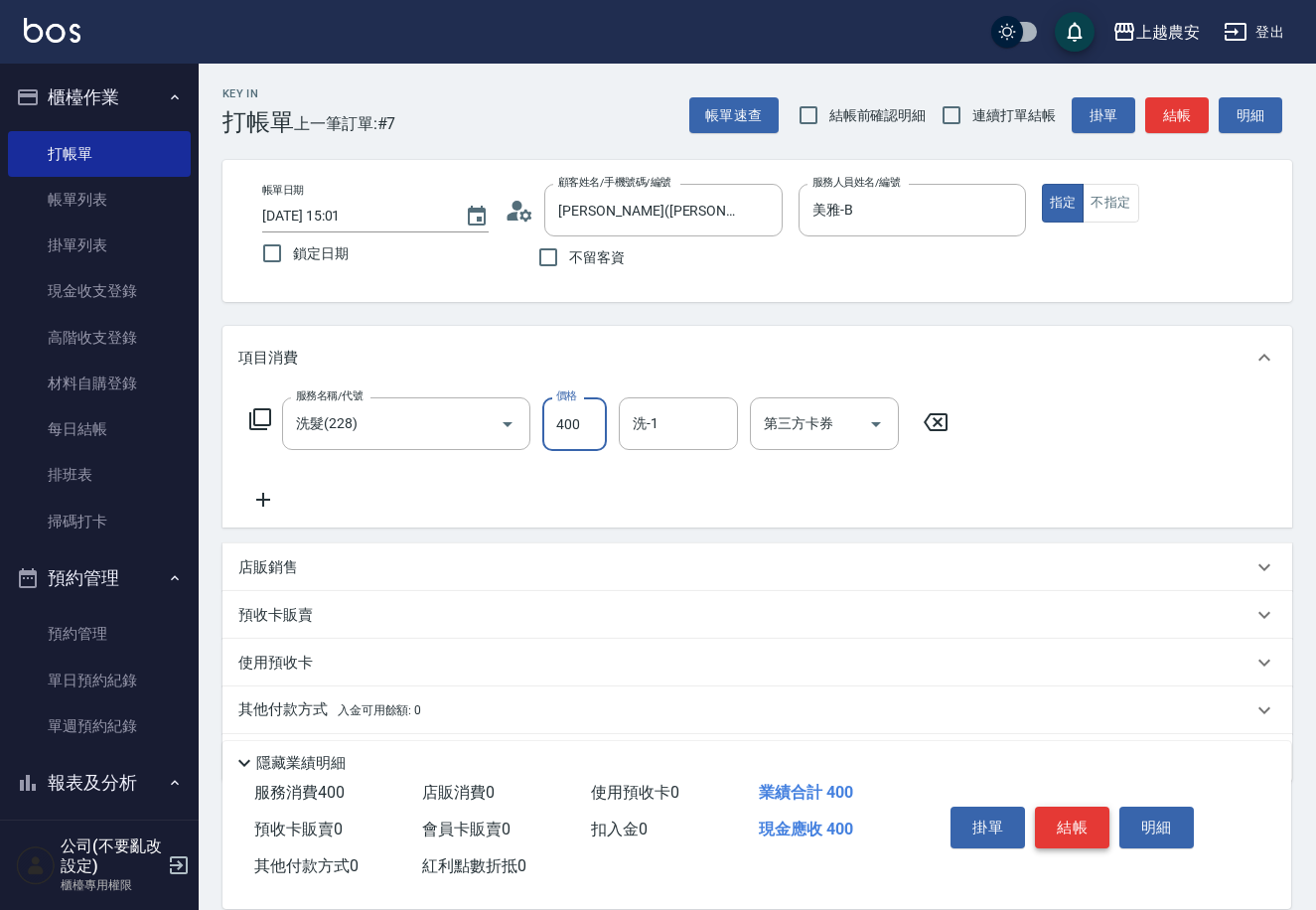click on "結帳" at bounding box center [1072, 828] 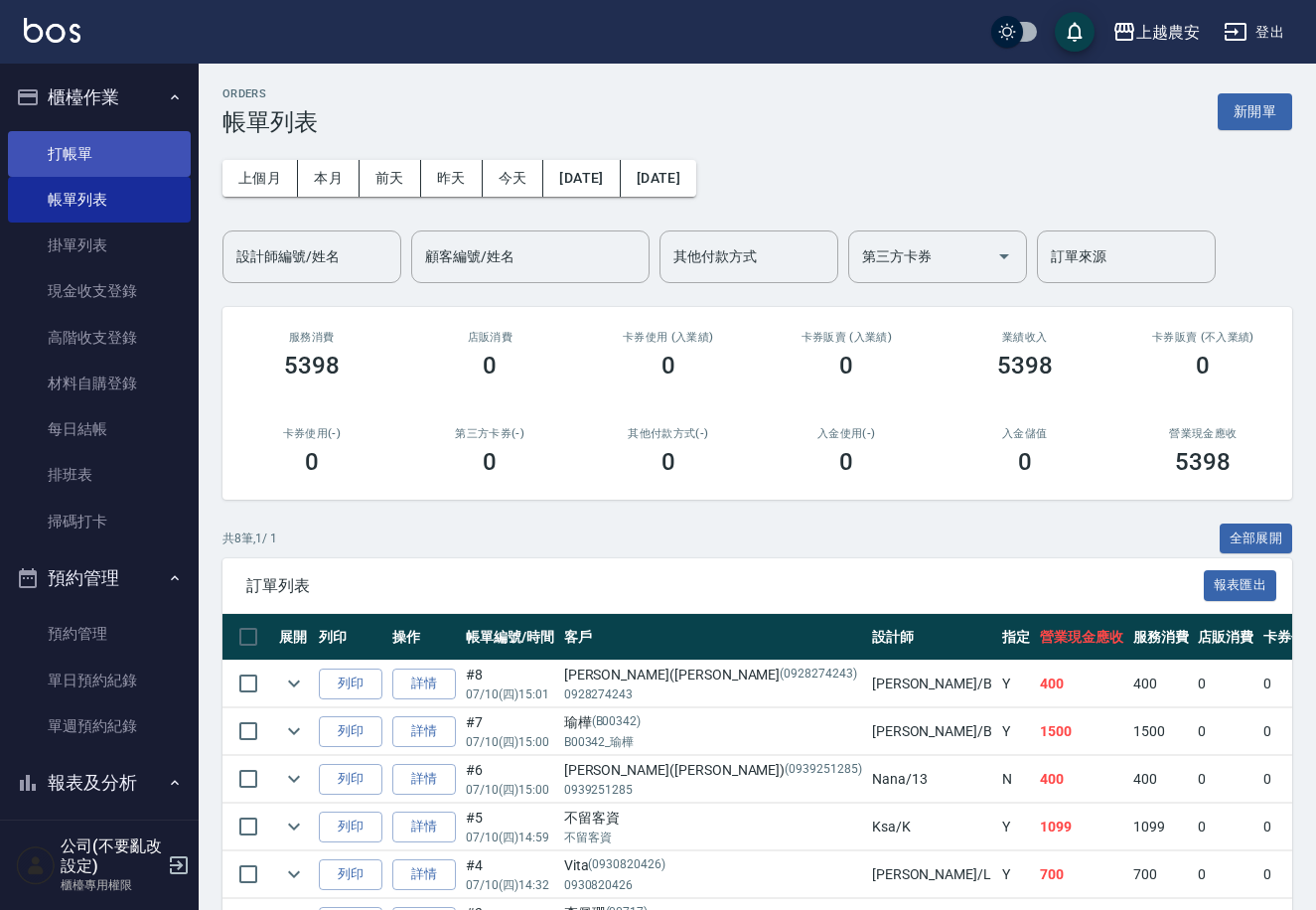 click on "打帳單" at bounding box center [99, 154] 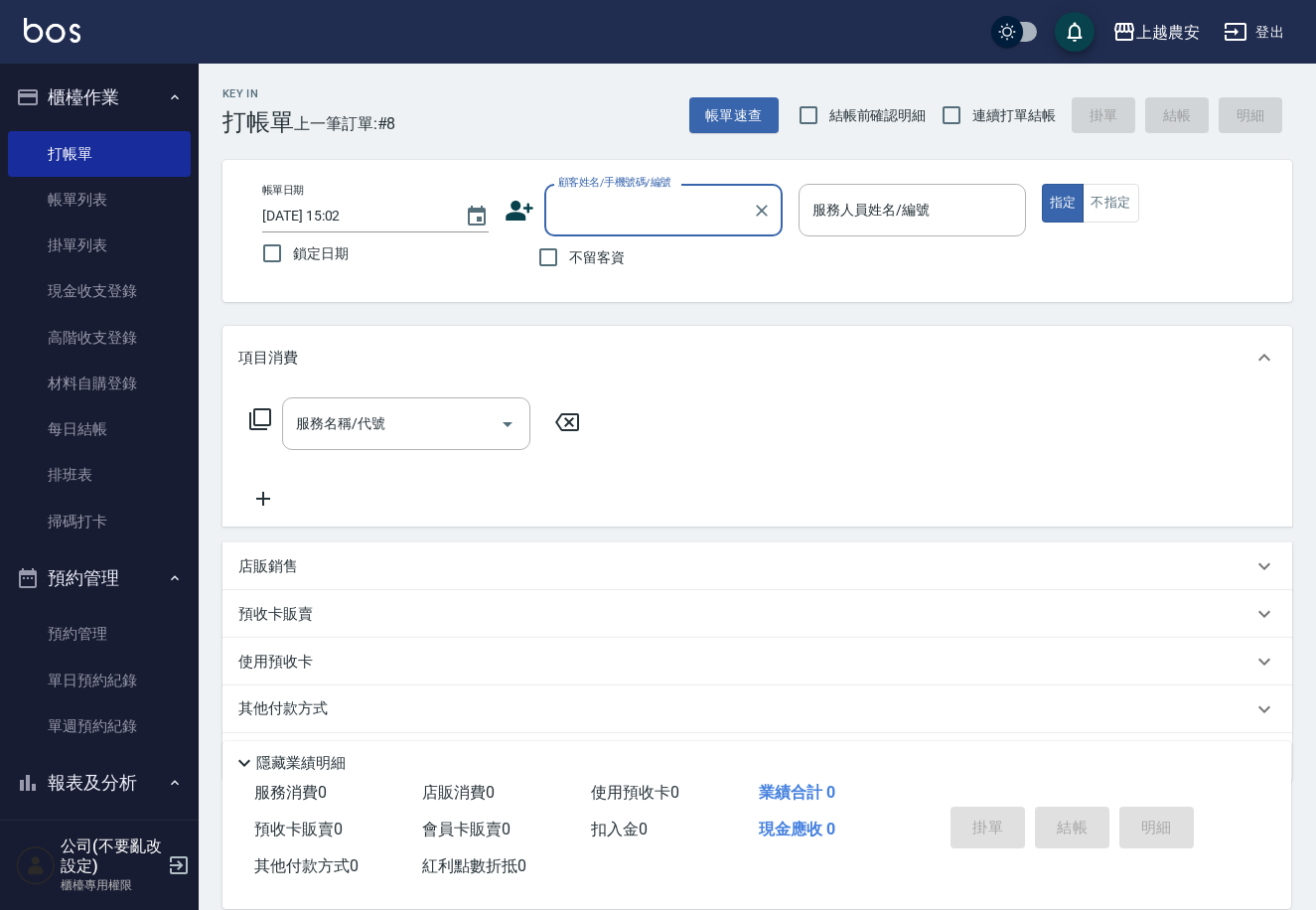 click on "店販銷售" at bounding box center (268, 566) 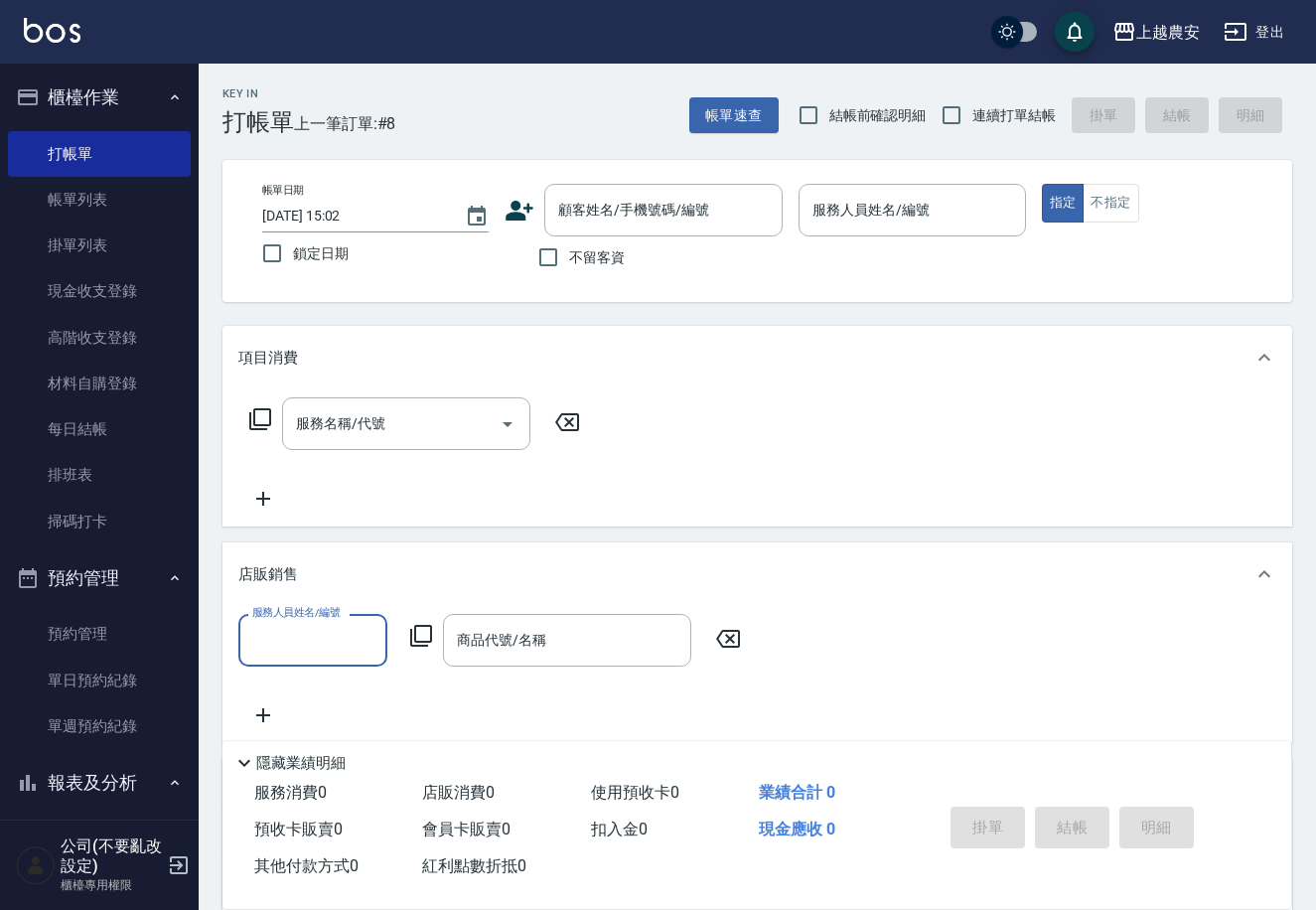 scroll, scrollTop: 1, scrollLeft: 0, axis: vertical 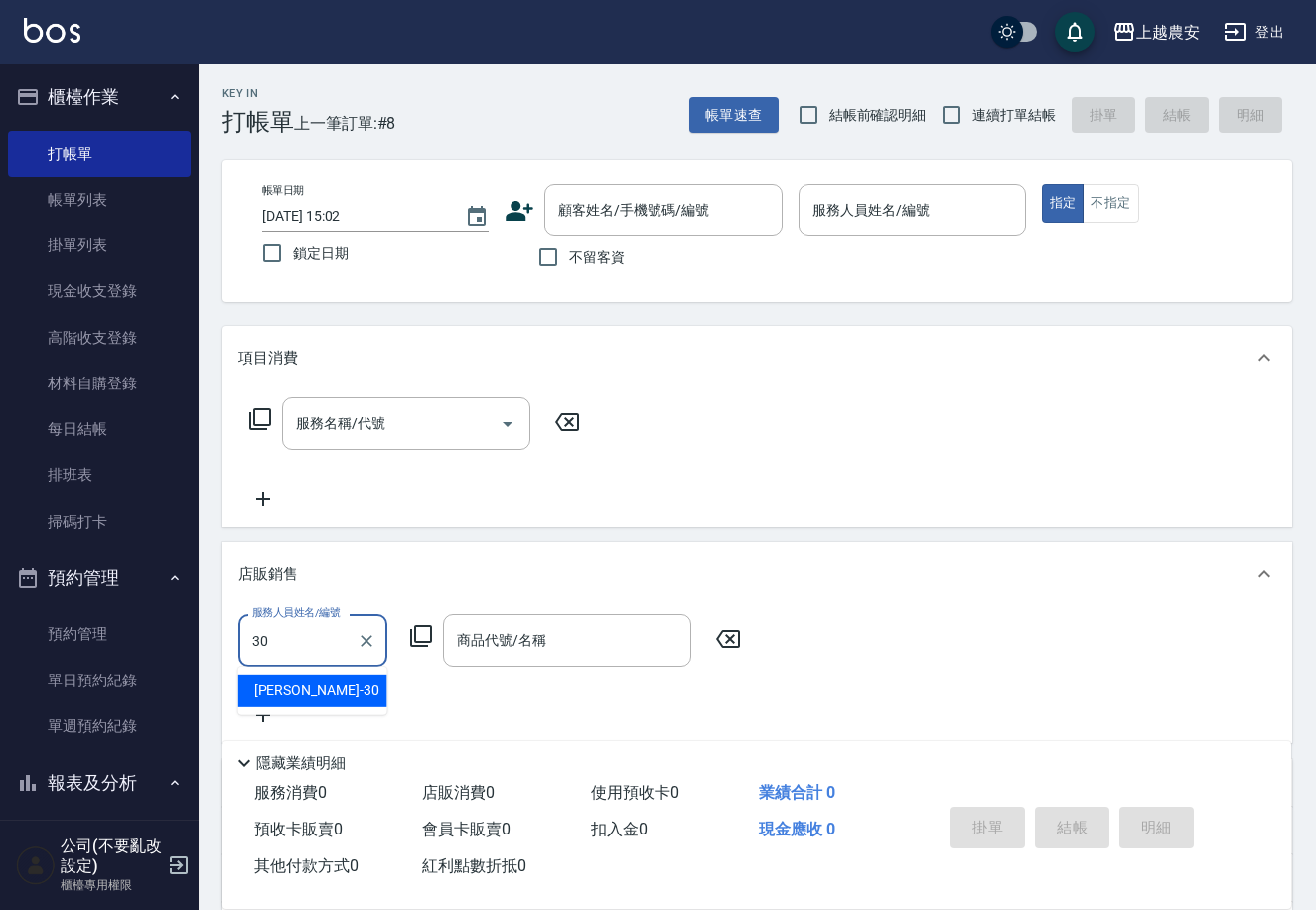 type on "[PERSON_NAME]-30" 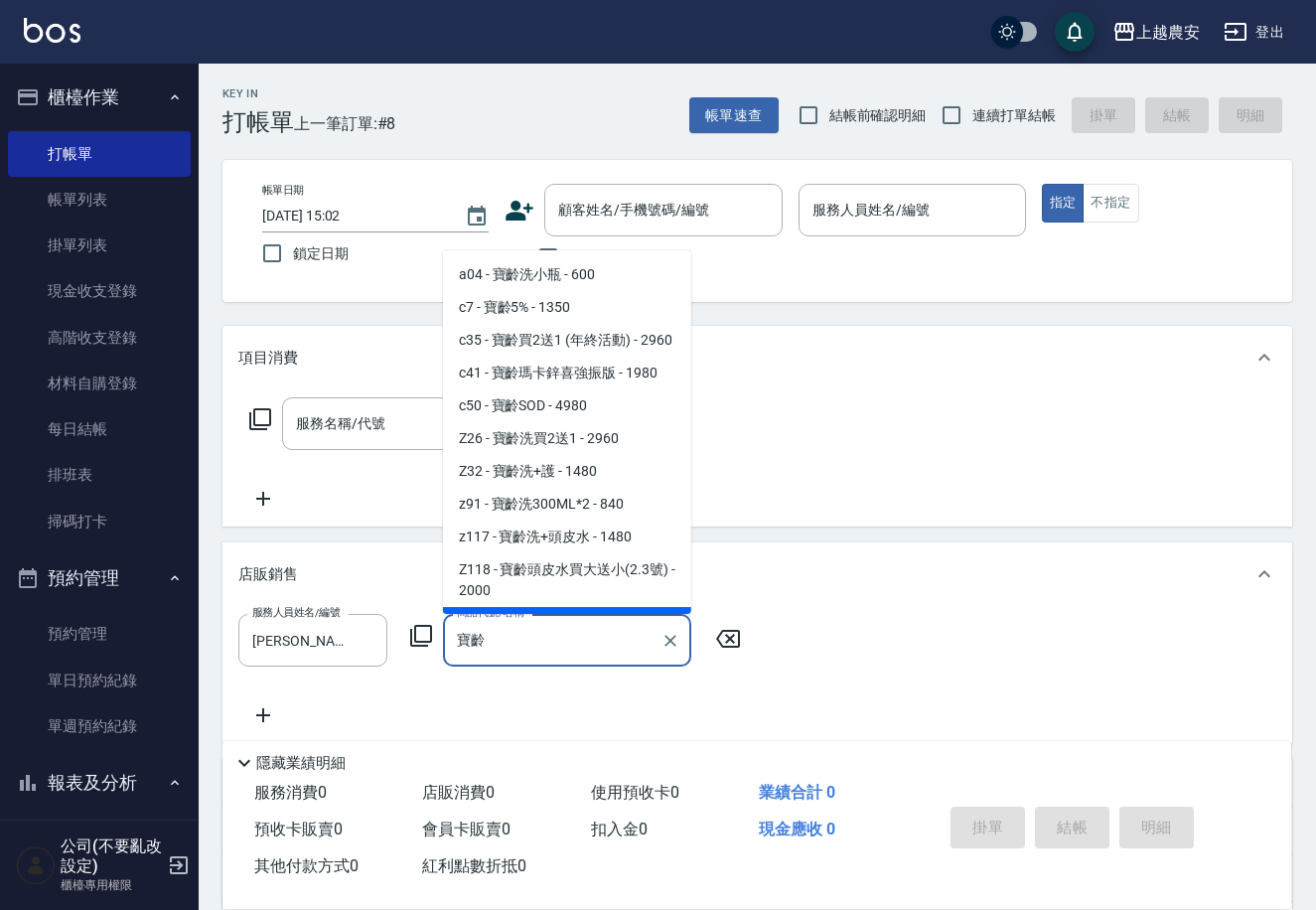 type on "保" 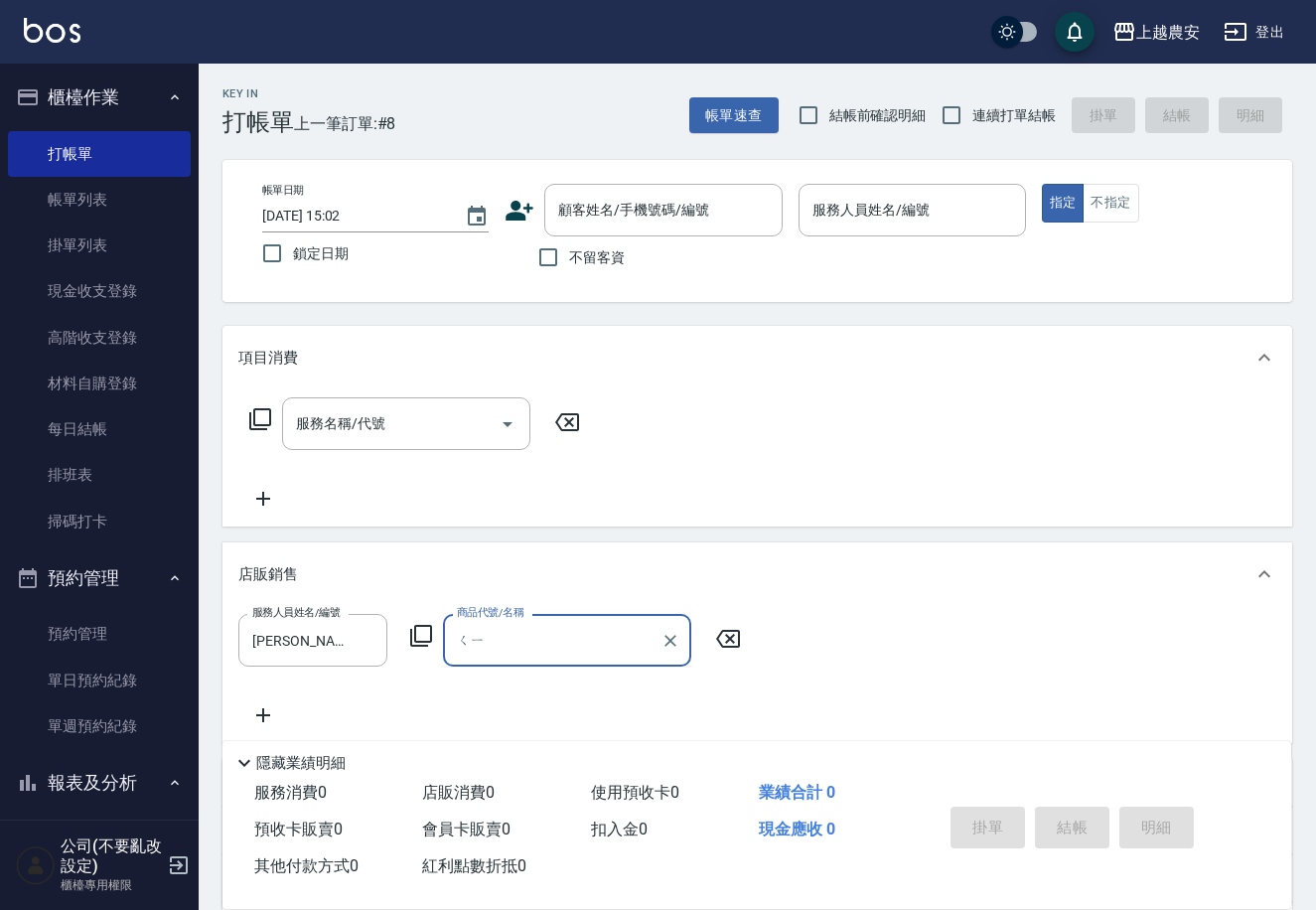 type on "ㄑ" 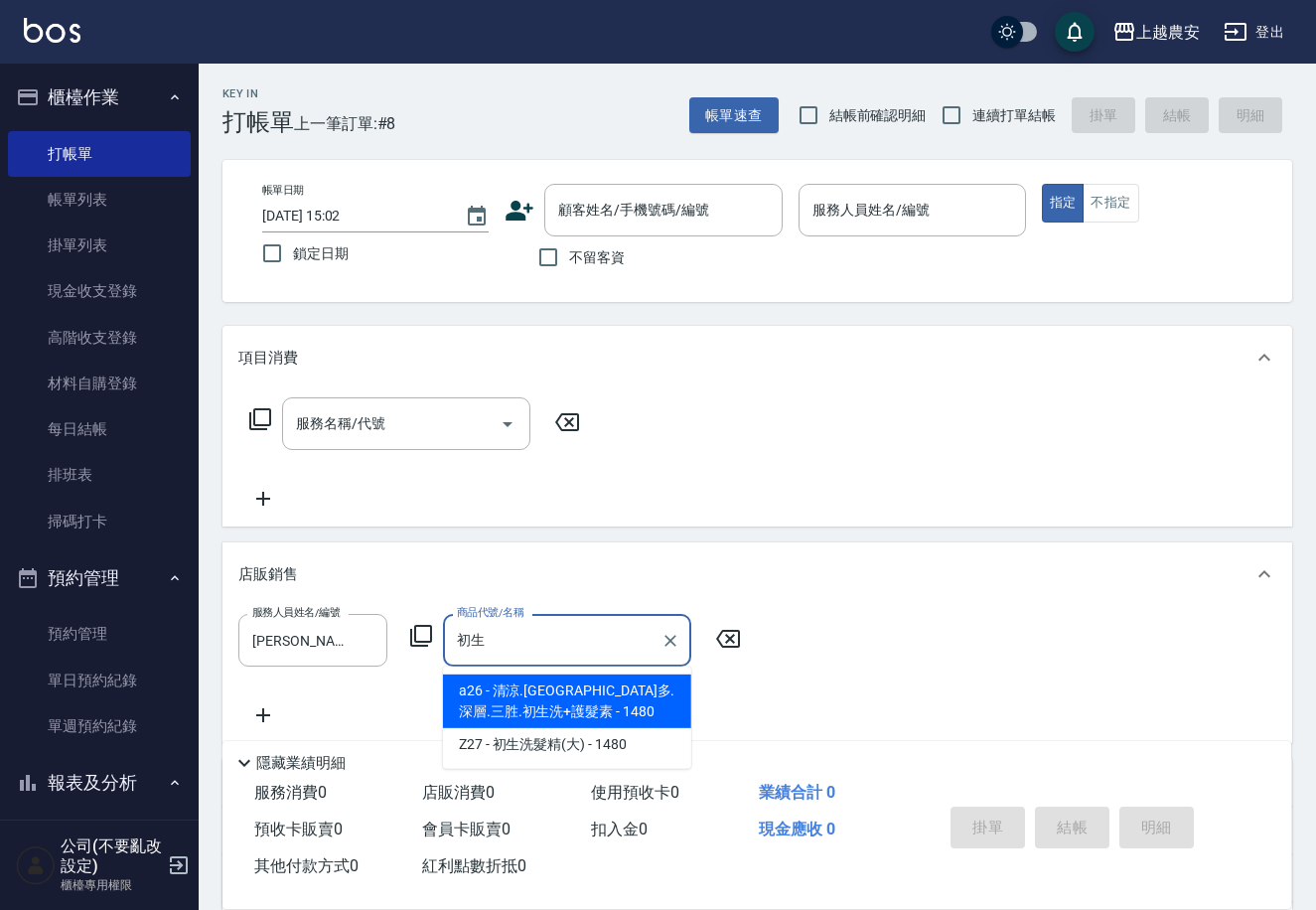 type on "初生生" 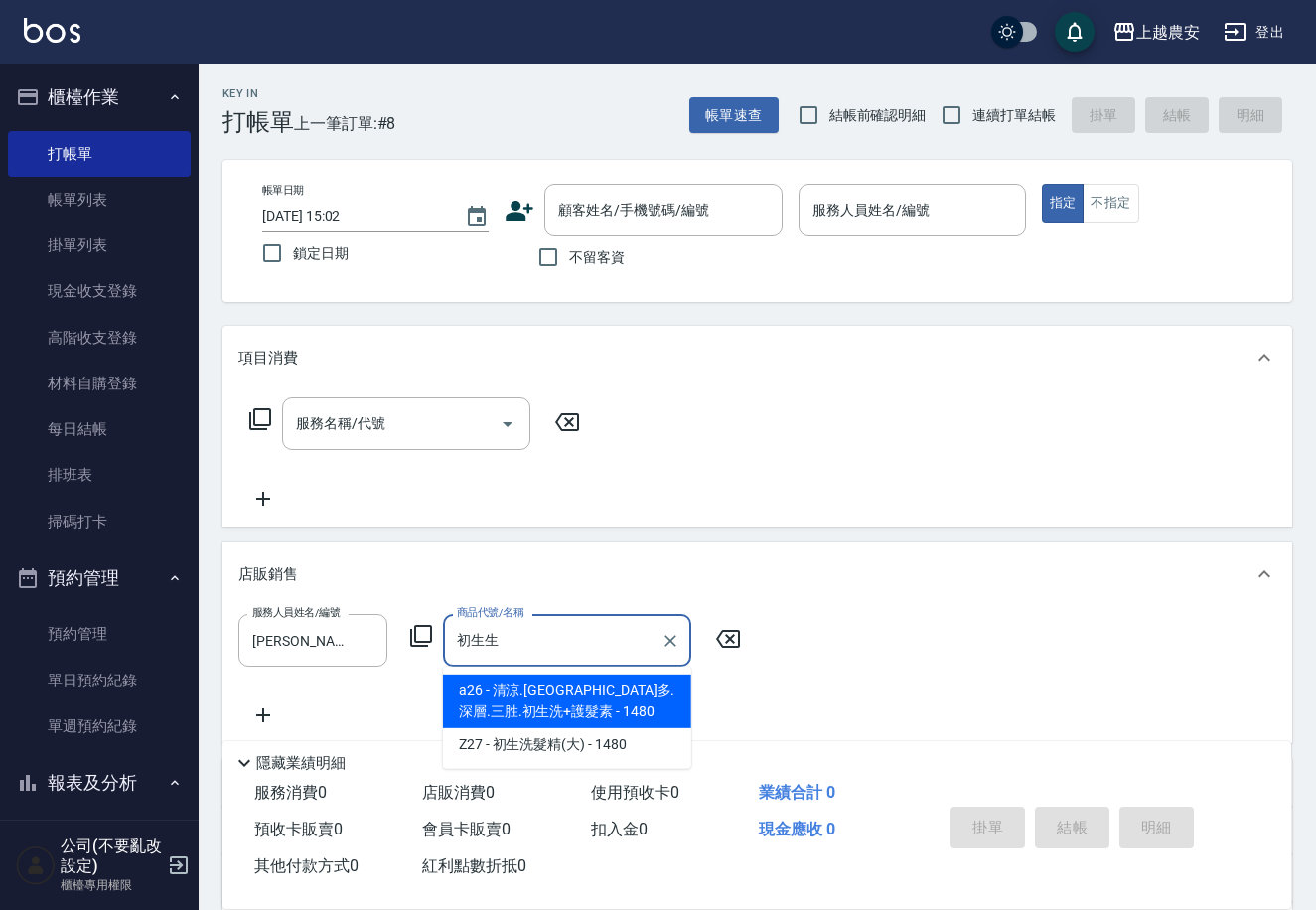 type 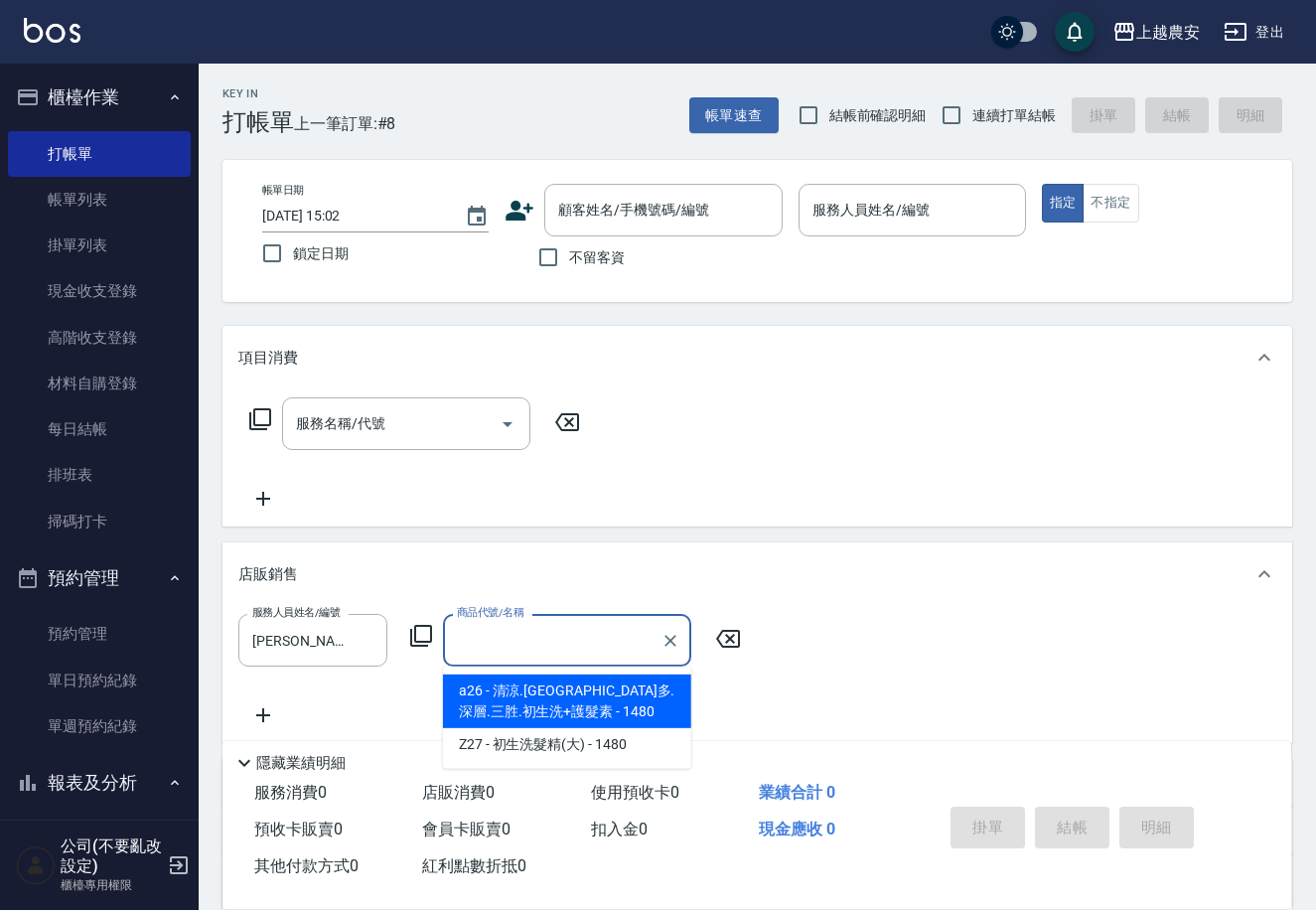click on "打帳單" at bounding box center [258, 122] 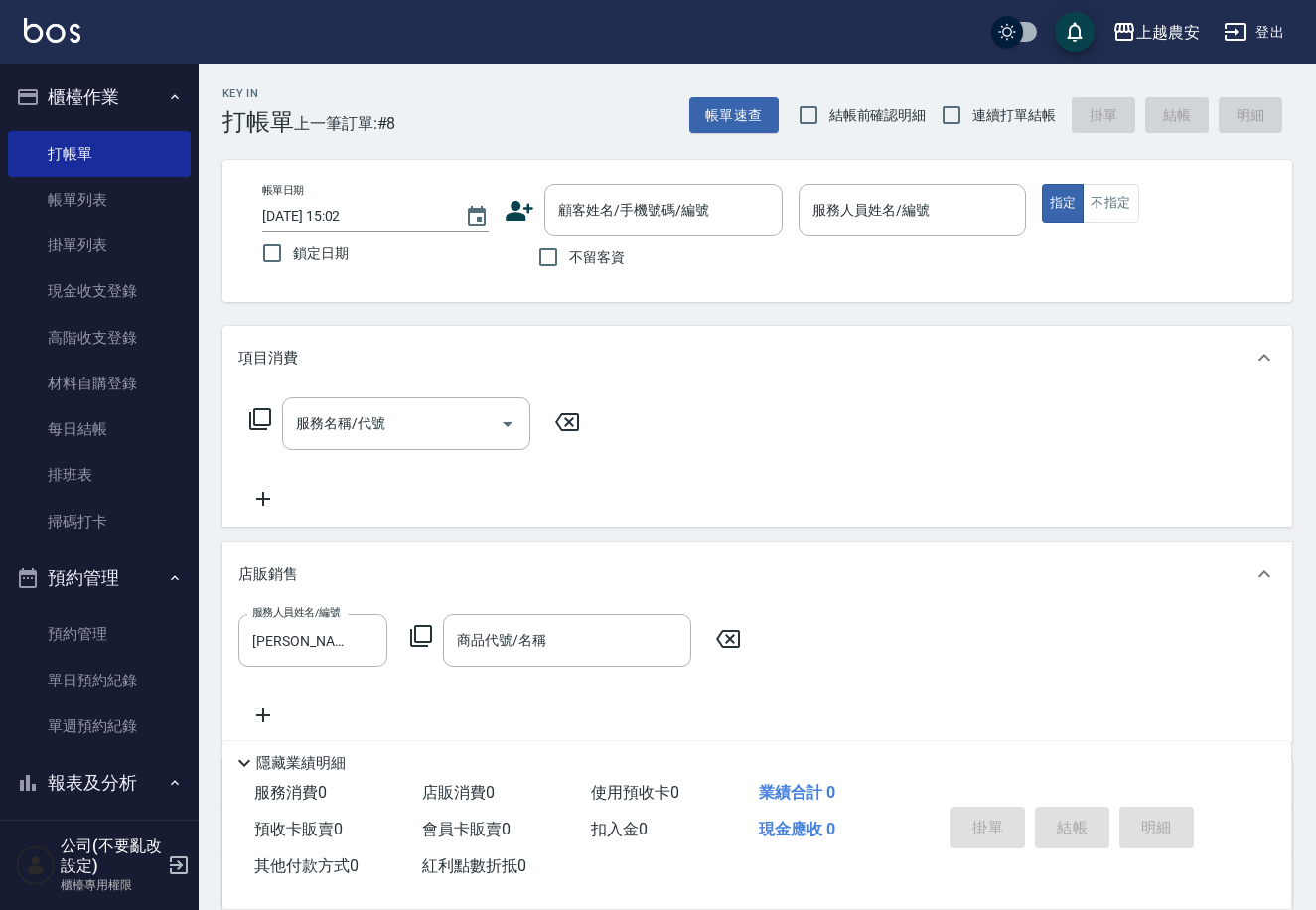 click on "打帳單" at bounding box center [258, 122] 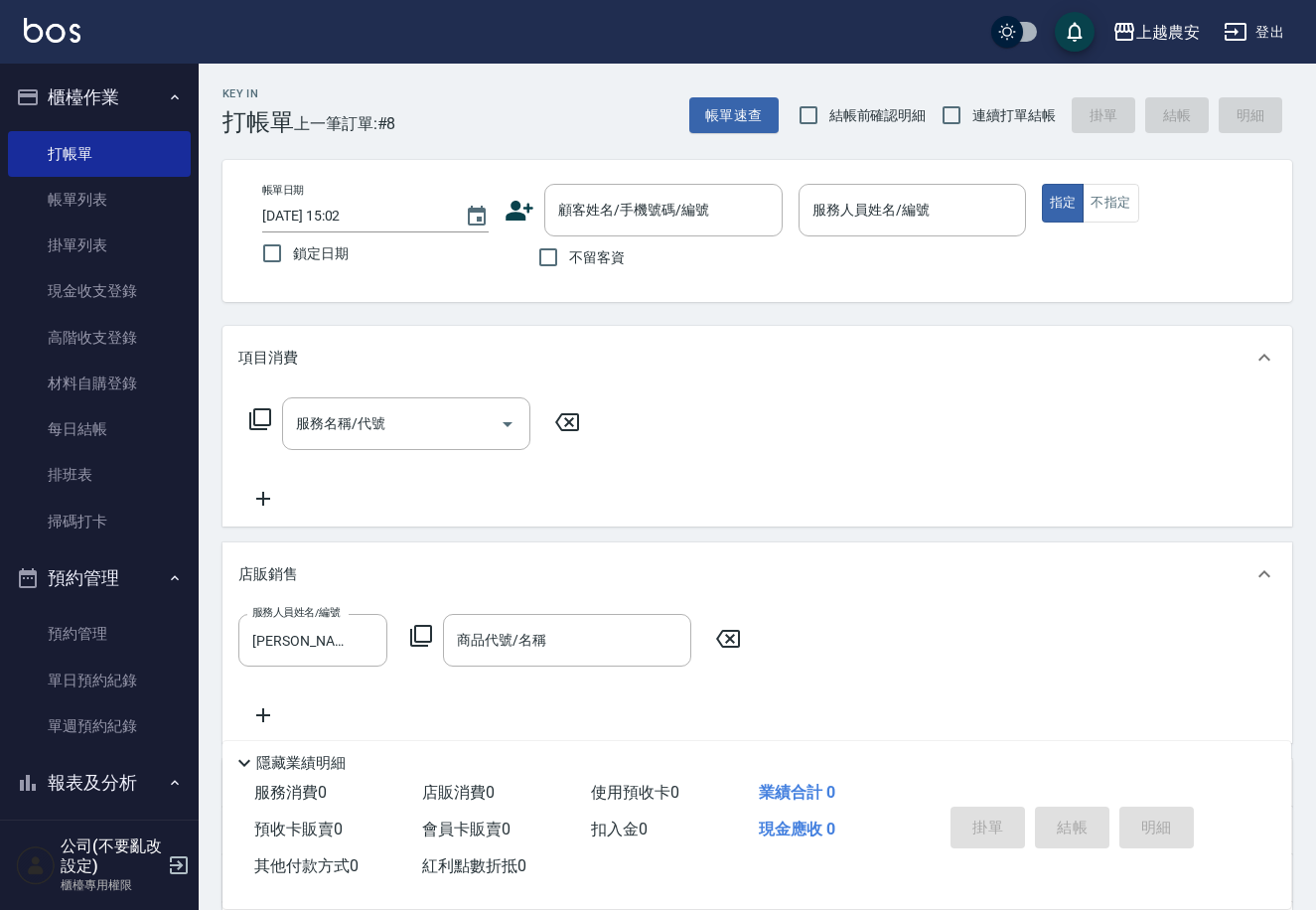 click 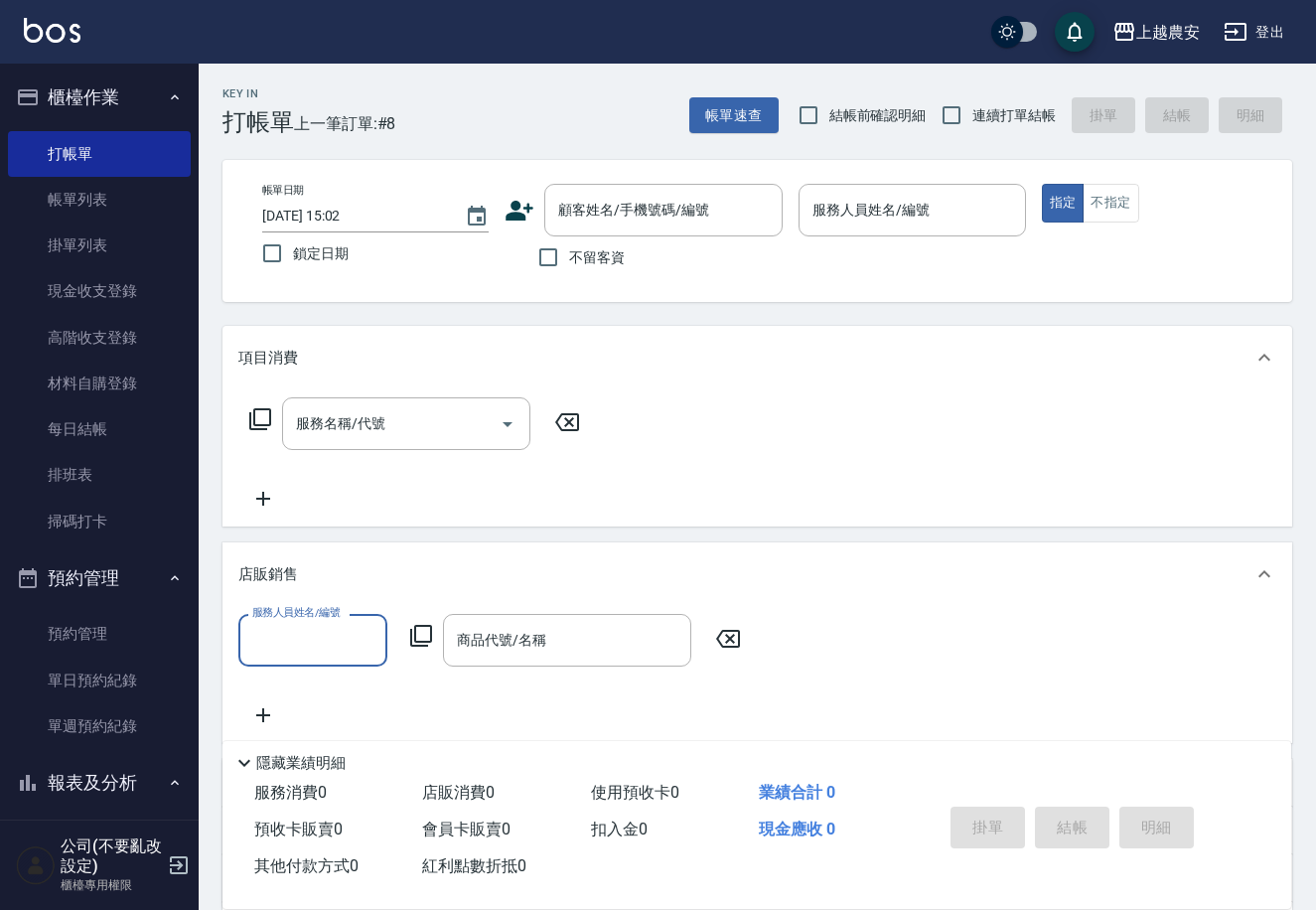click 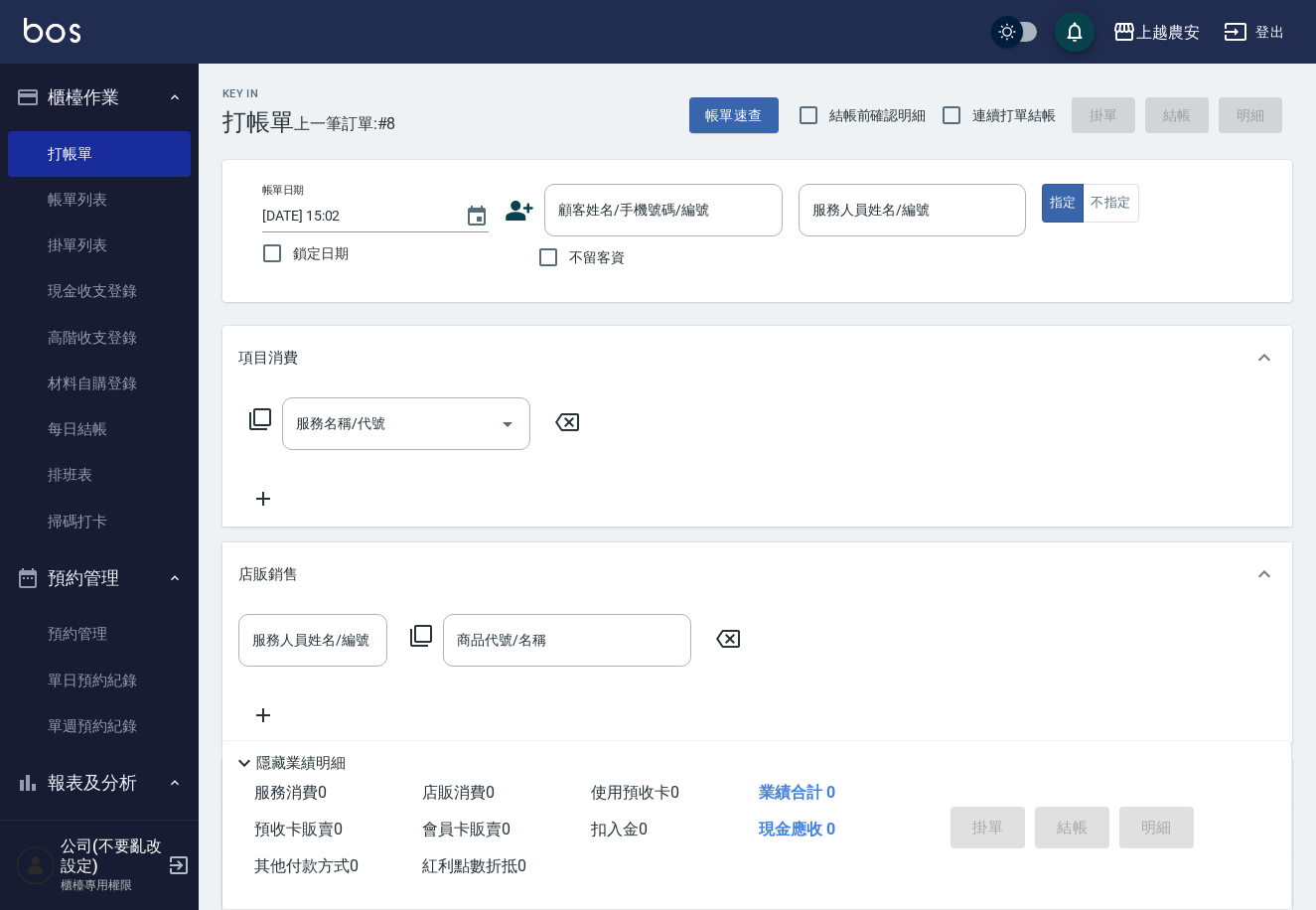 click on "店販銷售" at bounding box center (757, 574) 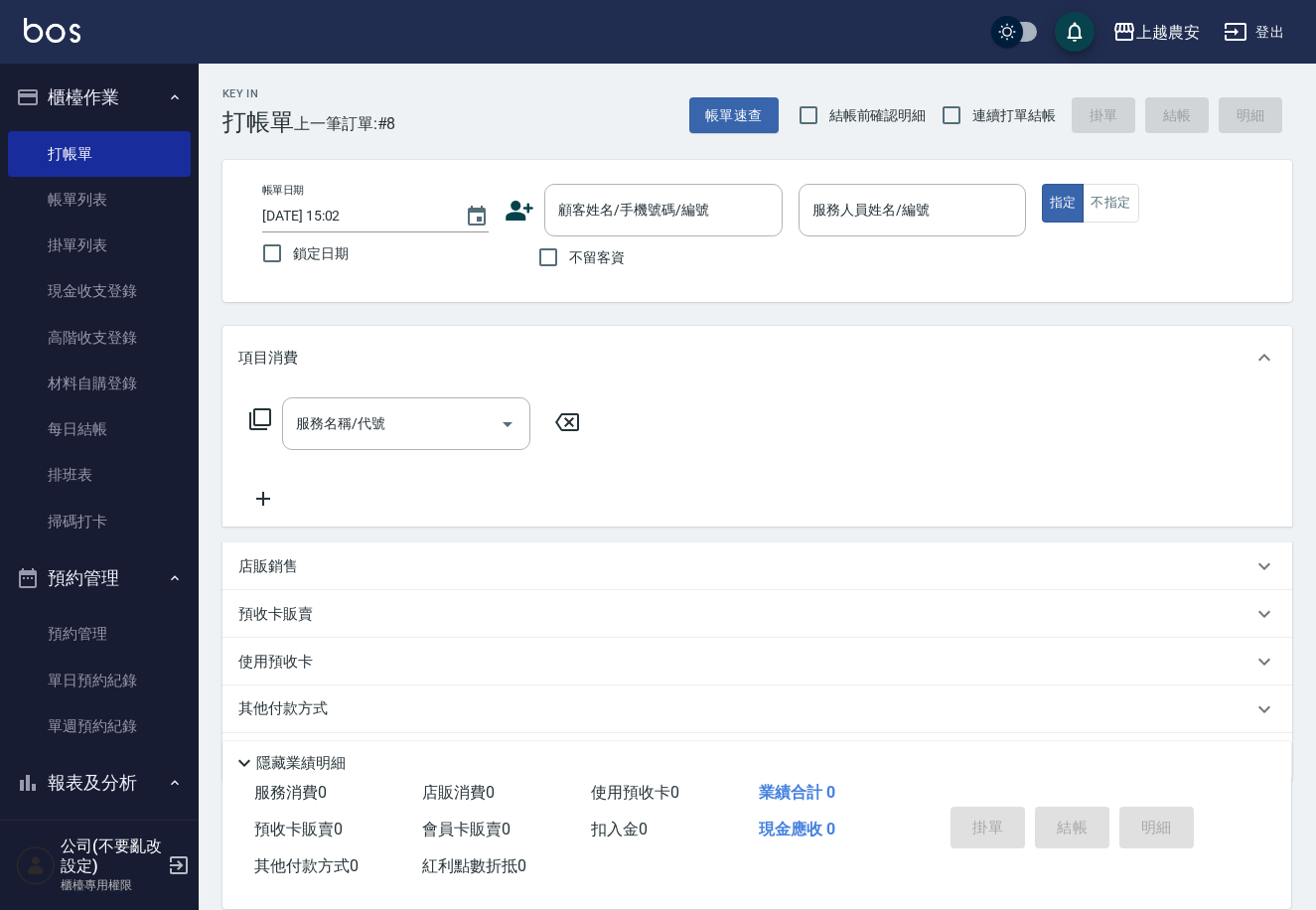 click on "店販銷售" at bounding box center [757, 566] 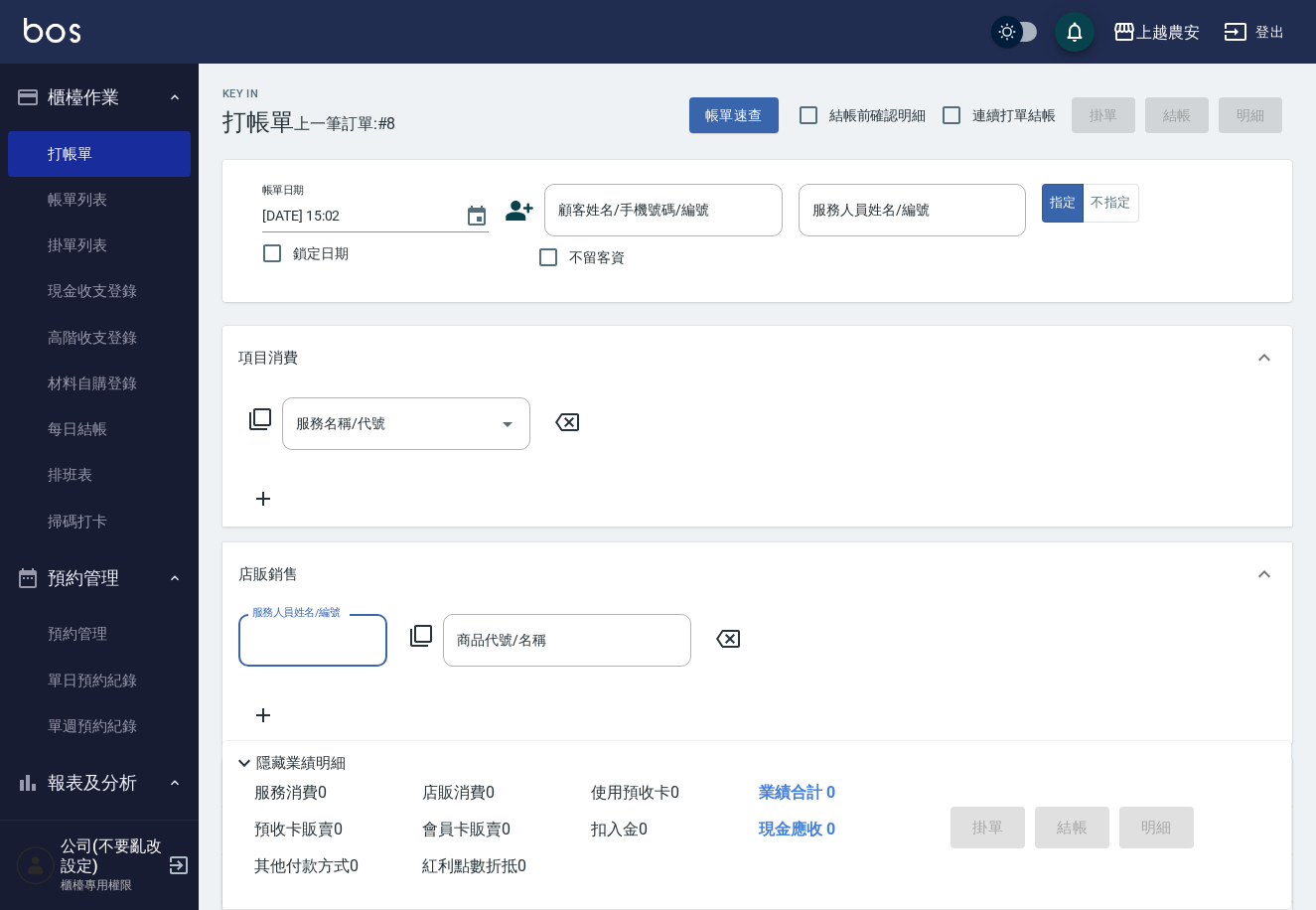 click on "店販銷售" at bounding box center (268, 574) 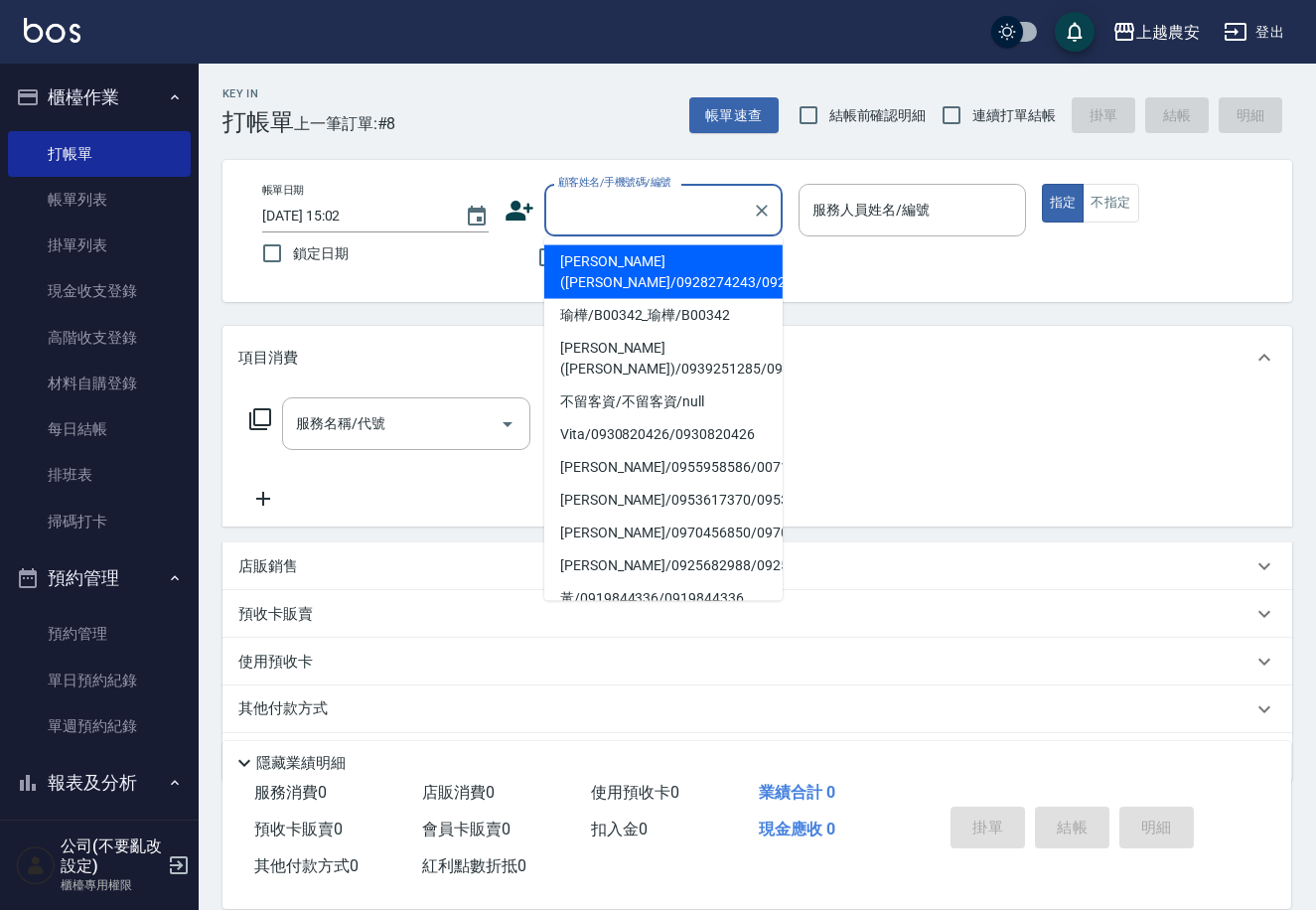 click on "顧客姓名/手機號碼/編號" at bounding box center [649, 210] 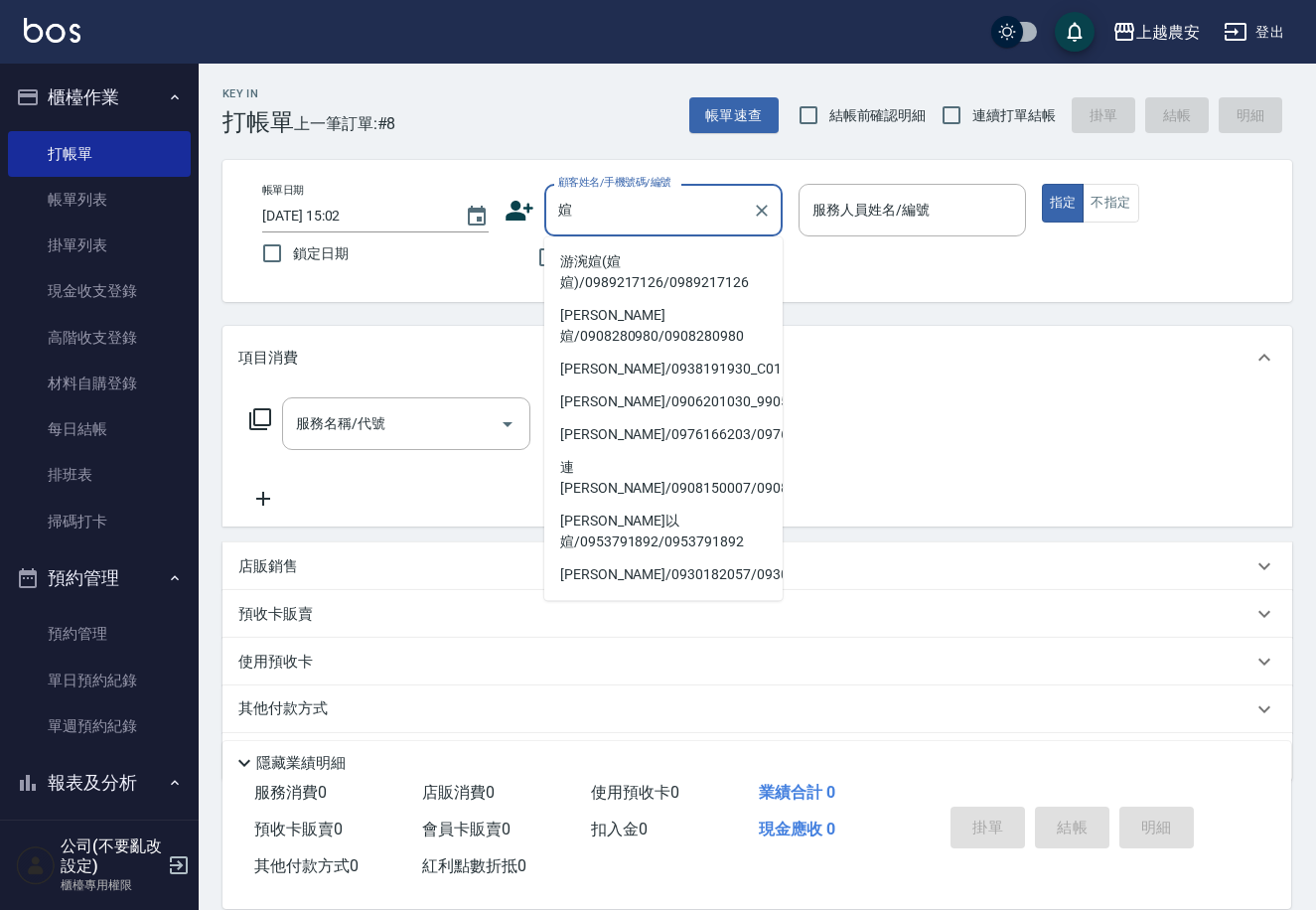 click on "游涴媗(媗媗)/0989217126/0989217126" at bounding box center [663, 272] 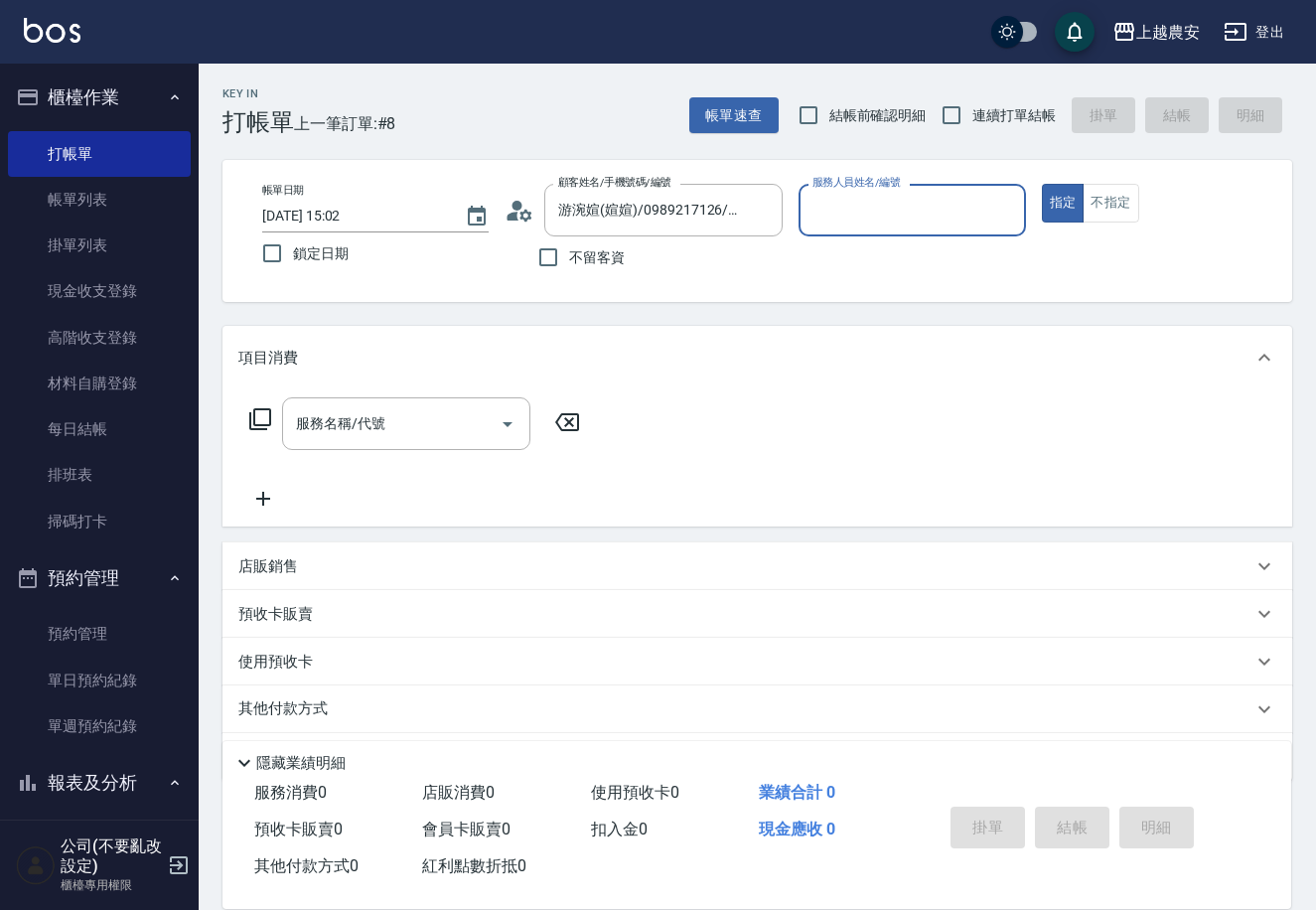 type on "Ksa-K" 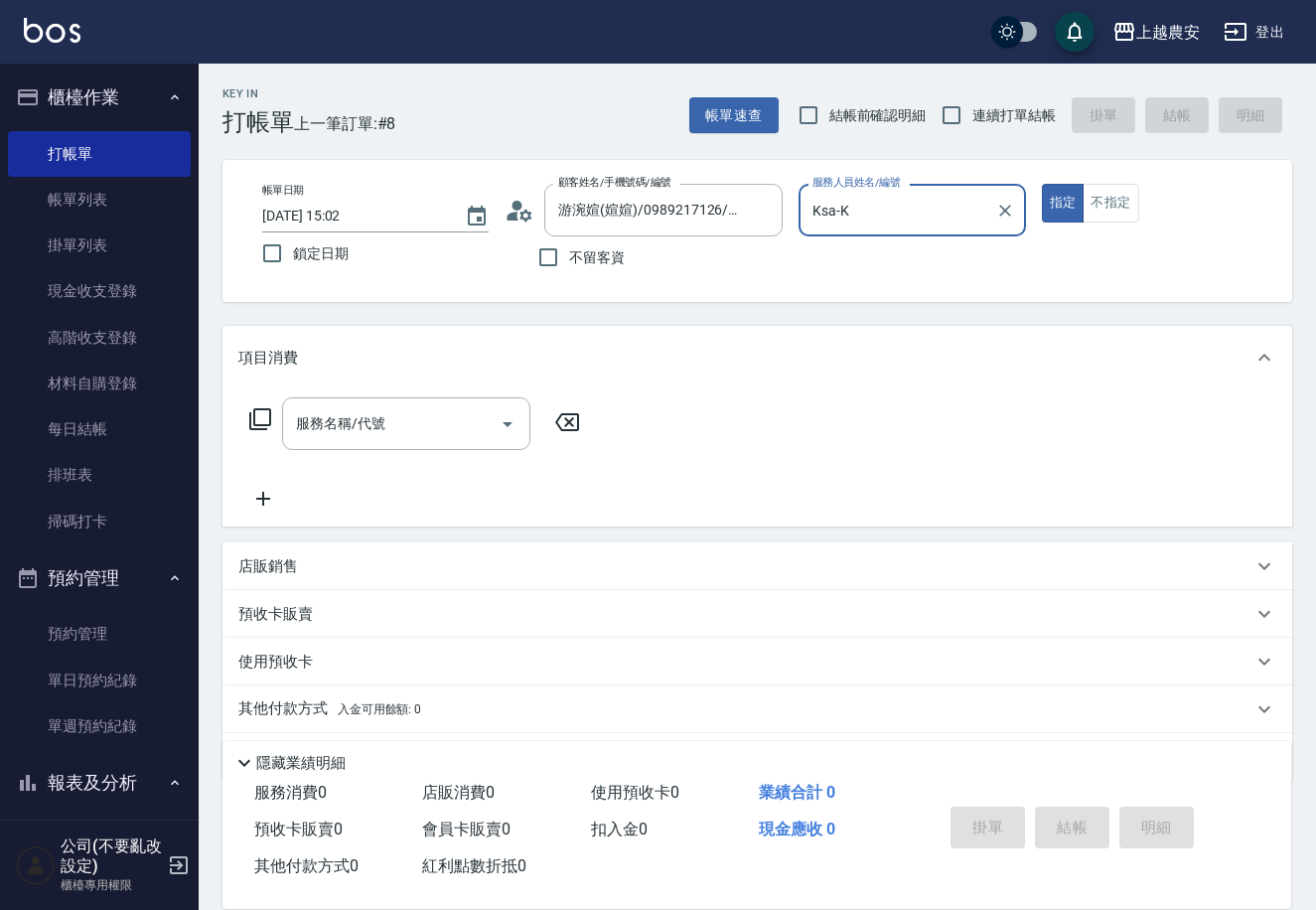 click on "指定" at bounding box center (1063, 203) 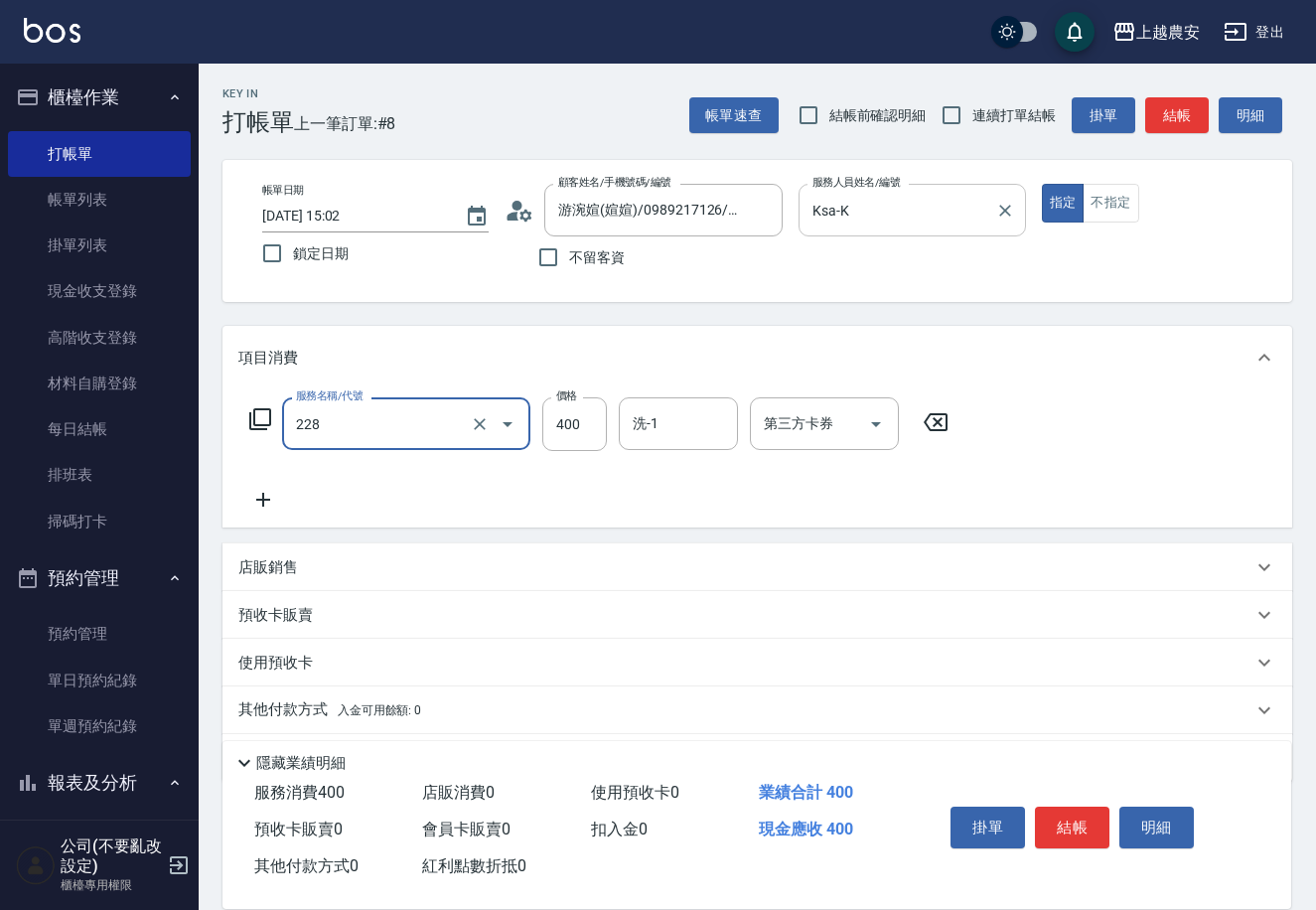 type on "洗髮(228)" 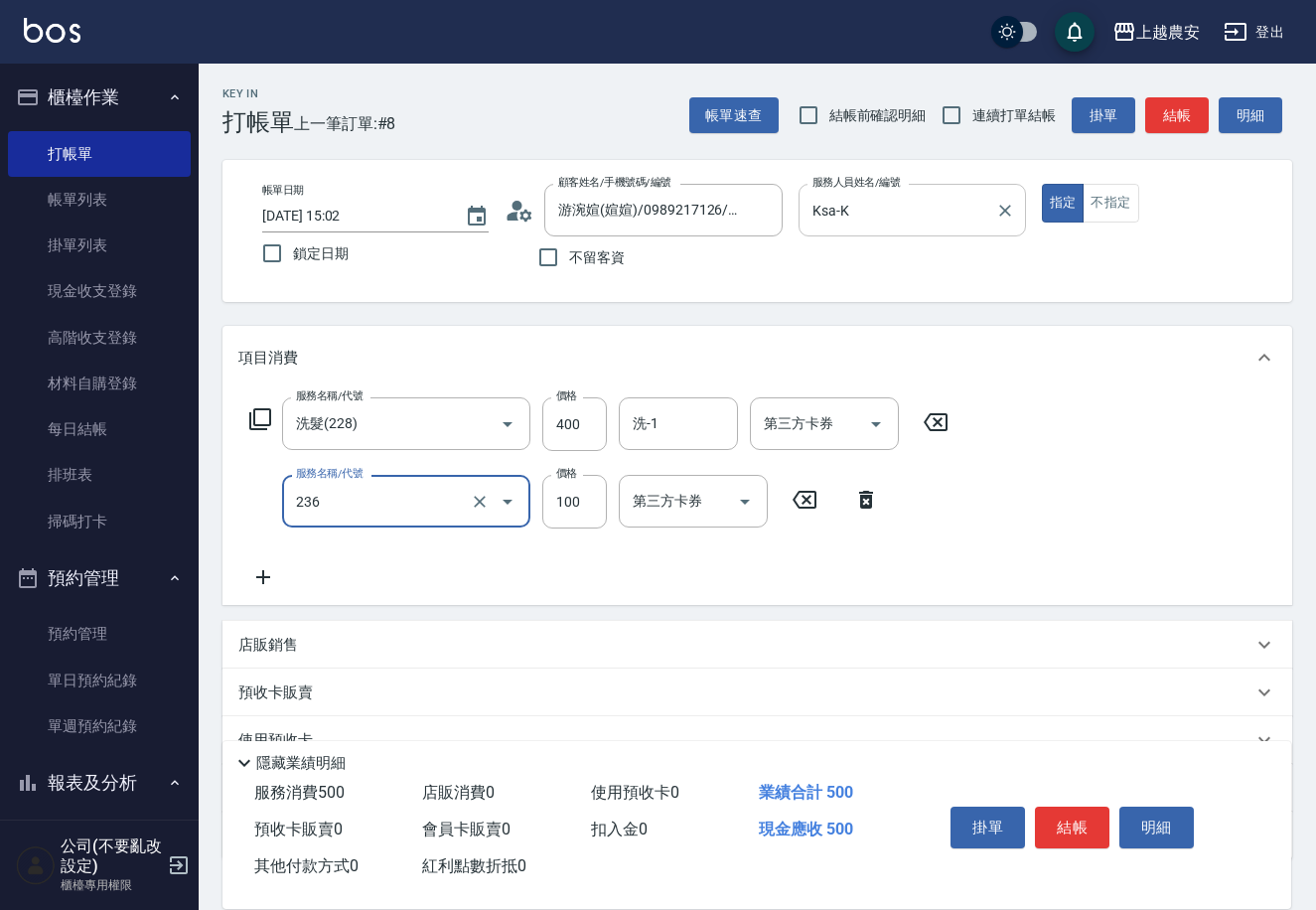 type on "手棒(236)" 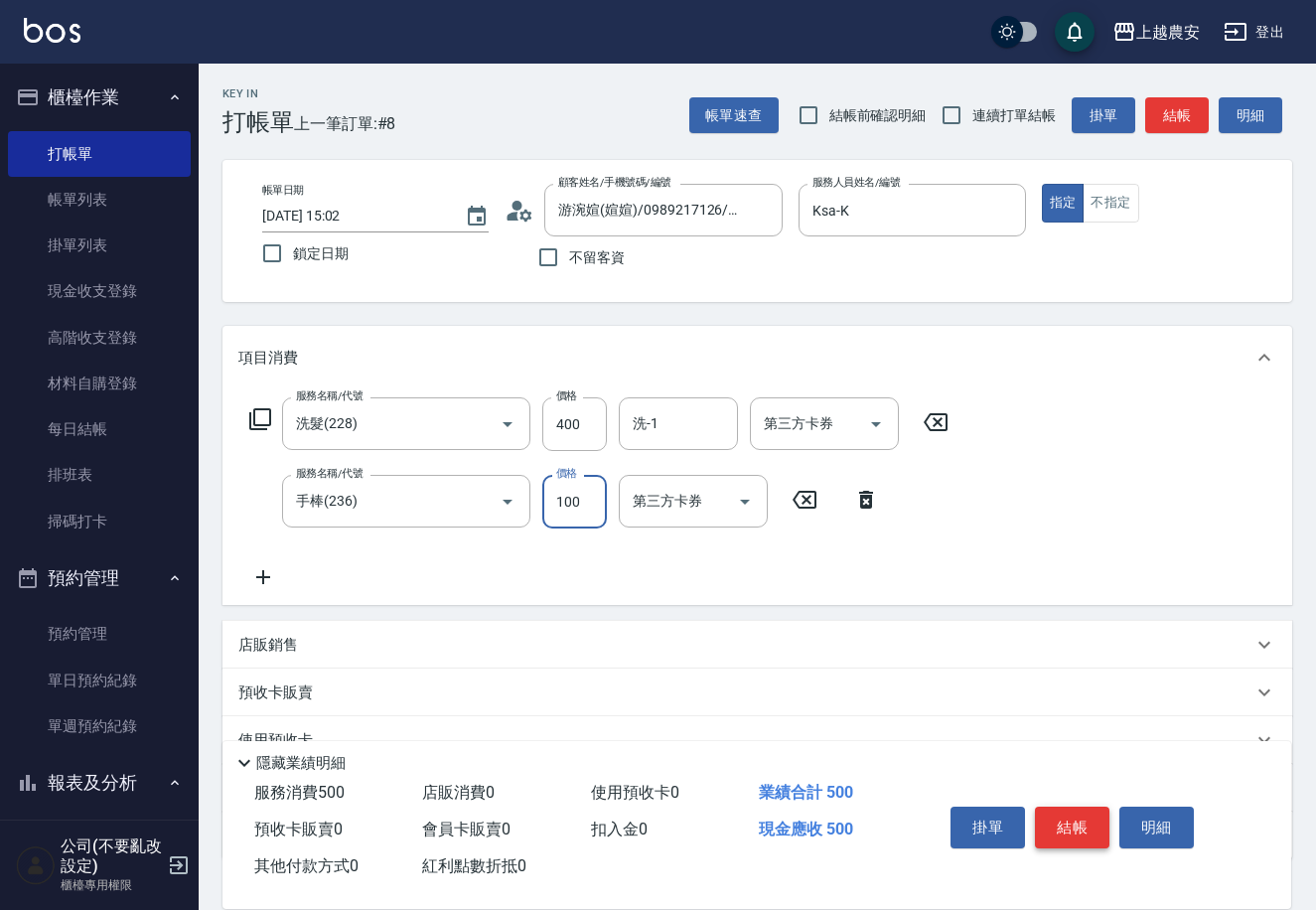 click on "結帳" at bounding box center (1072, 828) 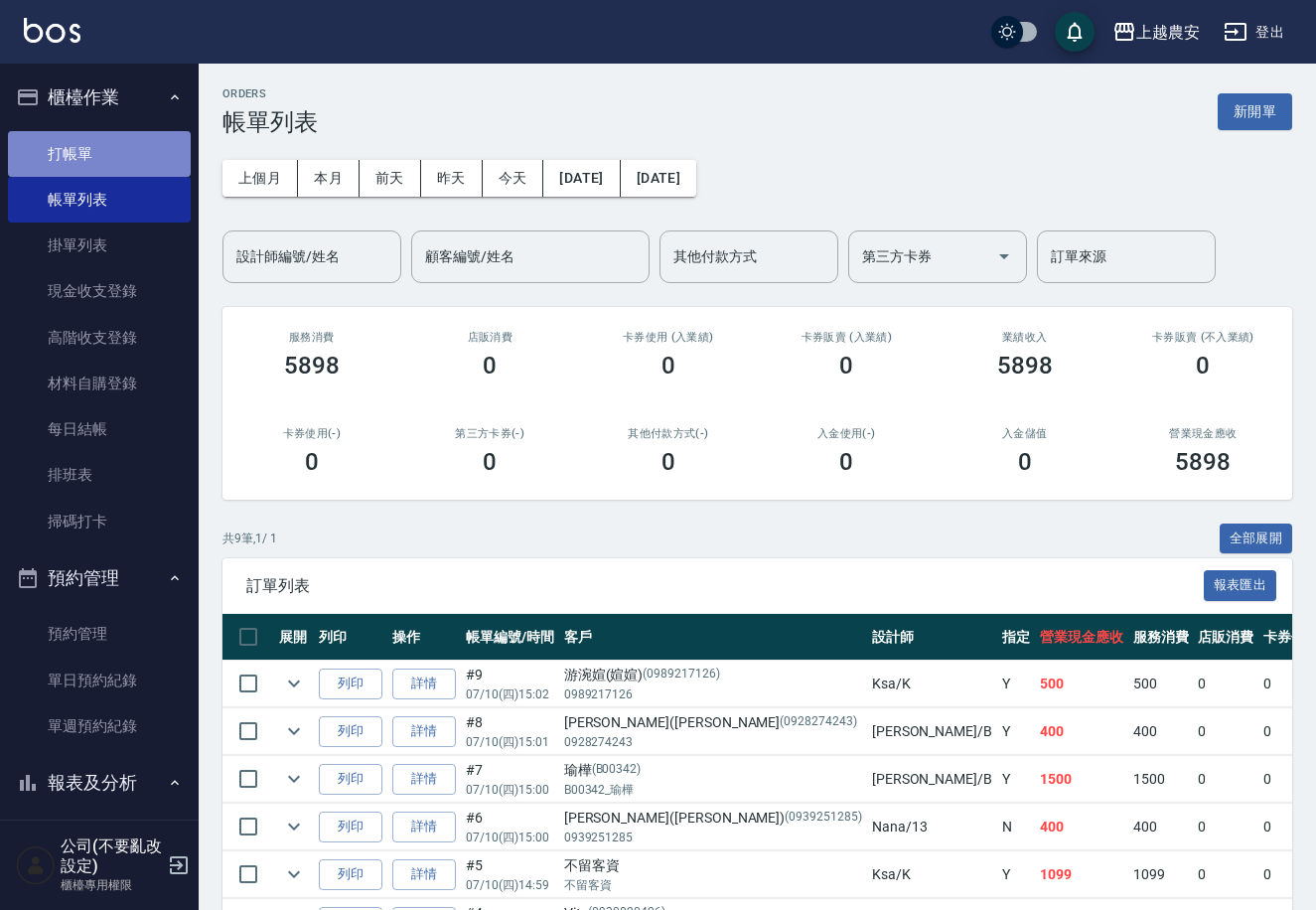 click on "打帳單" at bounding box center [99, 154] 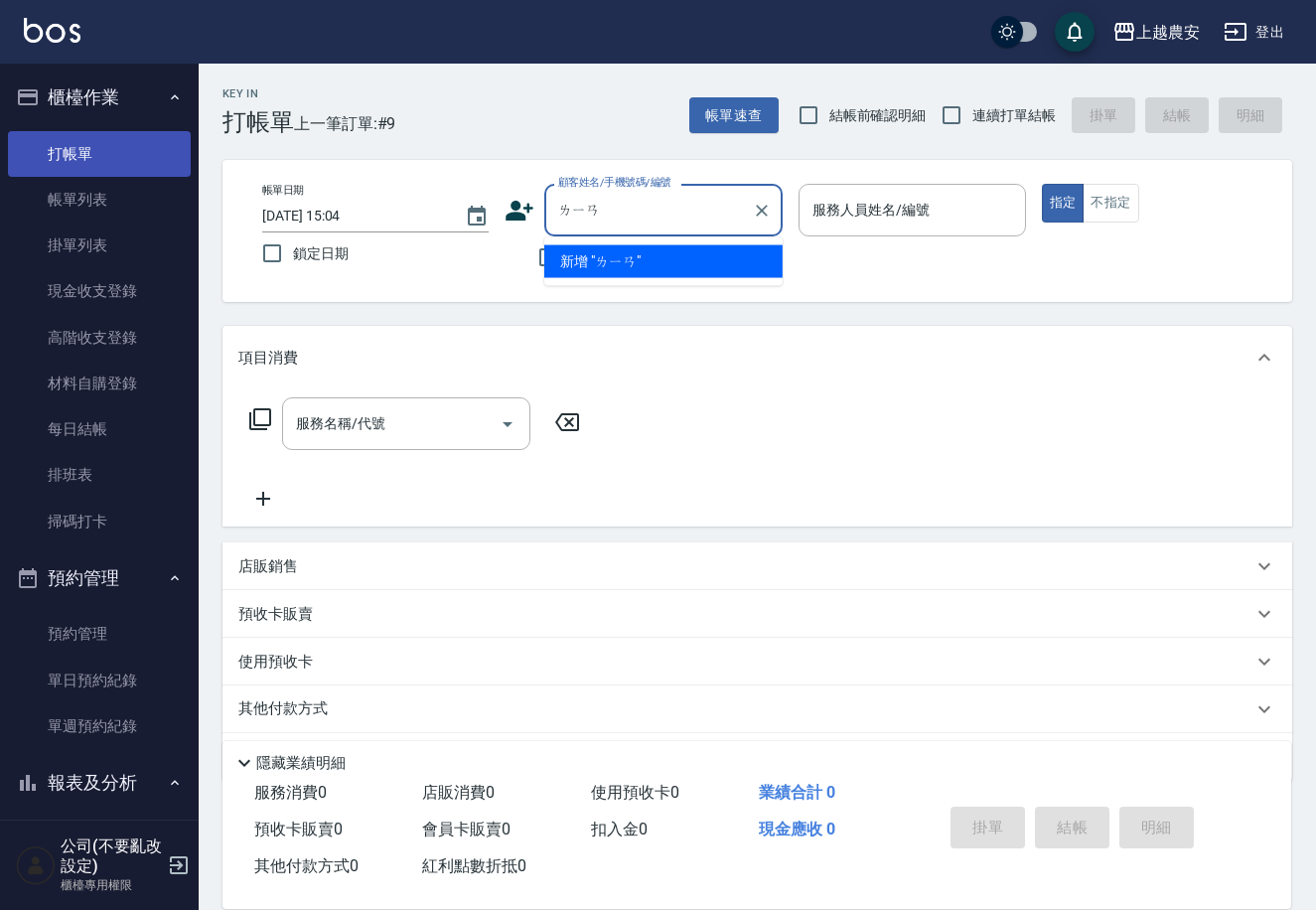 type on "[PERSON_NAME]" 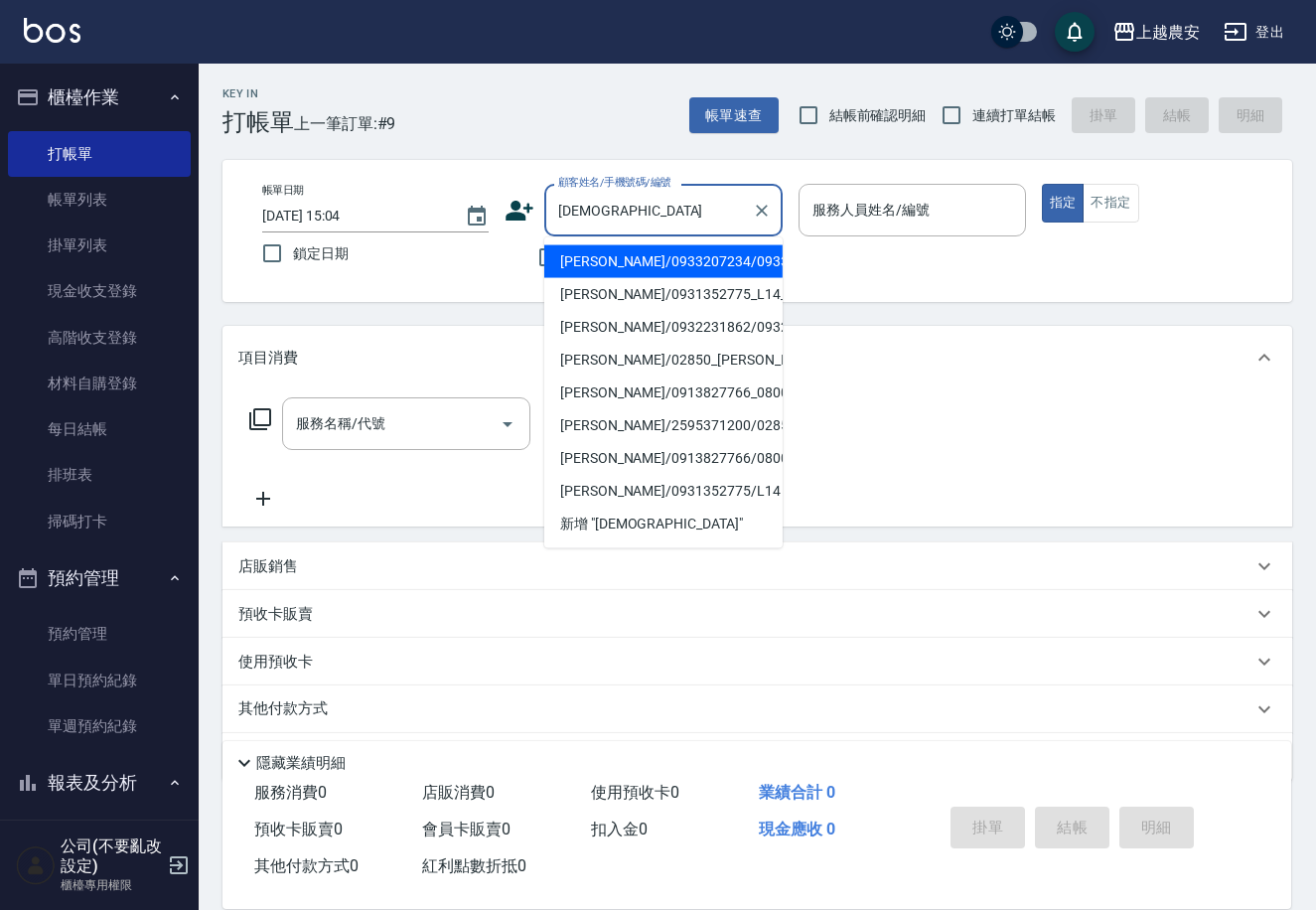click on "[PERSON_NAME]/0933207234/0933207234" at bounding box center (663, 261) 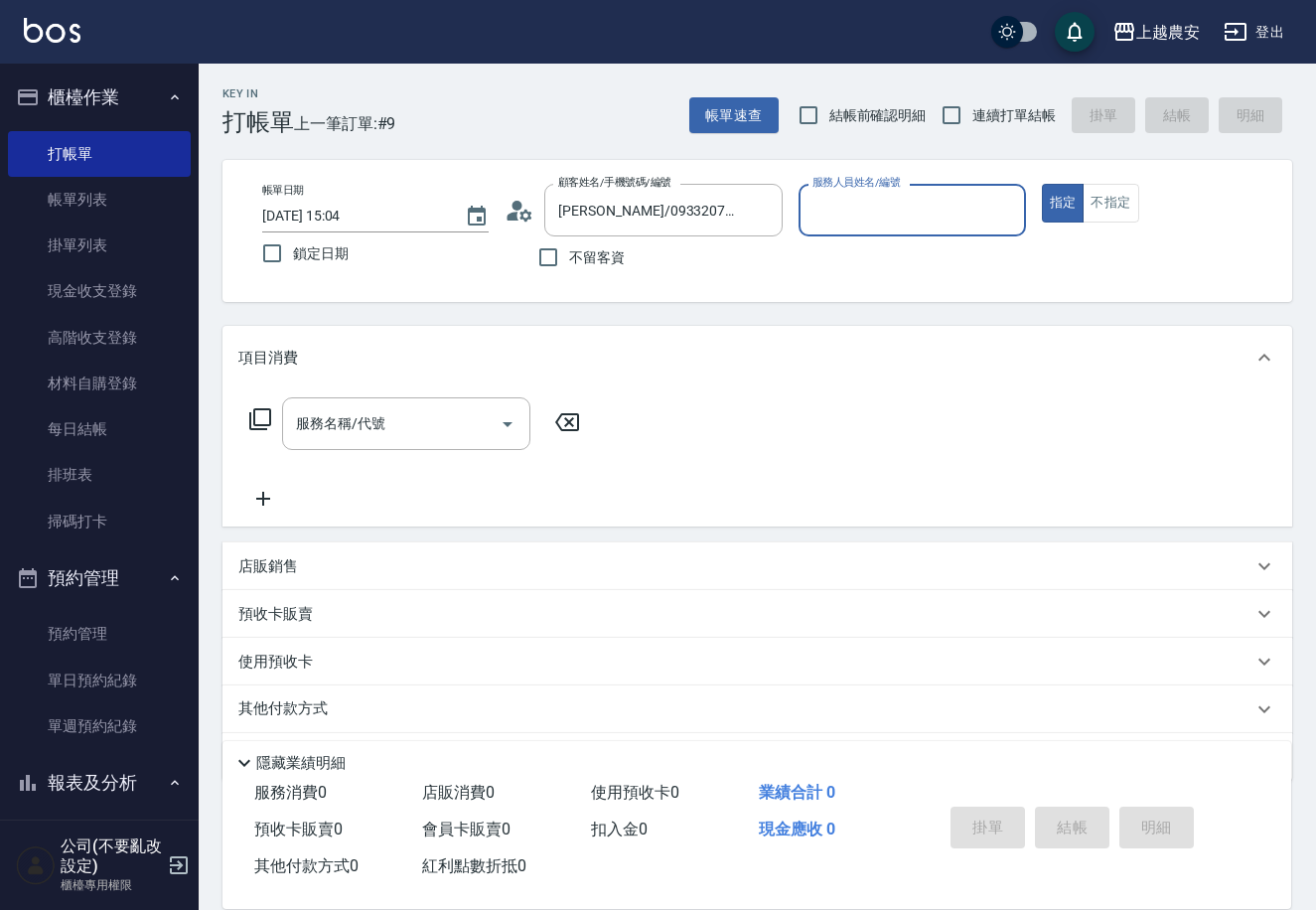 type on "美雅-B" 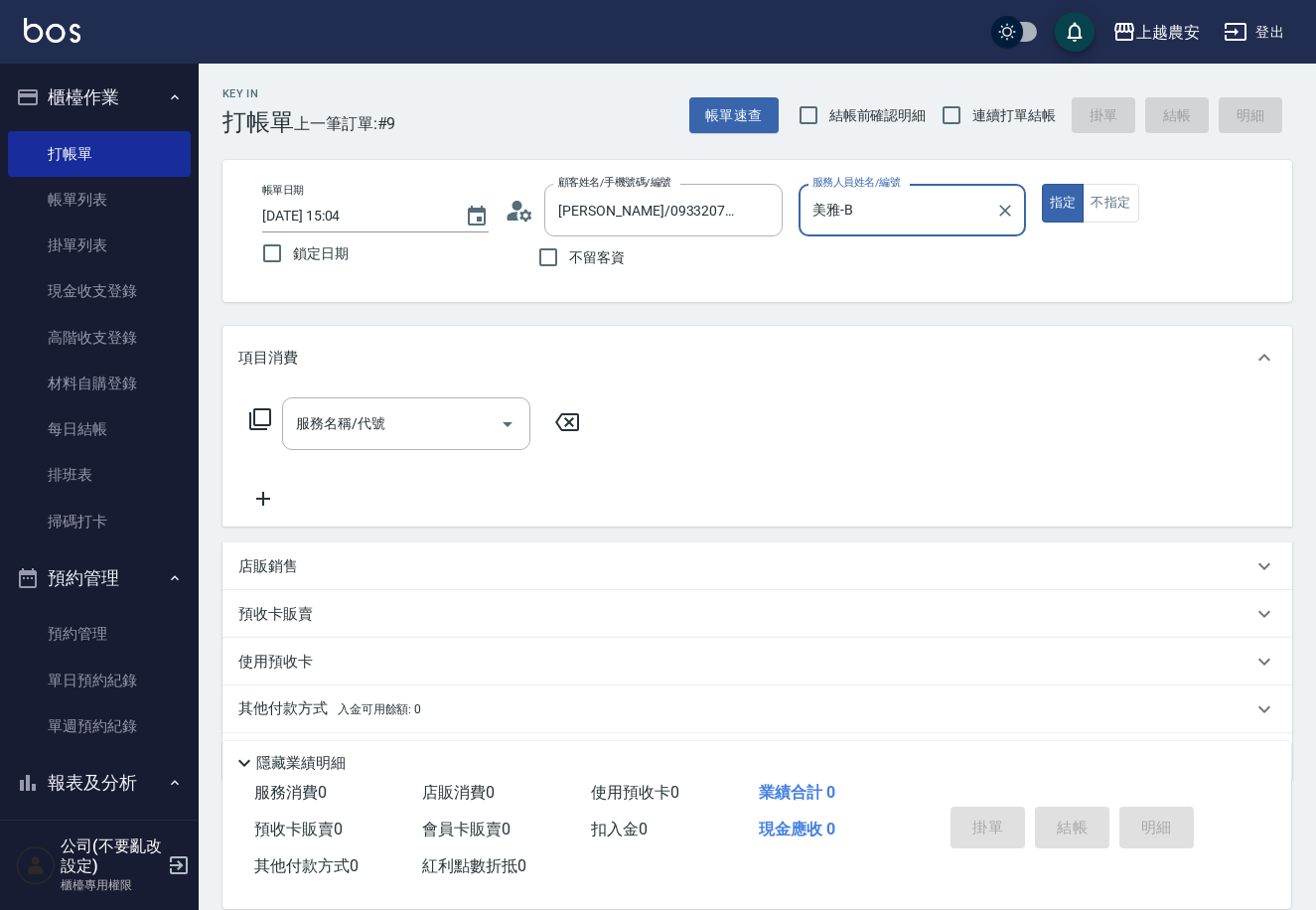 click on "指定" at bounding box center [1063, 203] 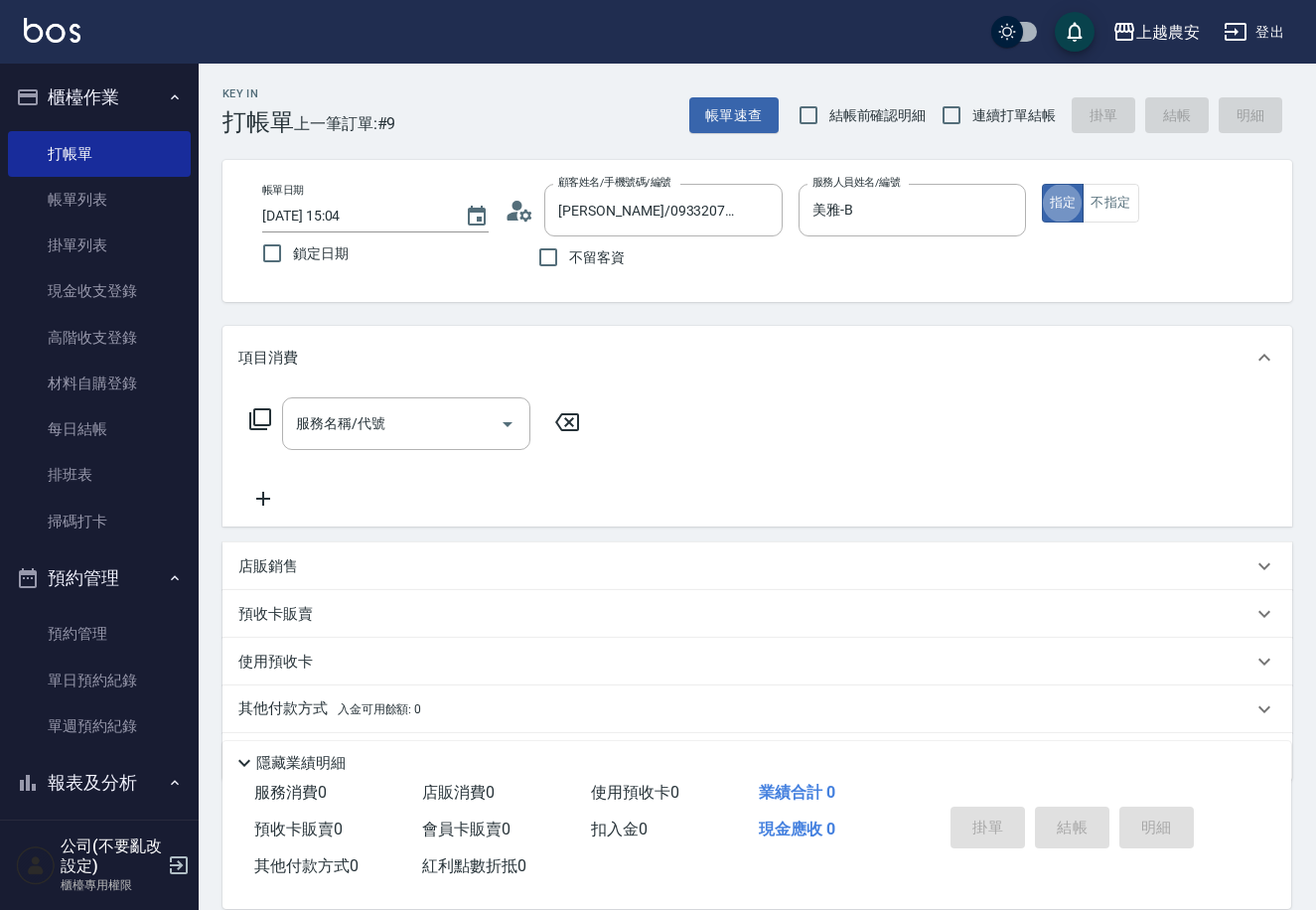 type on "true" 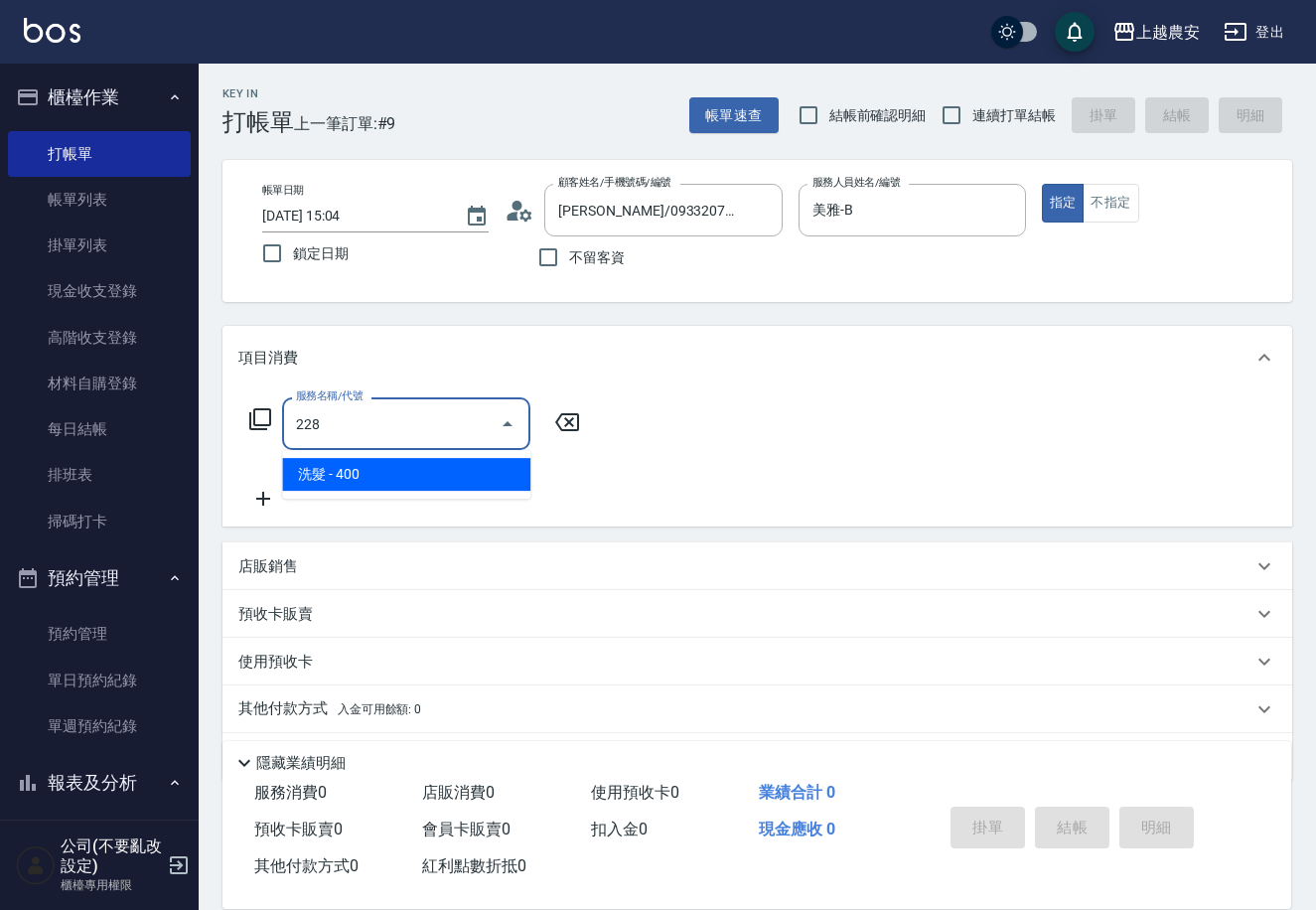 type on "洗髮(228)" 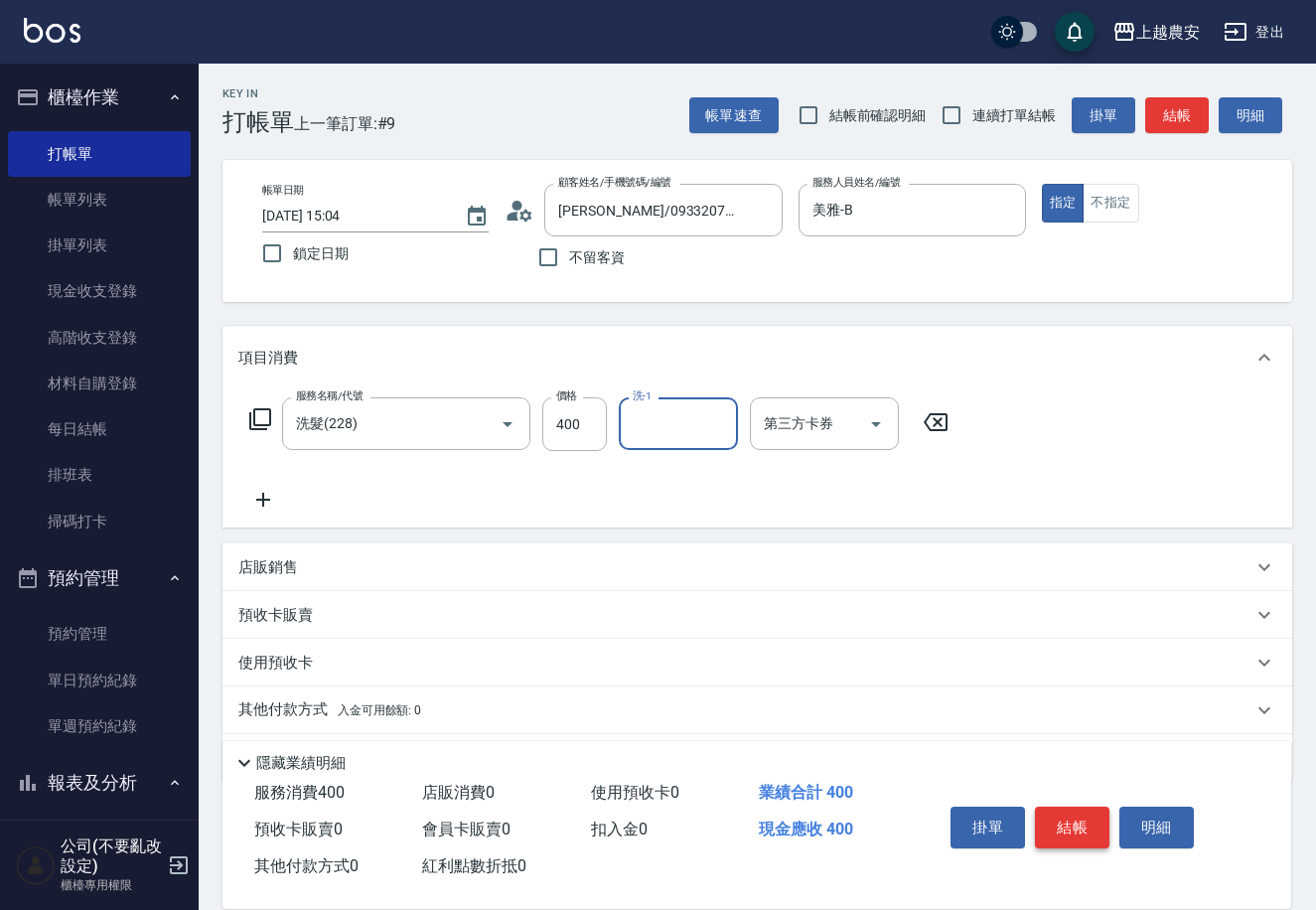 click on "結帳" at bounding box center [1072, 828] 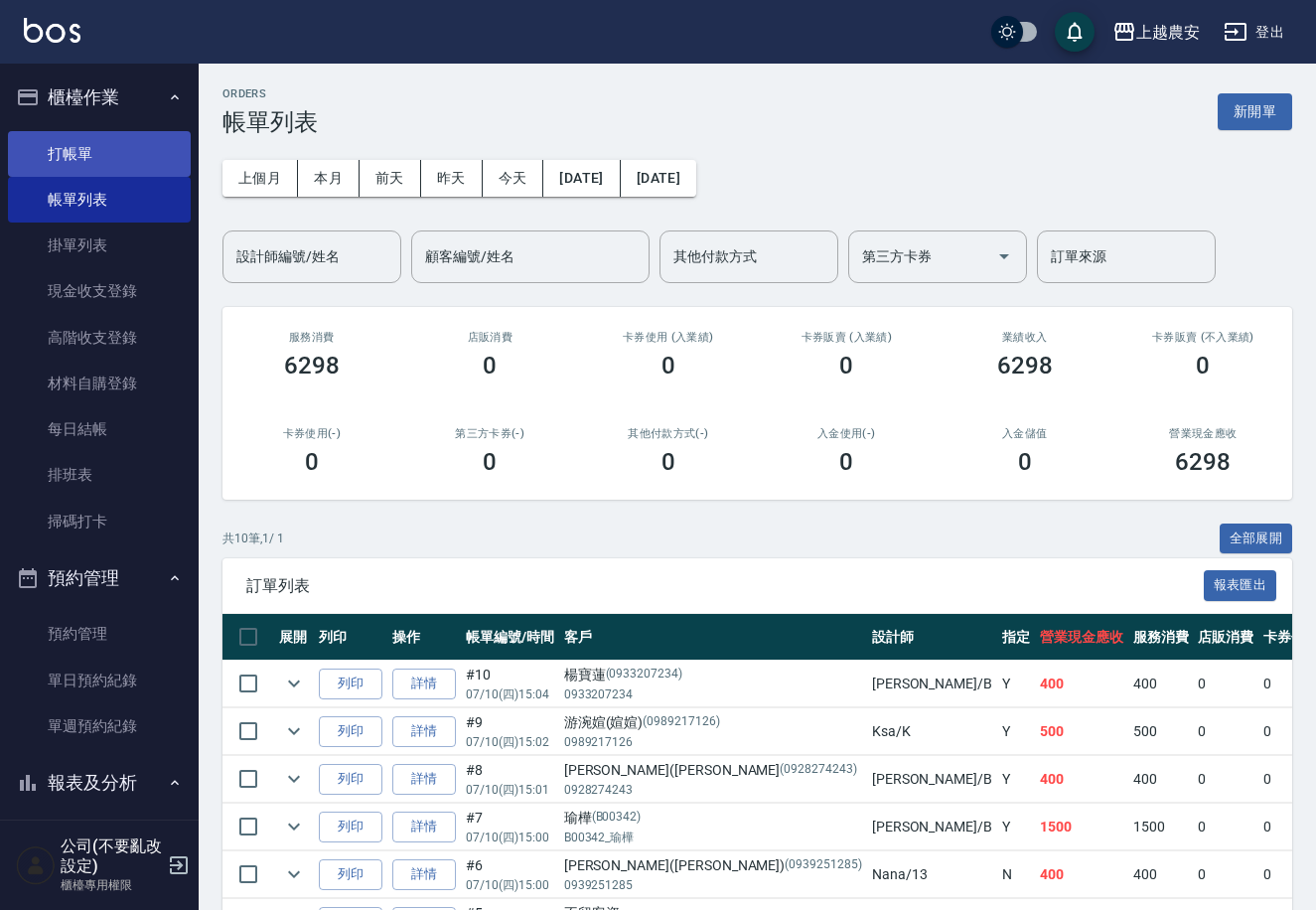 click on "打帳單" at bounding box center [99, 154] 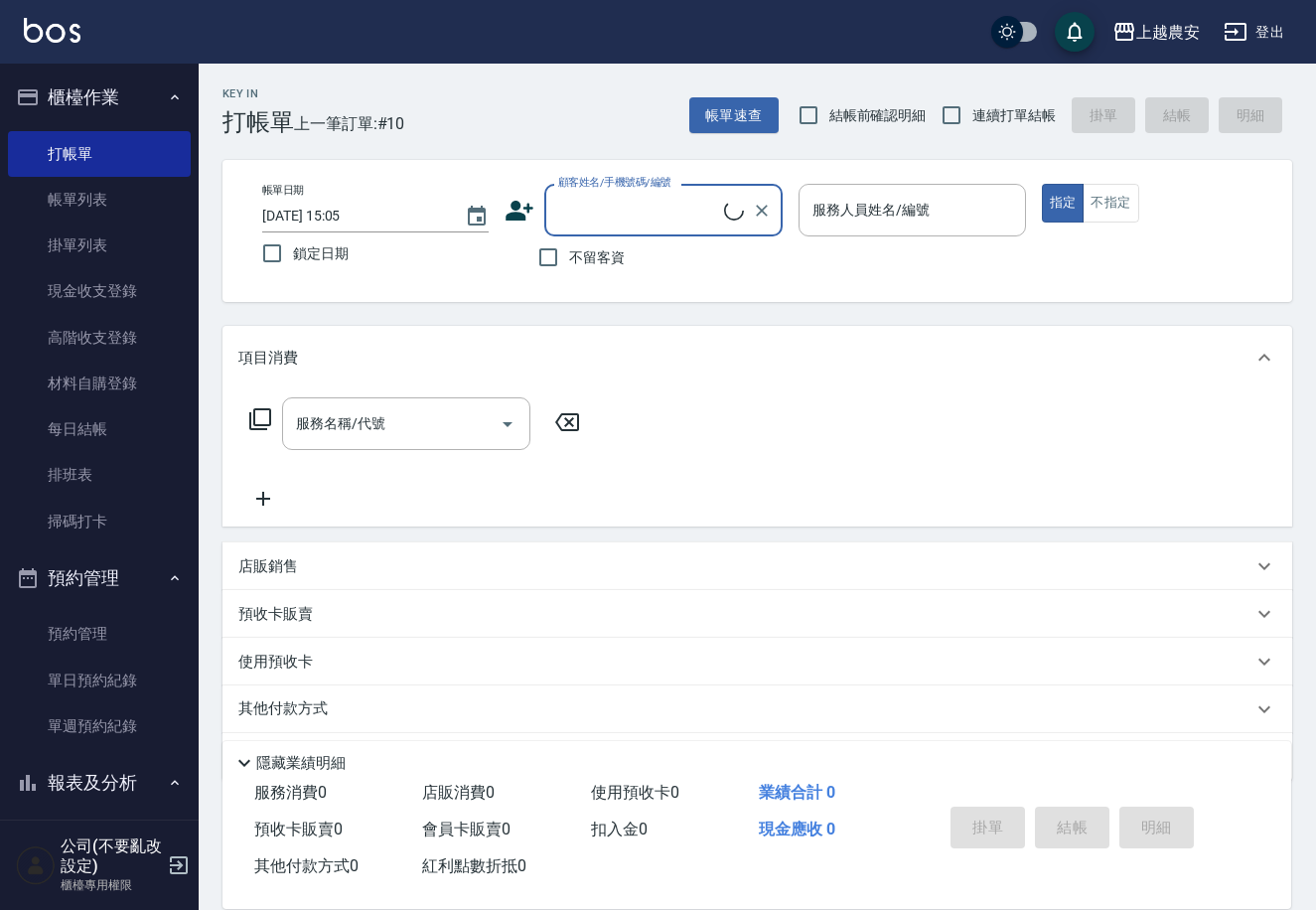 drag, startPoint x: 611, startPoint y: 254, endPoint x: 573, endPoint y: 270, distance: 41.231056 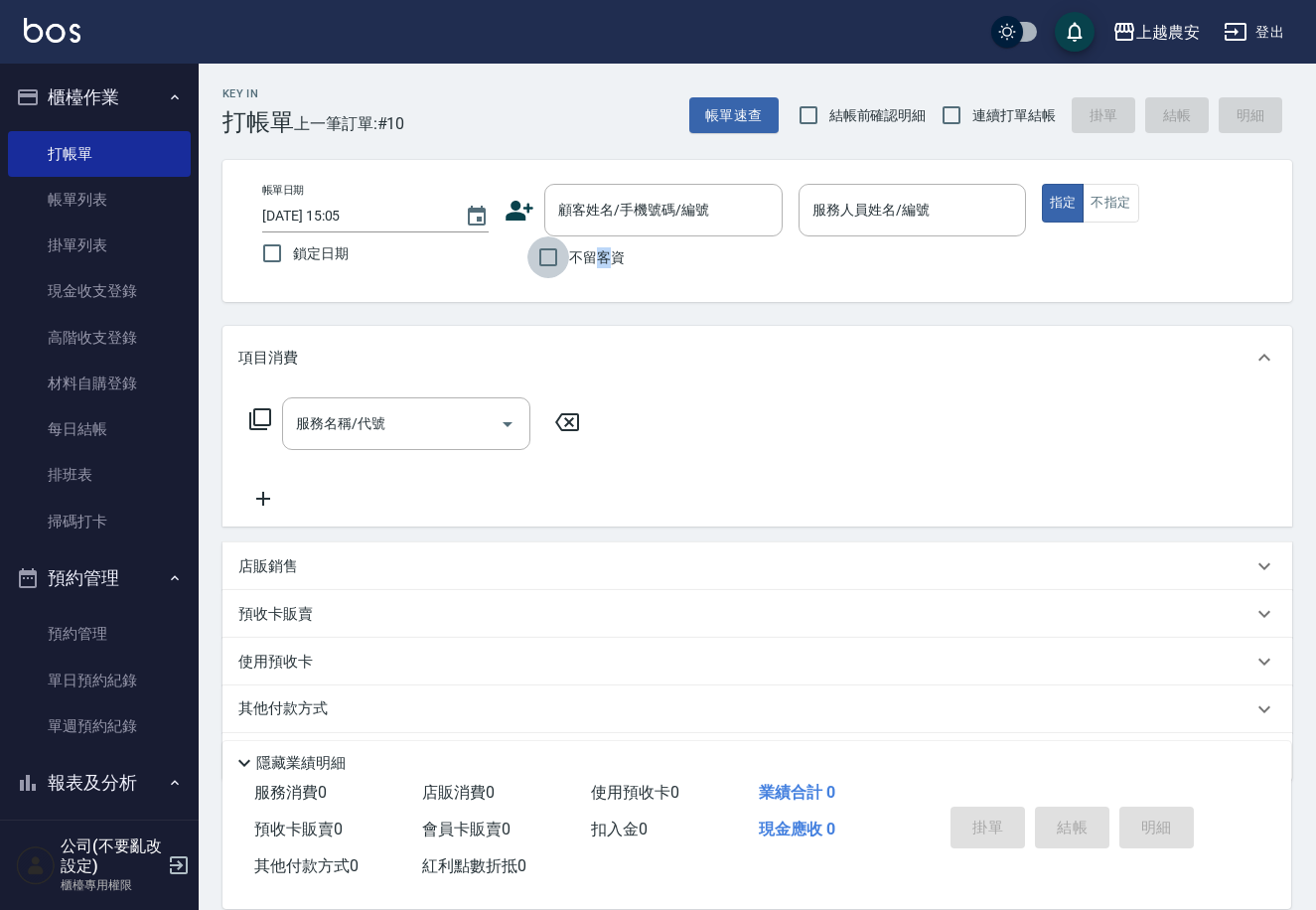 click on "不留客資" at bounding box center (548, 257) 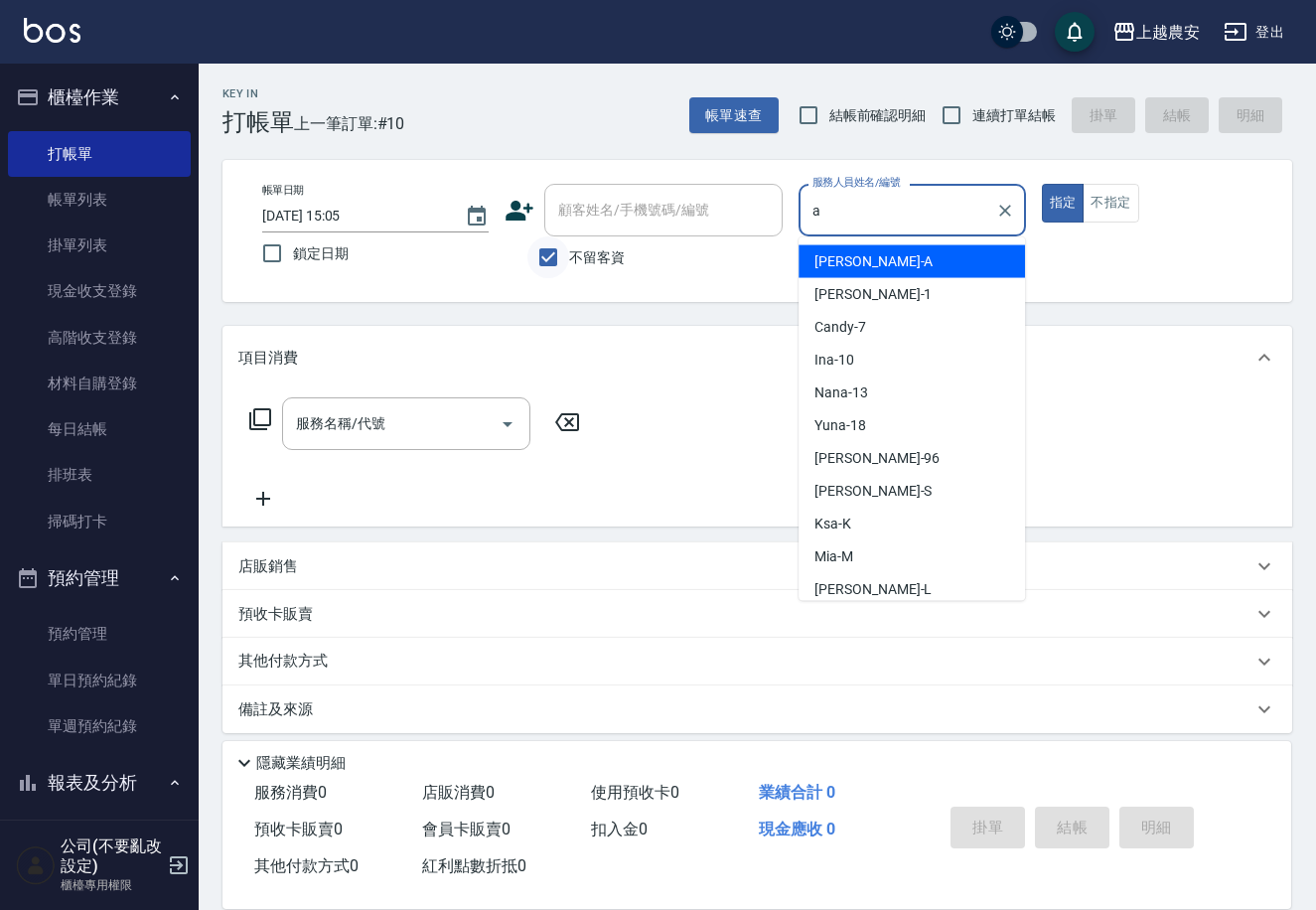type on "[PERSON_NAME]" 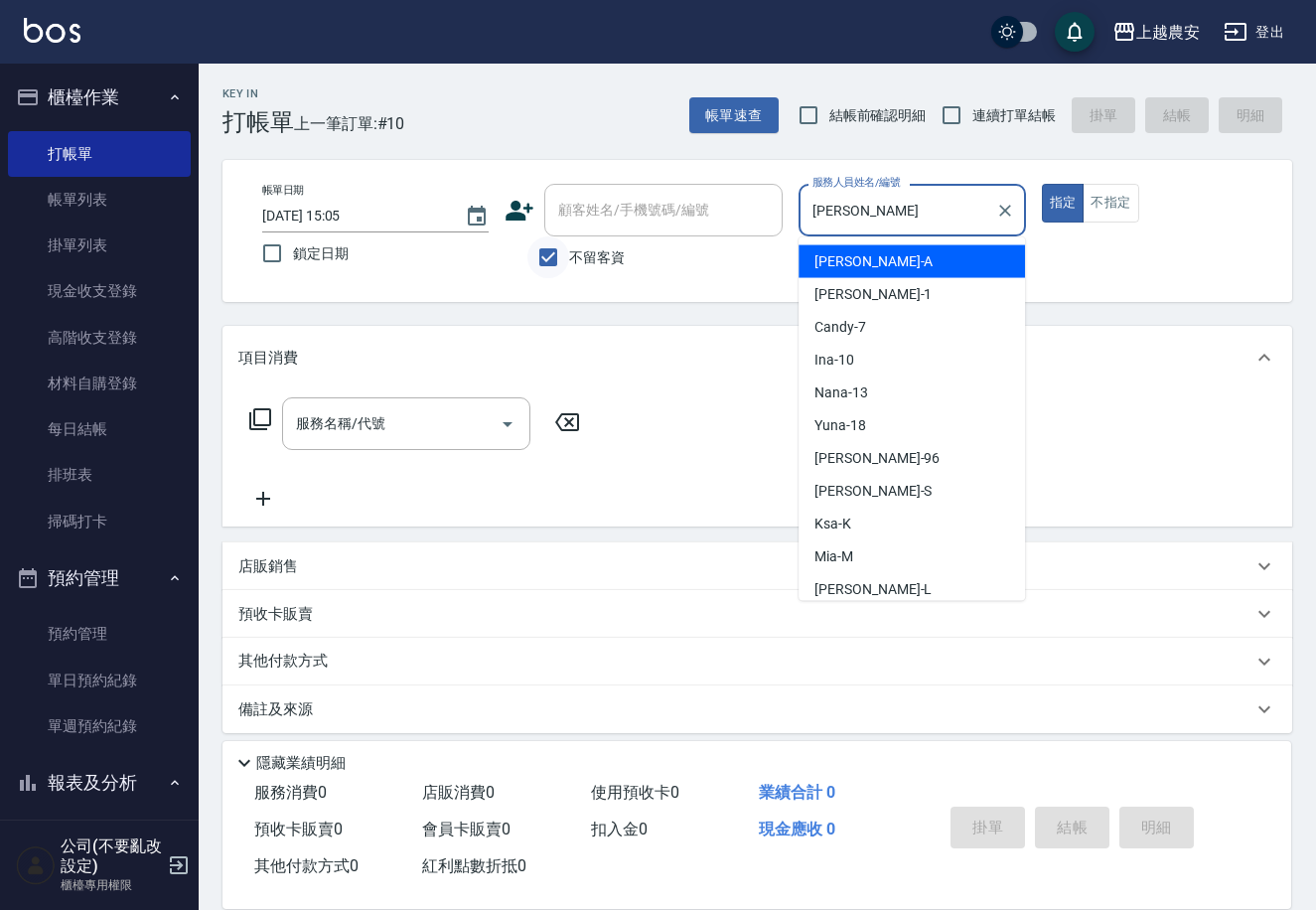 type on "true" 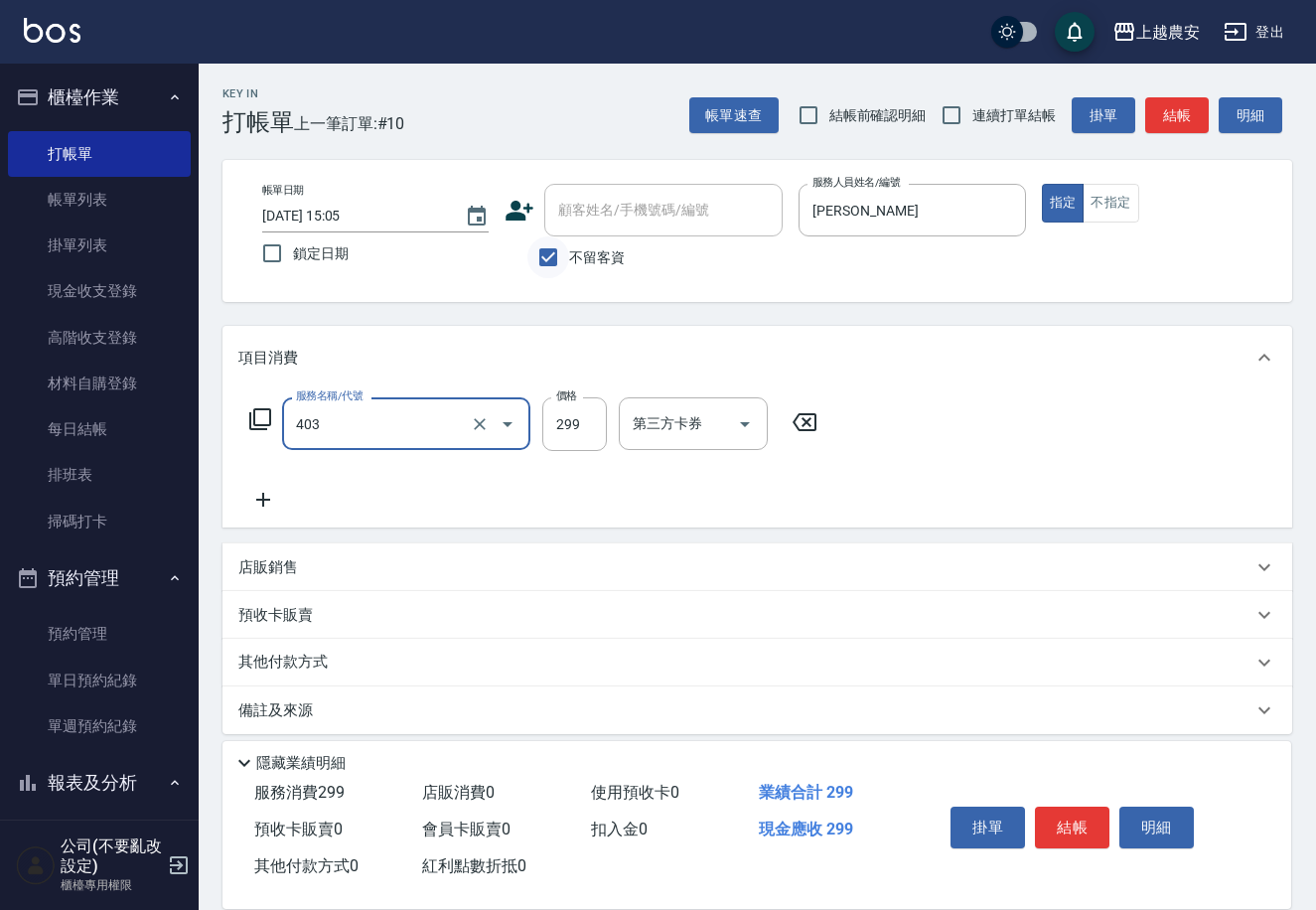 type on "剪髮(403)" 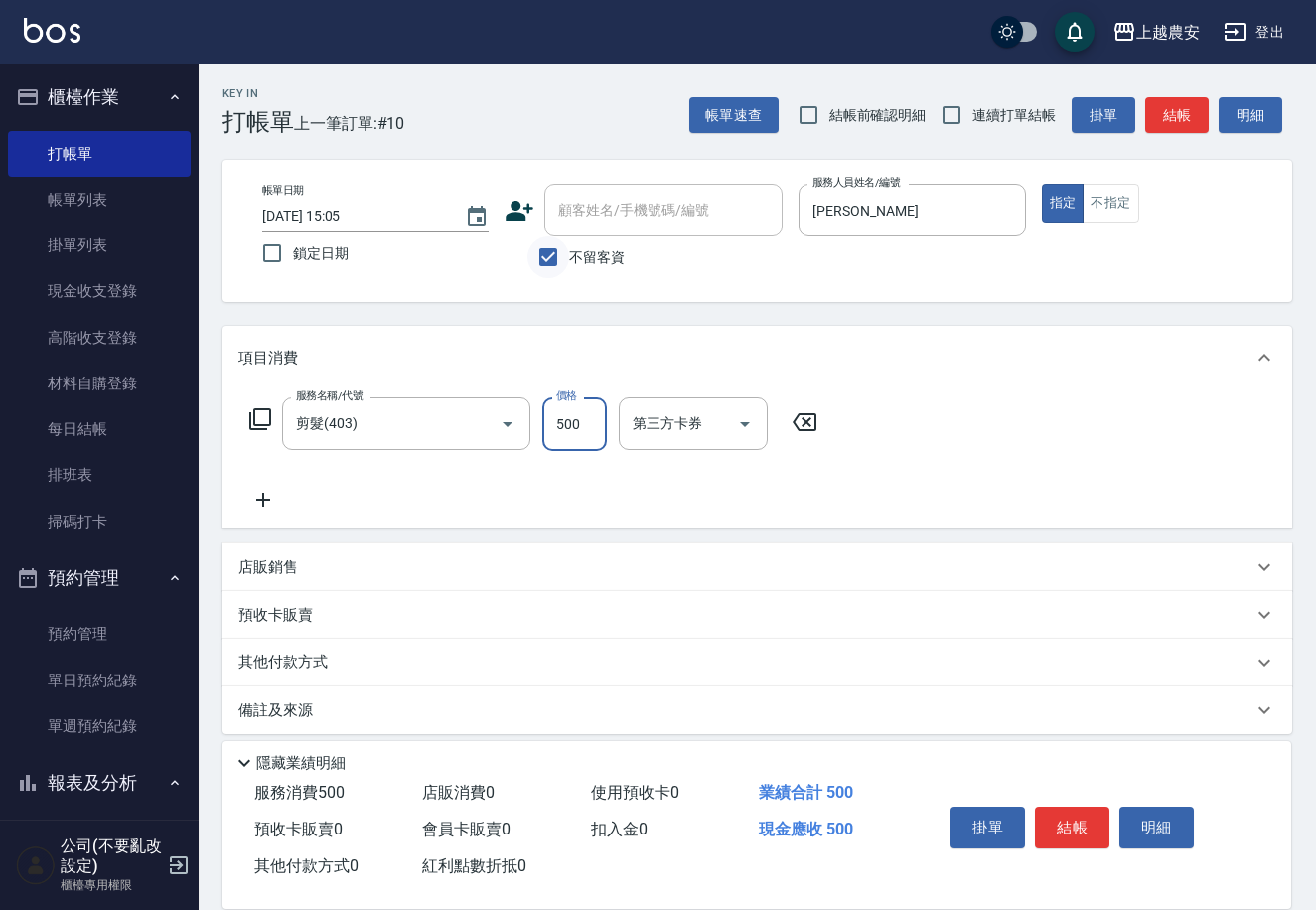 type on "500" 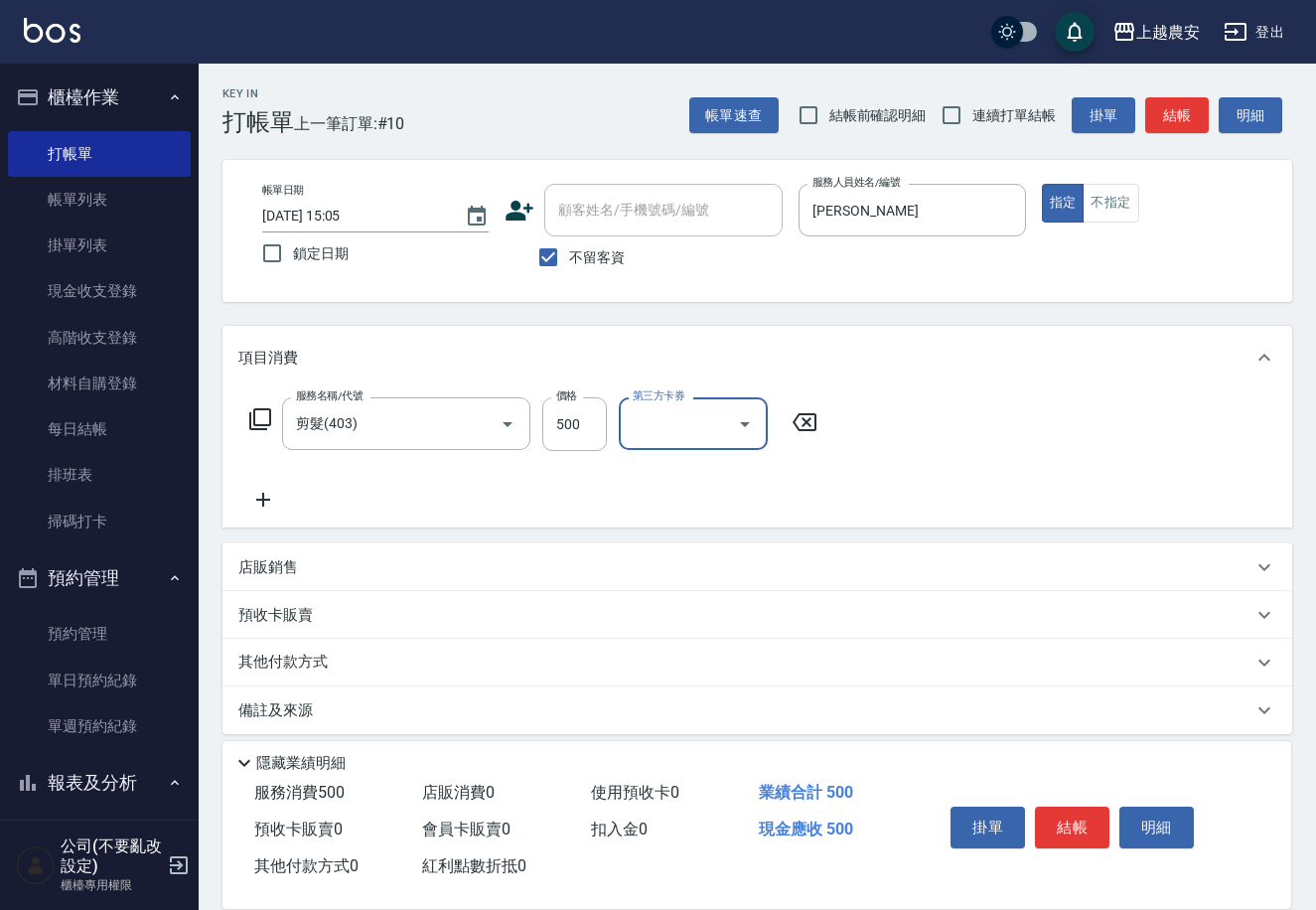 click on "店販銷售" at bounding box center [268, 567] 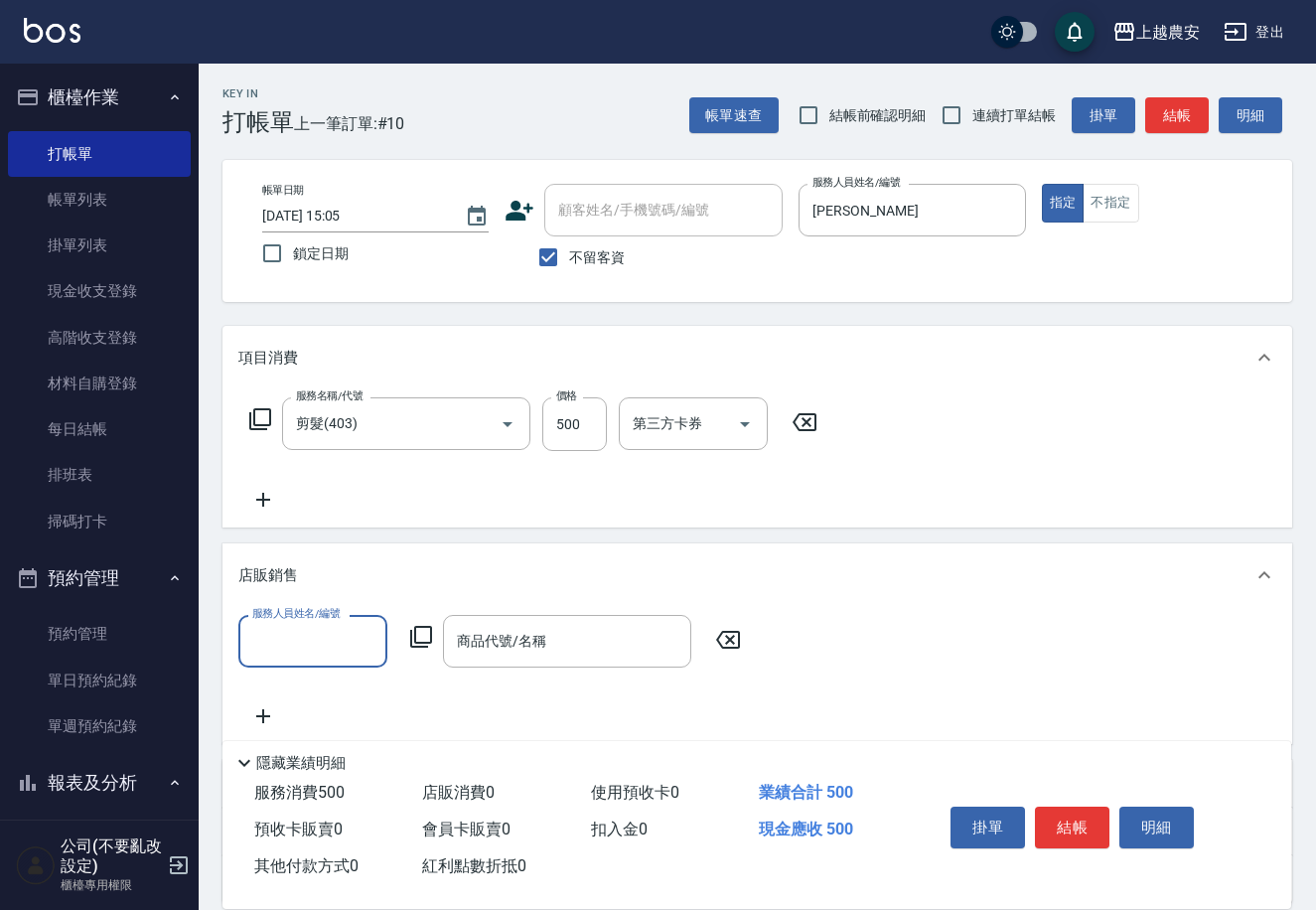 scroll, scrollTop: 1, scrollLeft: 0, axis: vertical 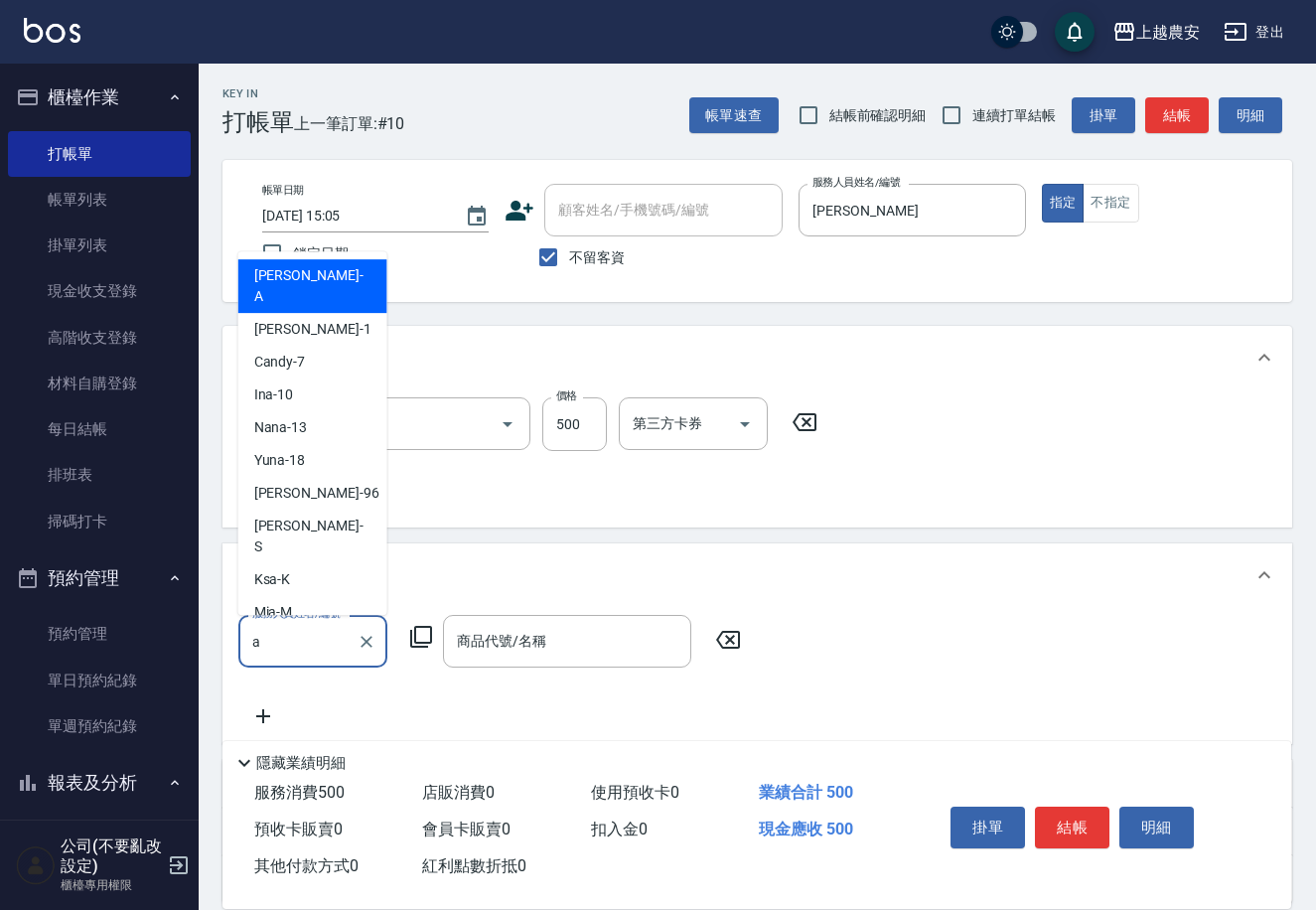 type on "[PERSON_NAME]" 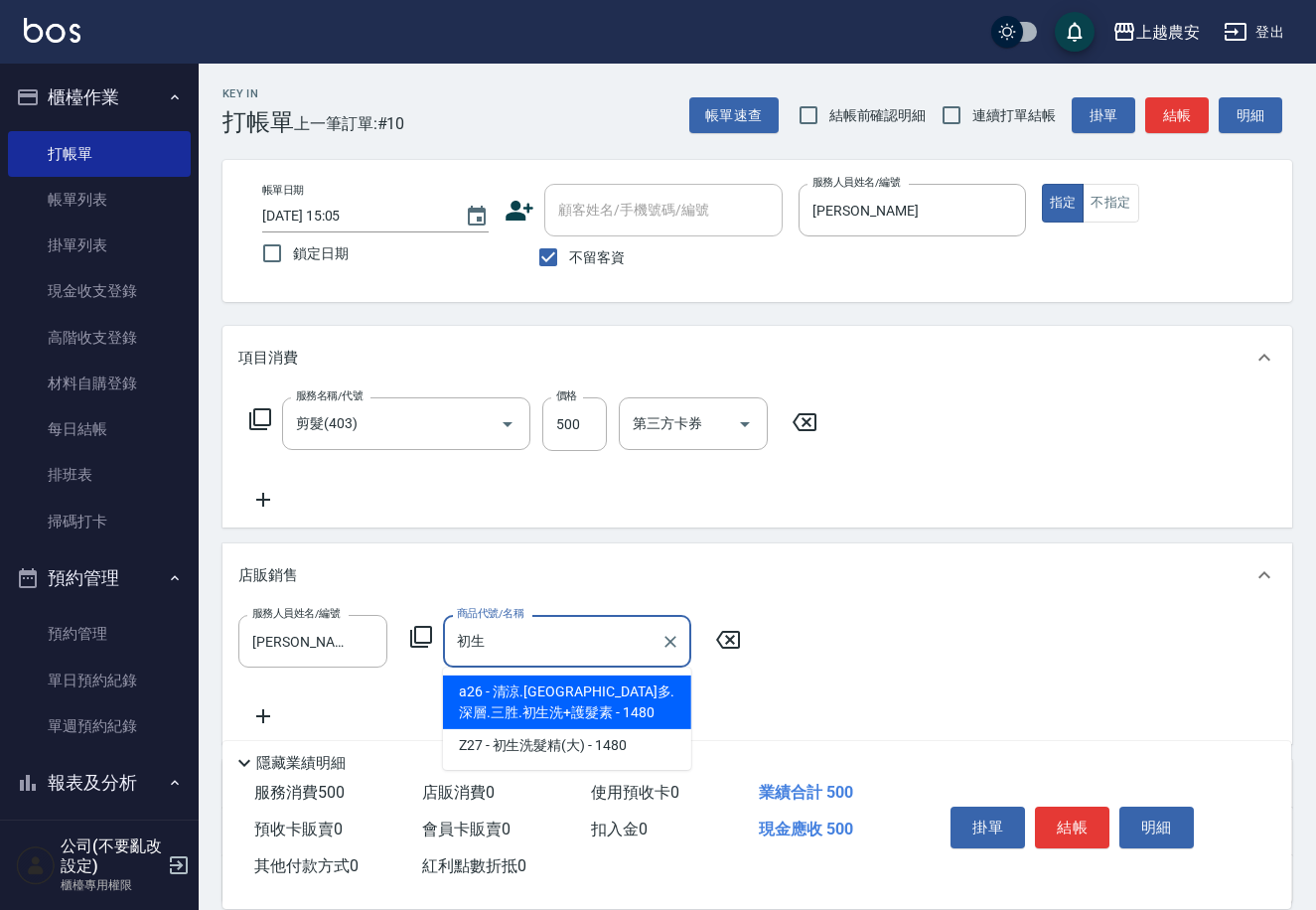 type on "初生生" 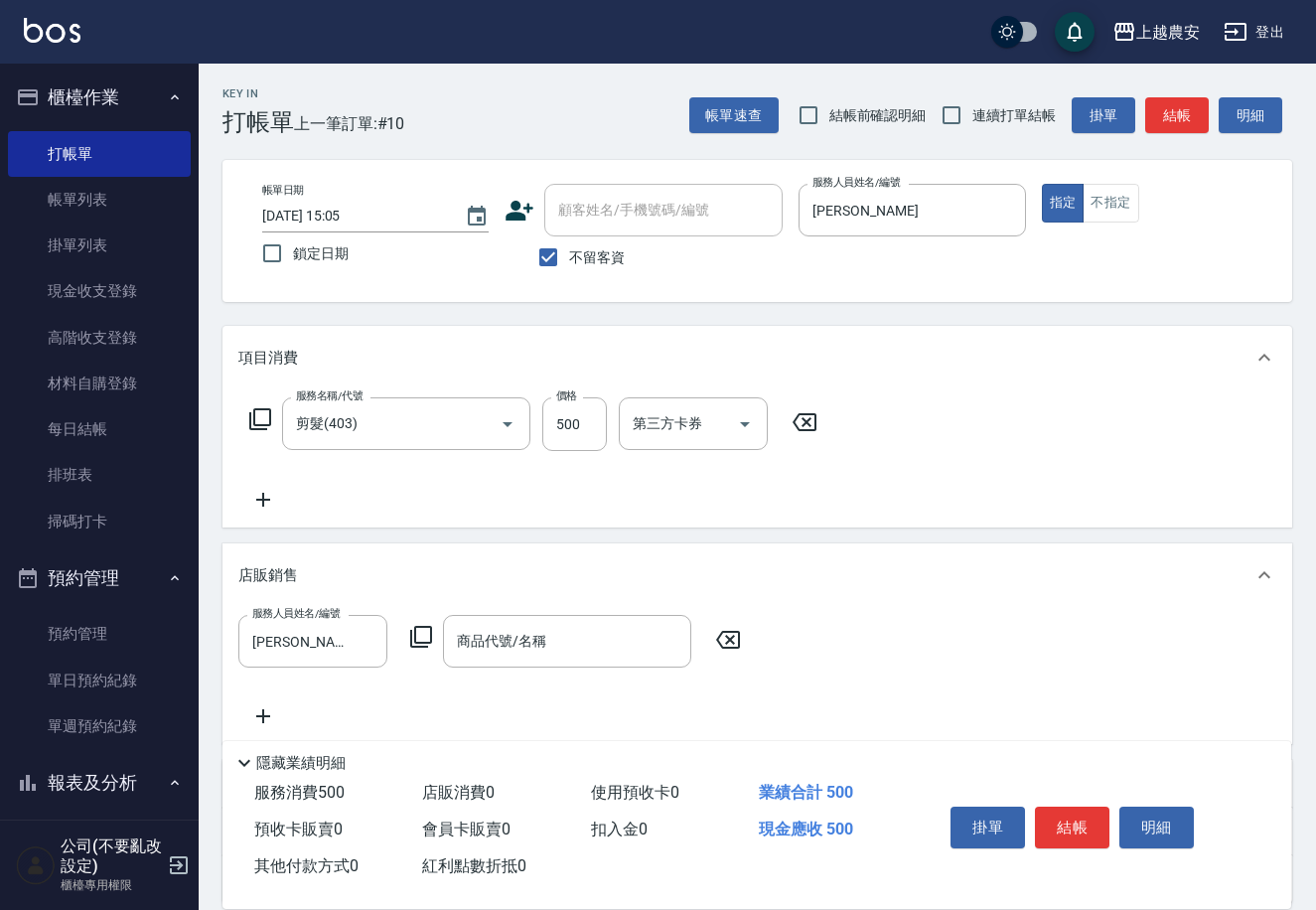 click on "服務人員姓名/編號 [PERSON_NAME]-A 服務人員姓名/編號 商品代號/名稱 商品代號/名稱" at bounding box center [757, 672] 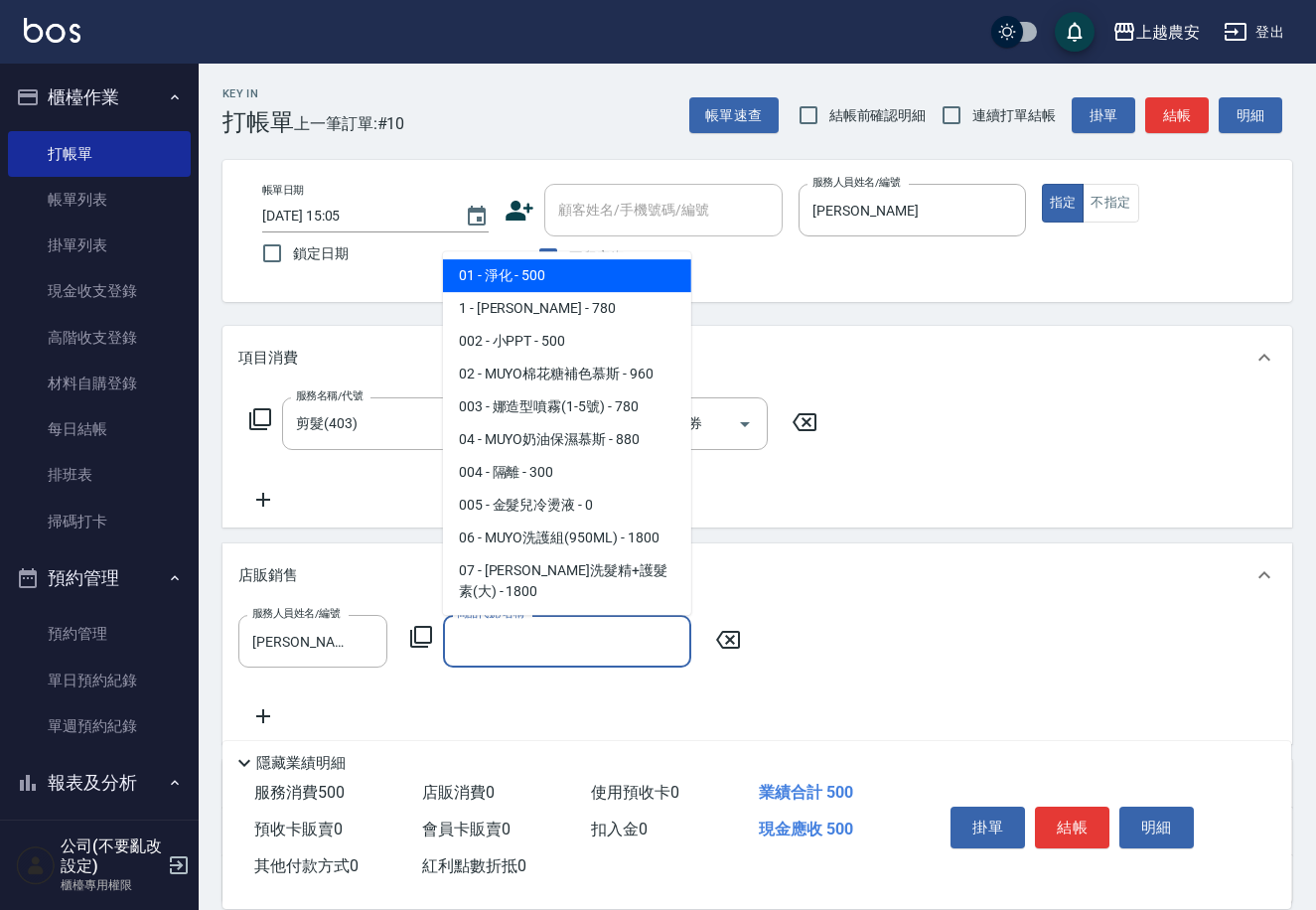 click on "商品代號/名稱" at bounding box center (567, 641) 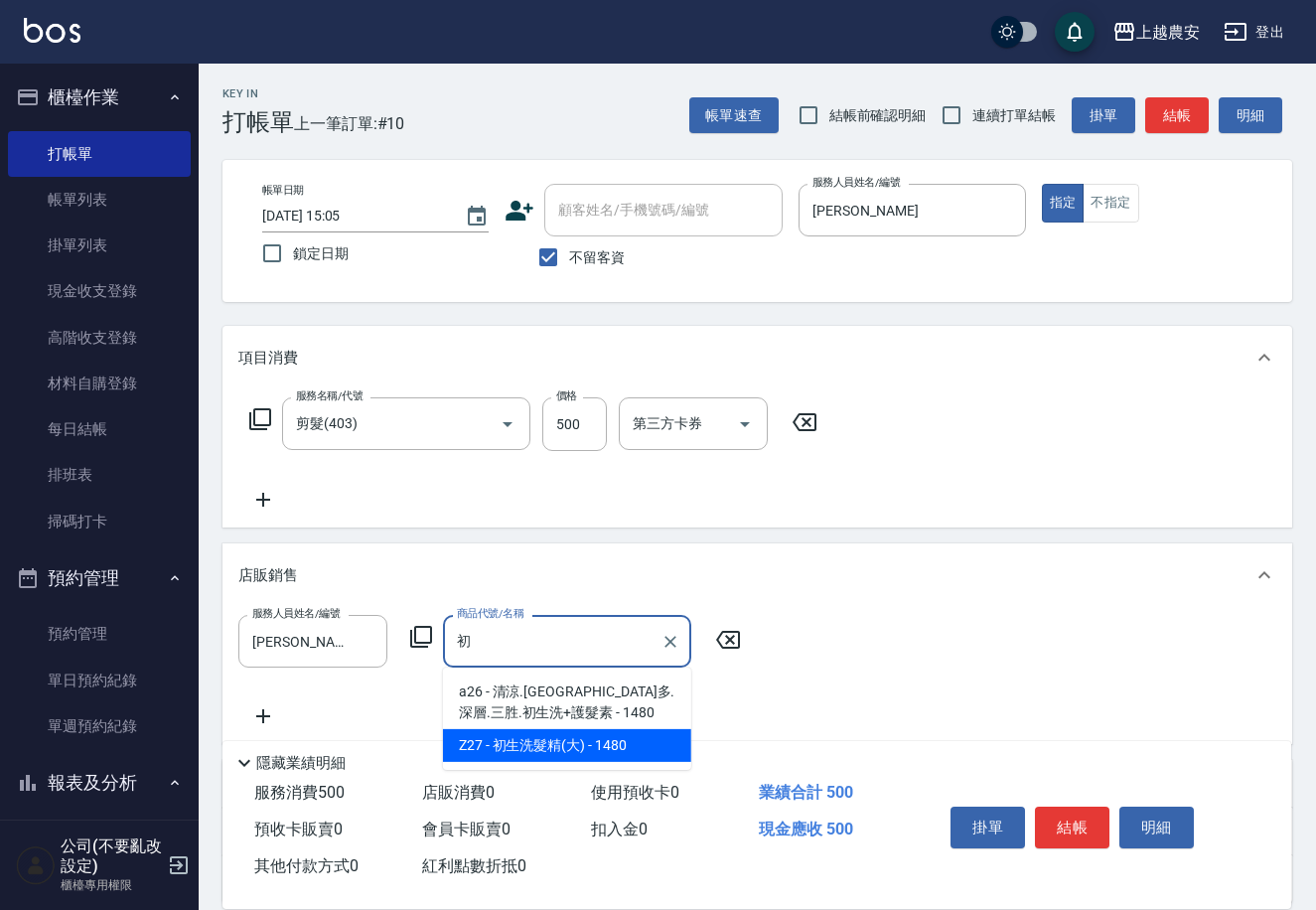click on "Z27 - 初生洗髮精(大) - 1480" at bounding box center (567, 745) 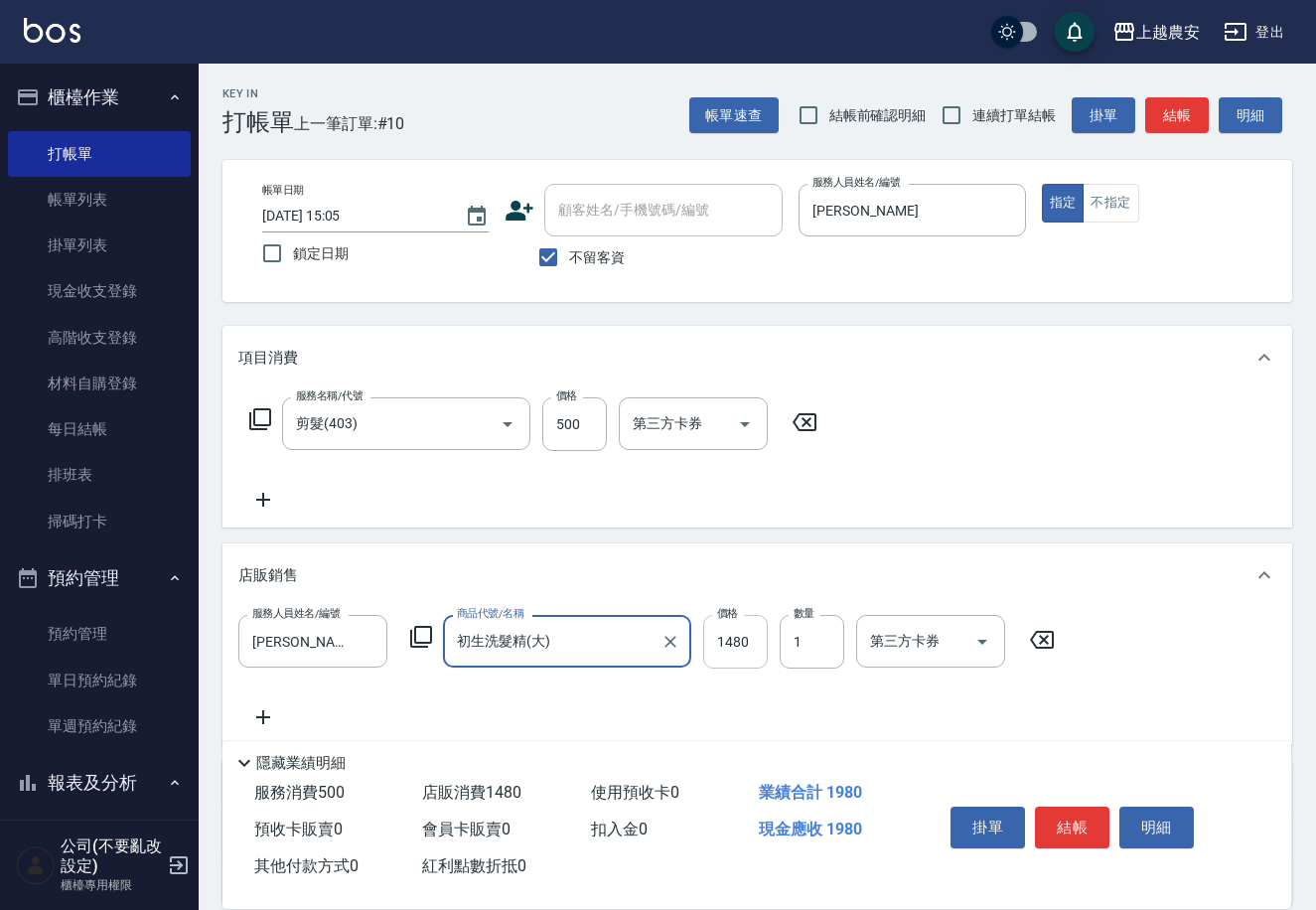 type on "初生洗髮精(大)" 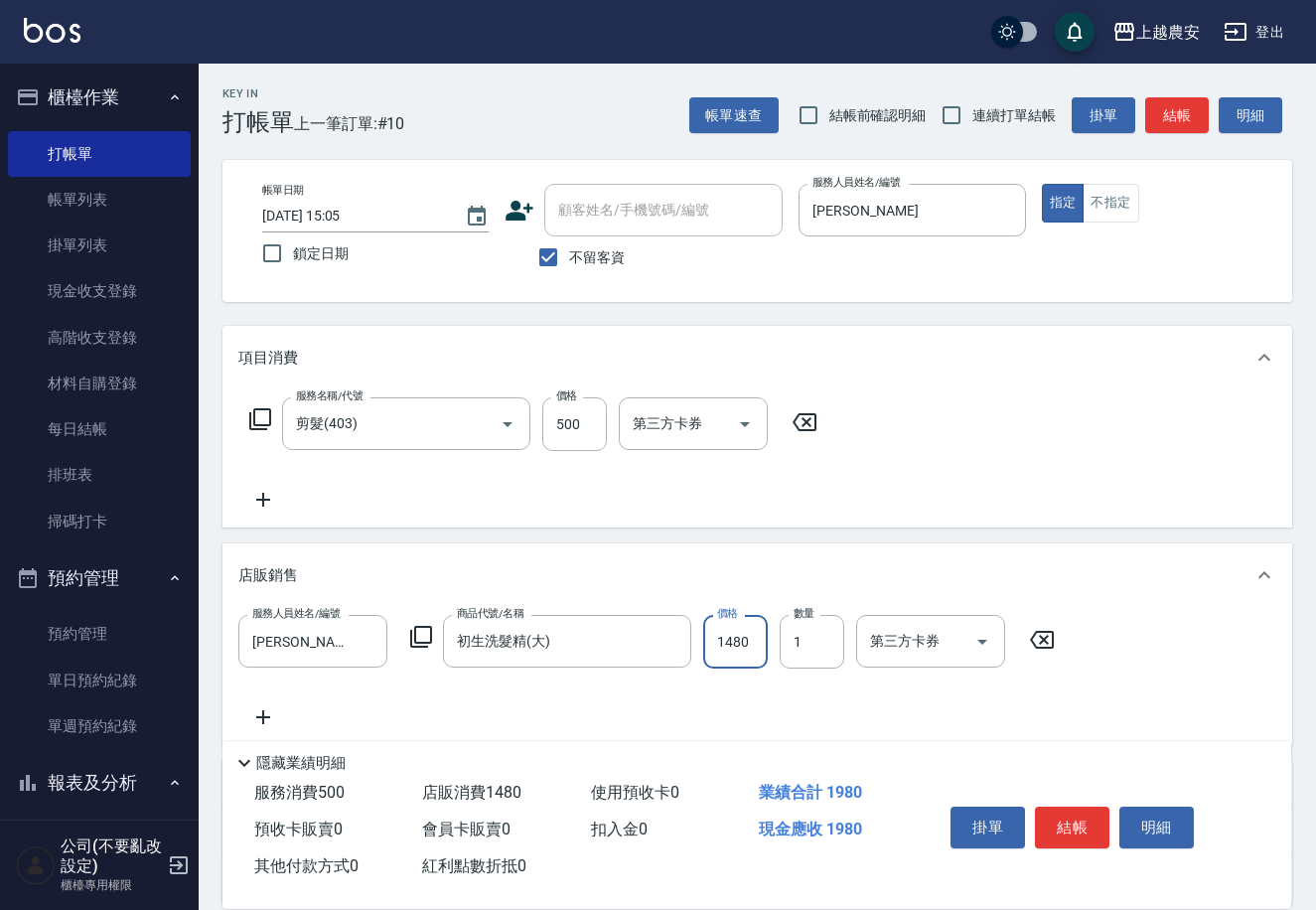 click on "1480" at bounding box center [735, 642] 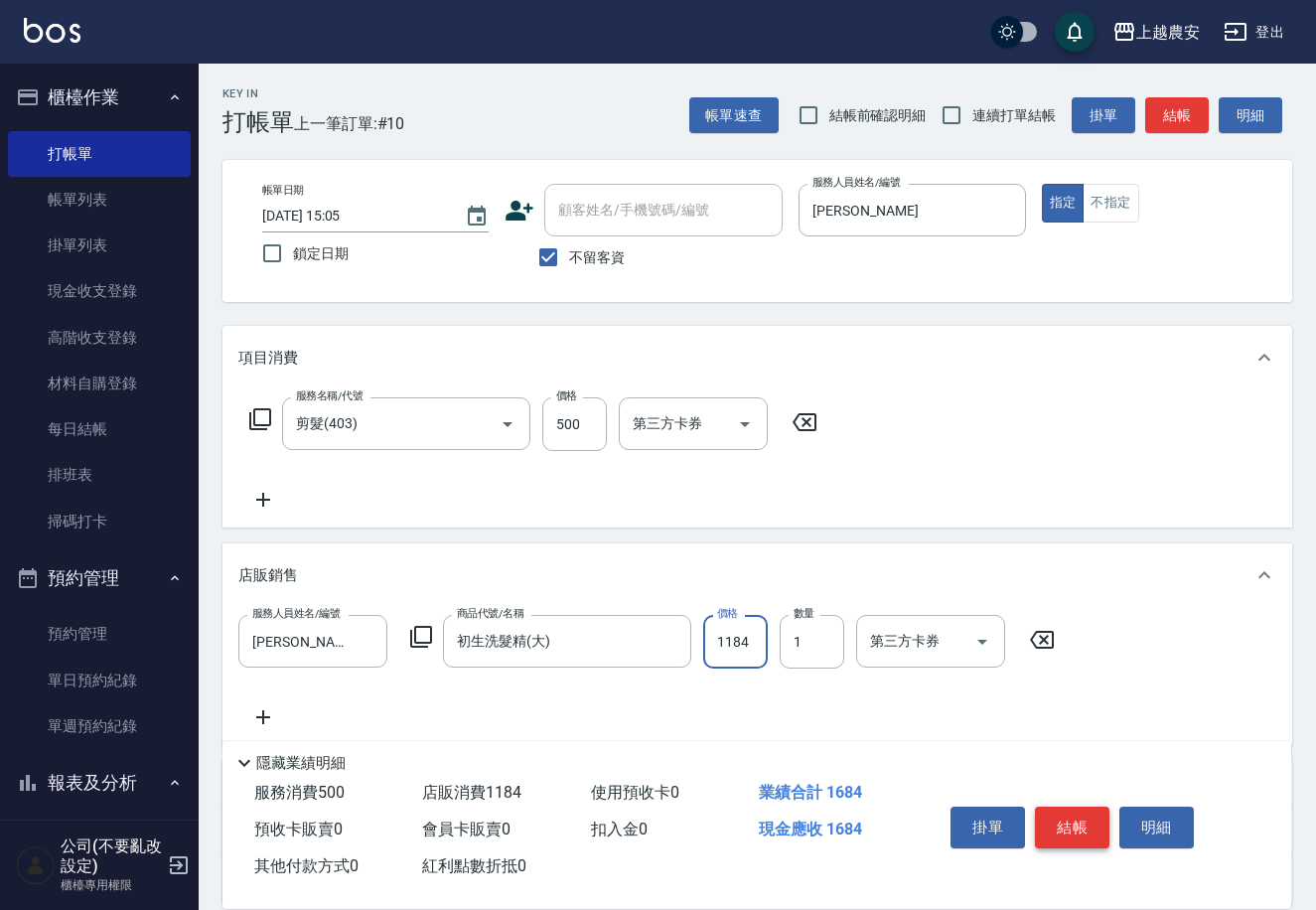 type on "1184" 